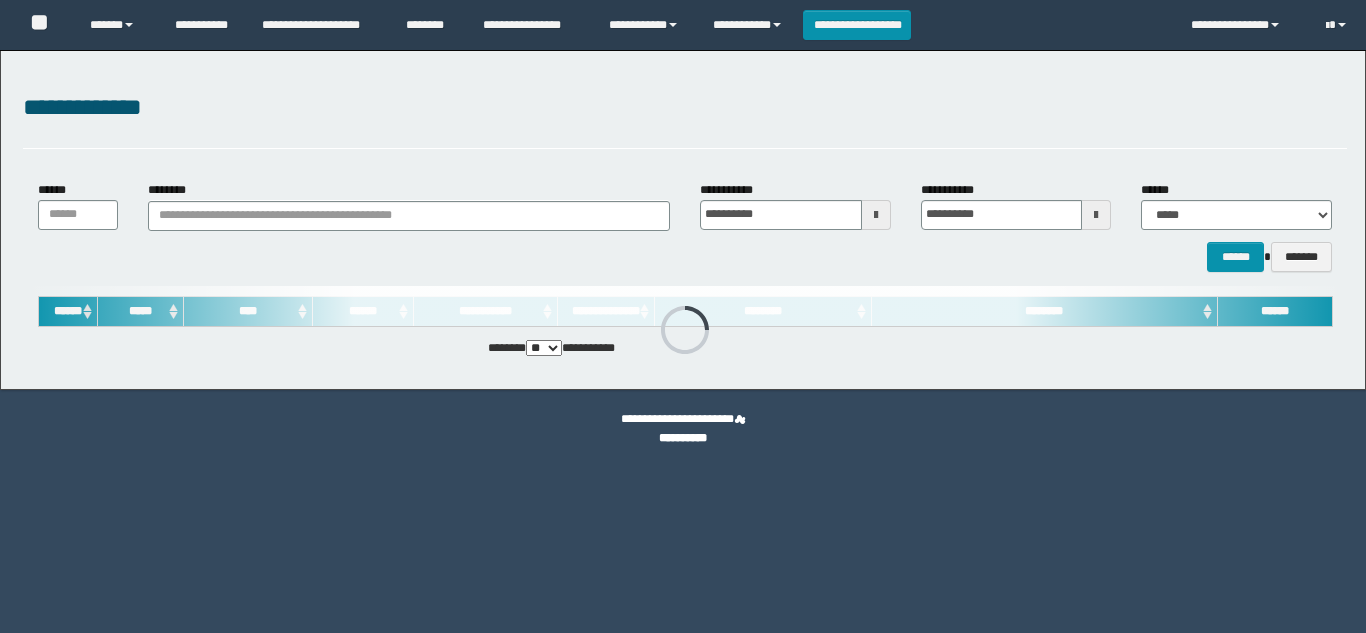 scroll, scrollTop: 0, scrollLeft: 0, axis: both 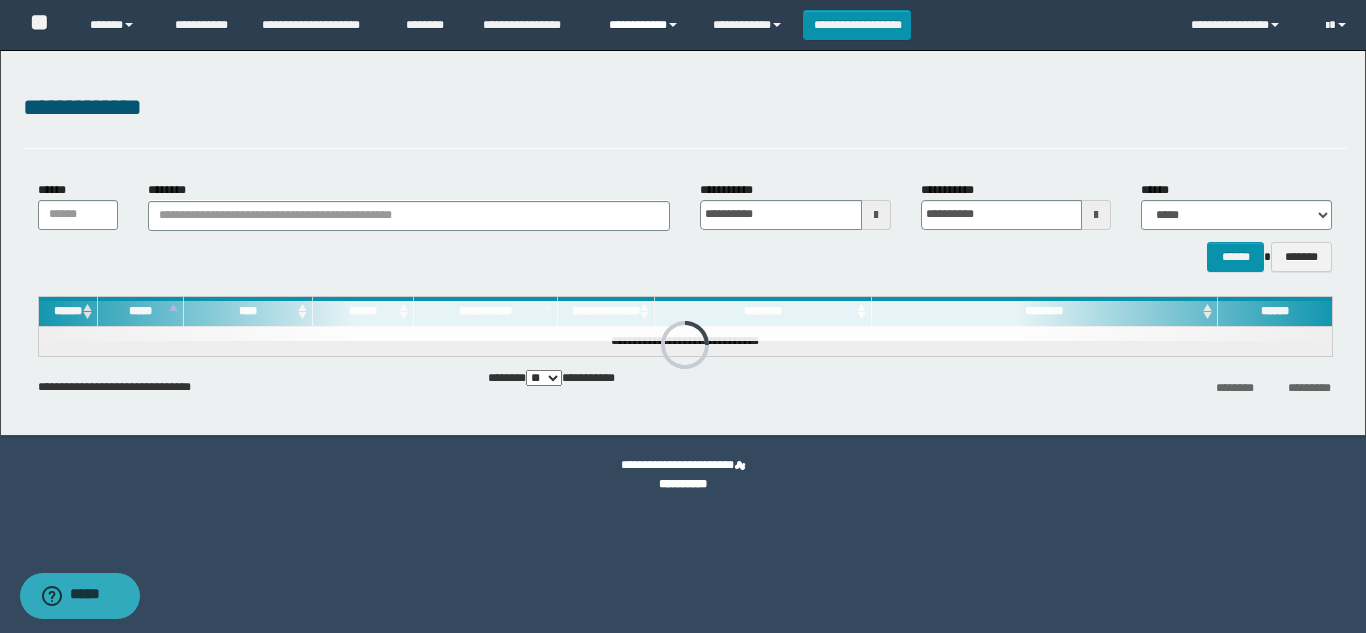 click on "**********" at bounding box center [646, 25] 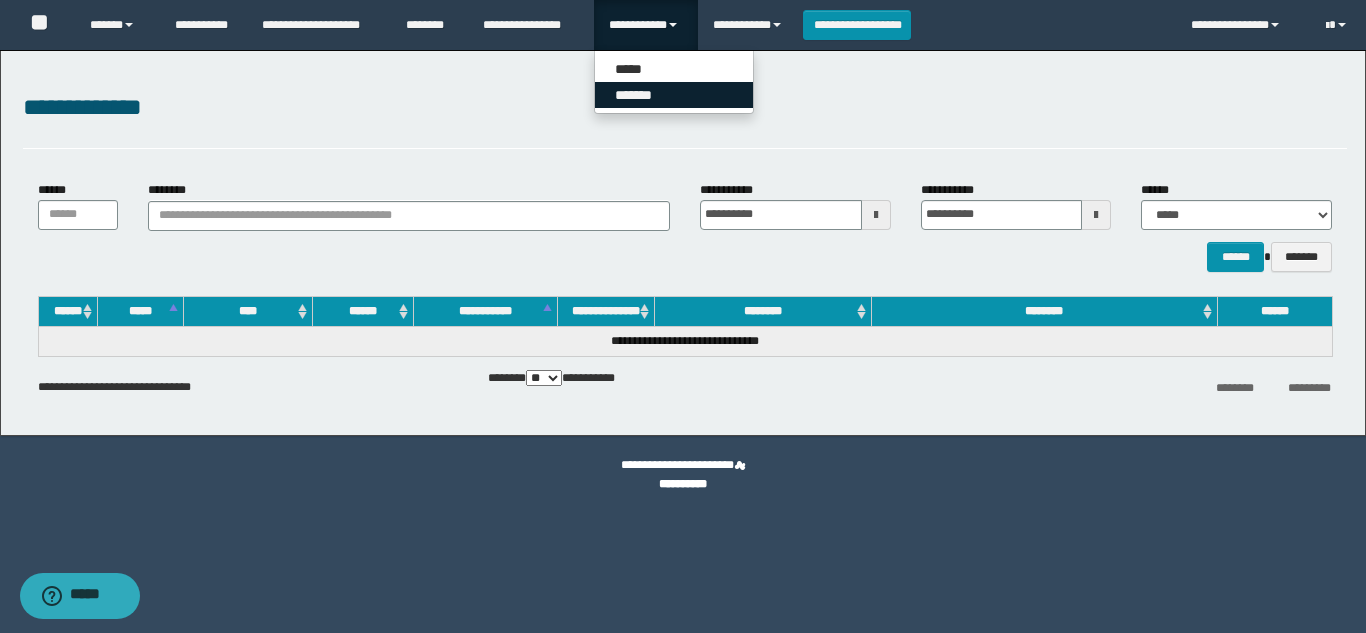 click on "*******" at bounding box center [674, 95] 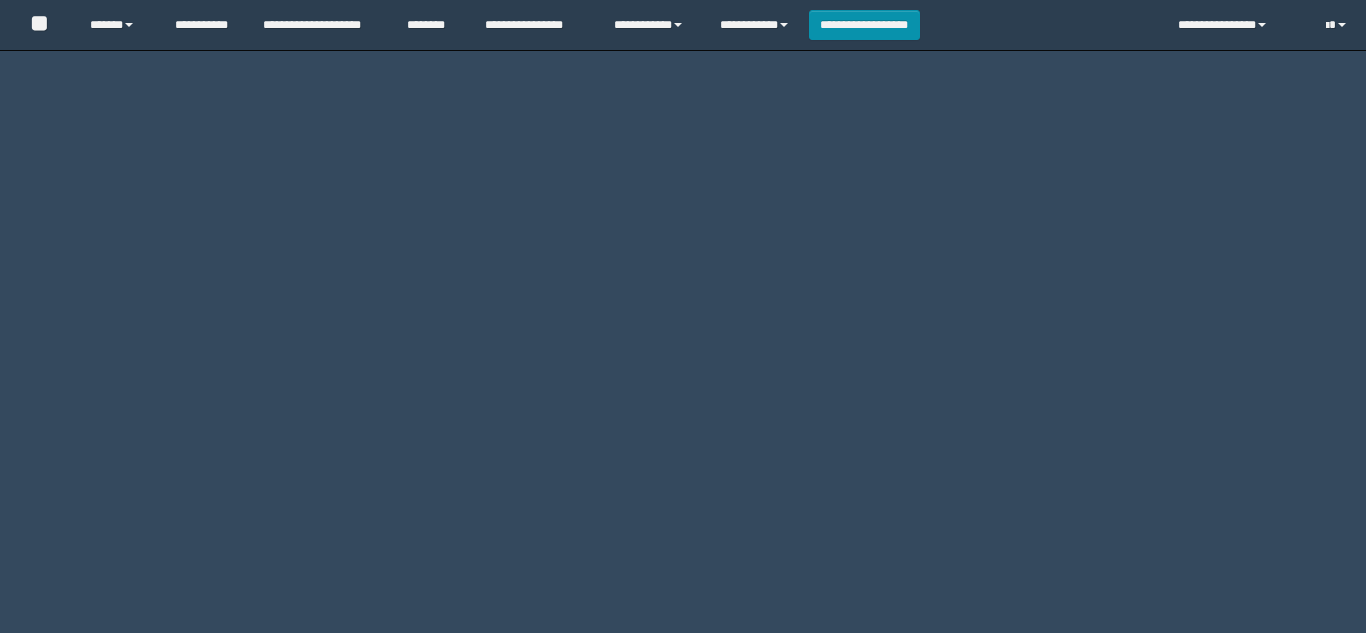 scroll, scrollTop: 0, scrollLeft: 0, axis: both 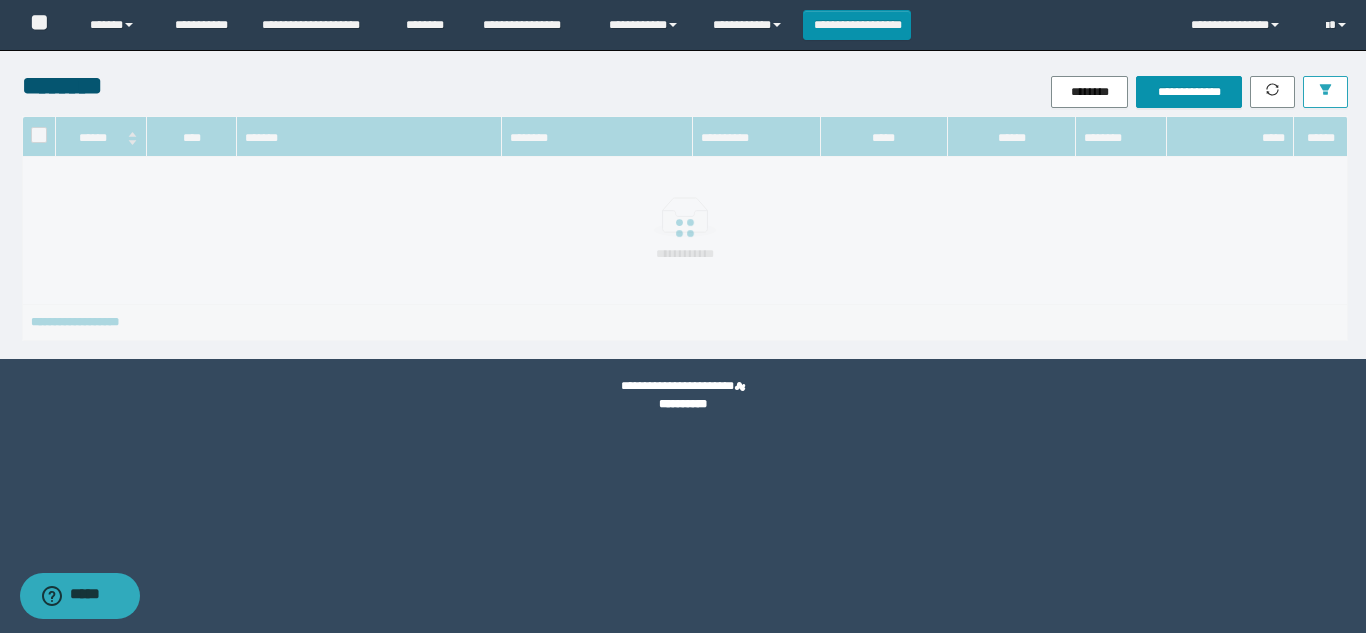click 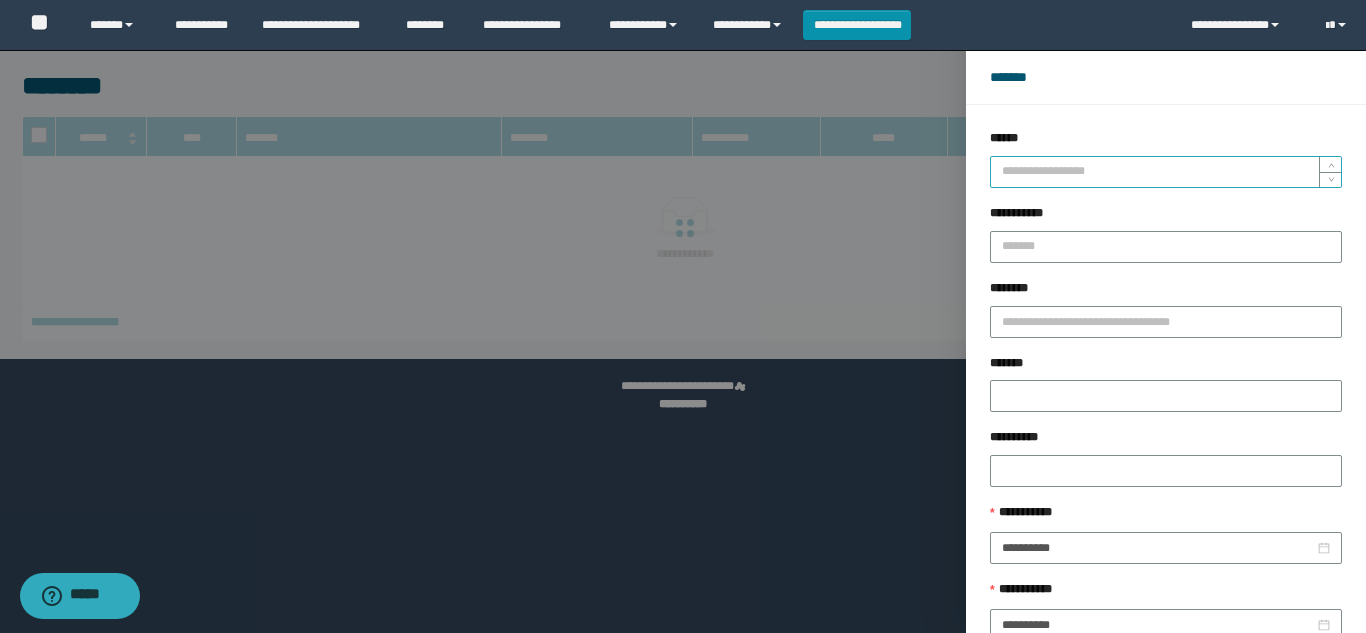 click on "******" at bounding box center [1166, 172] 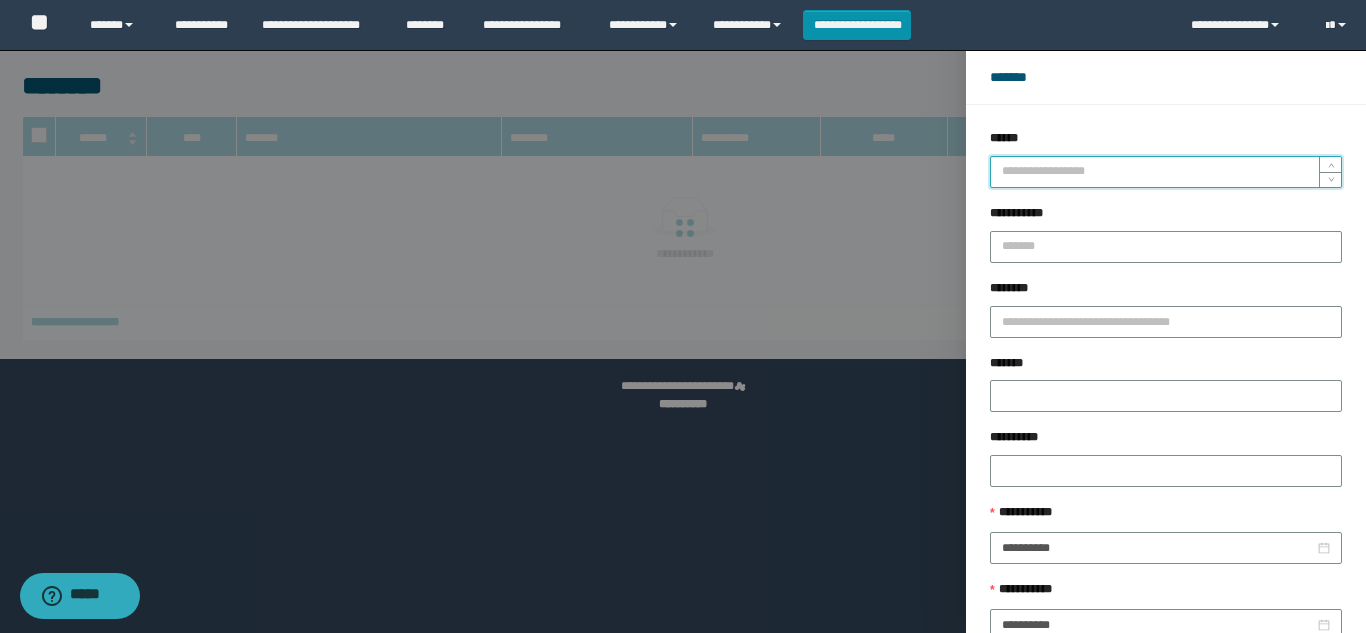 paste on "*****" 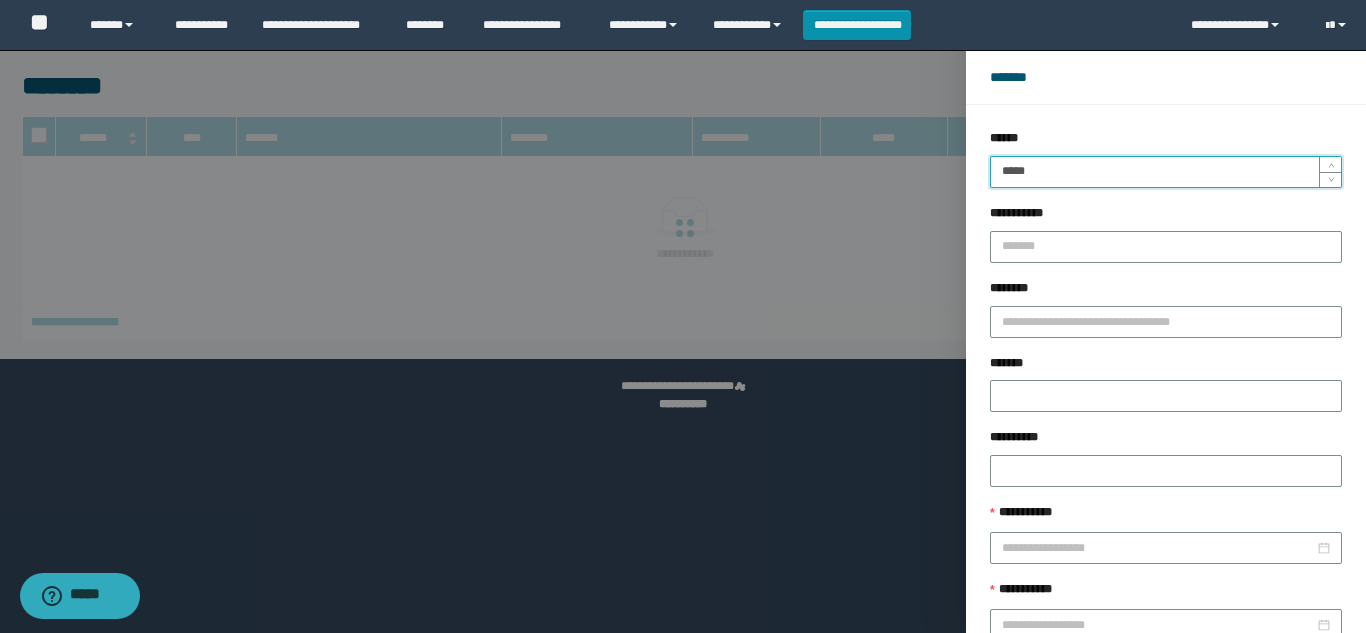 click on "******" at bounding box center [1229, 689] 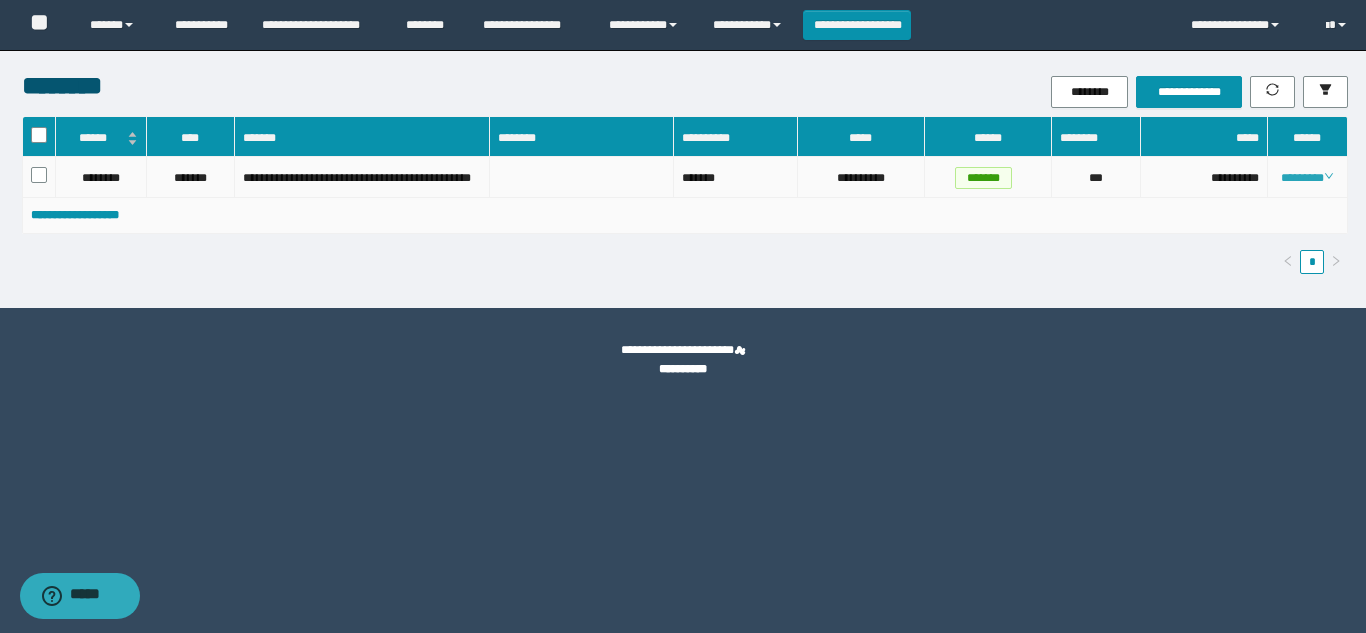click 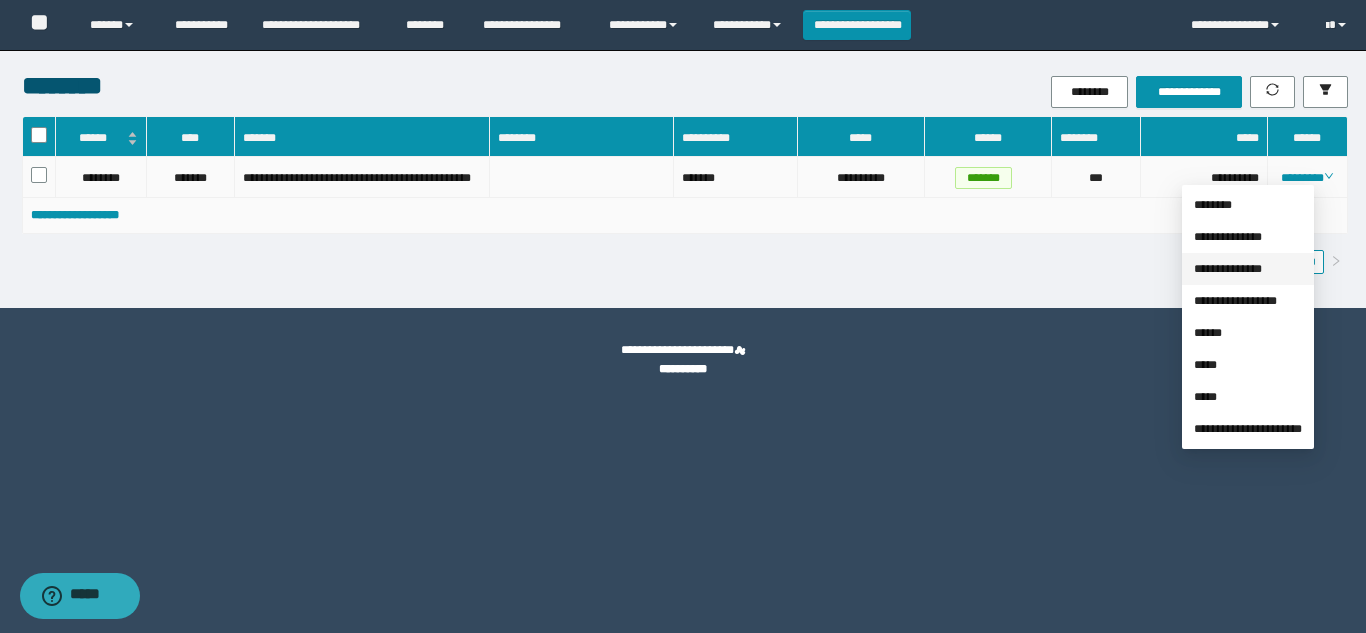 click on "**********" at bounding box center [1228, 269] 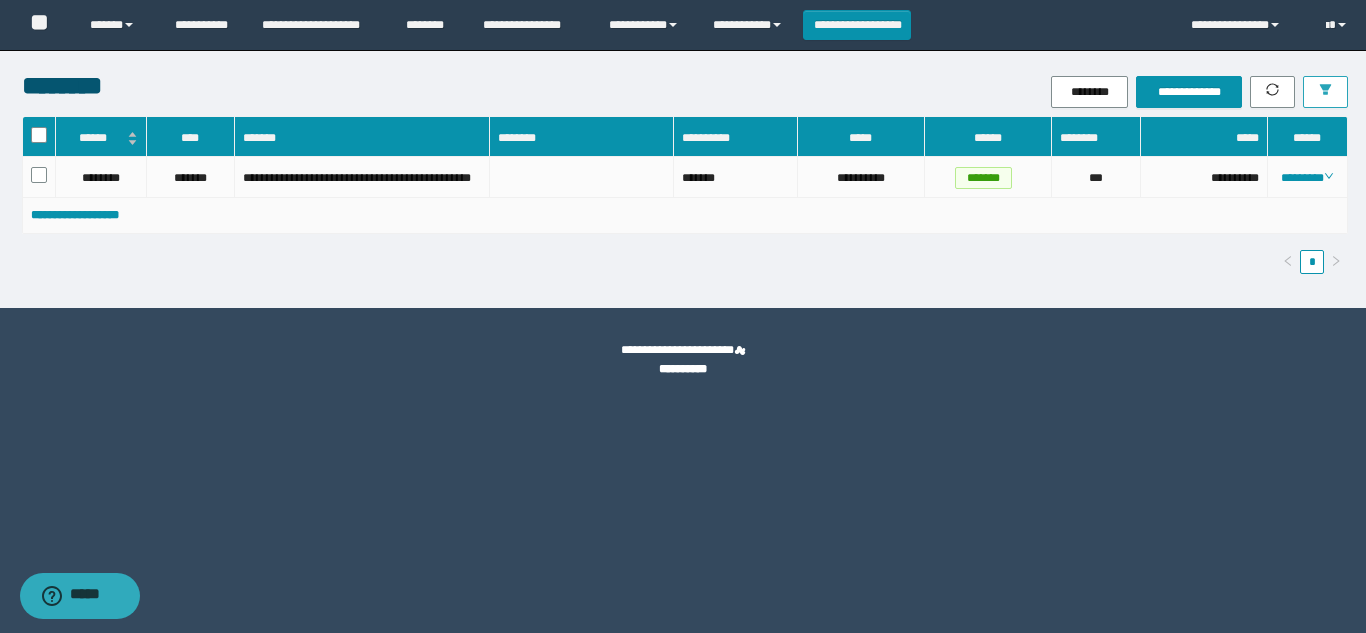 click 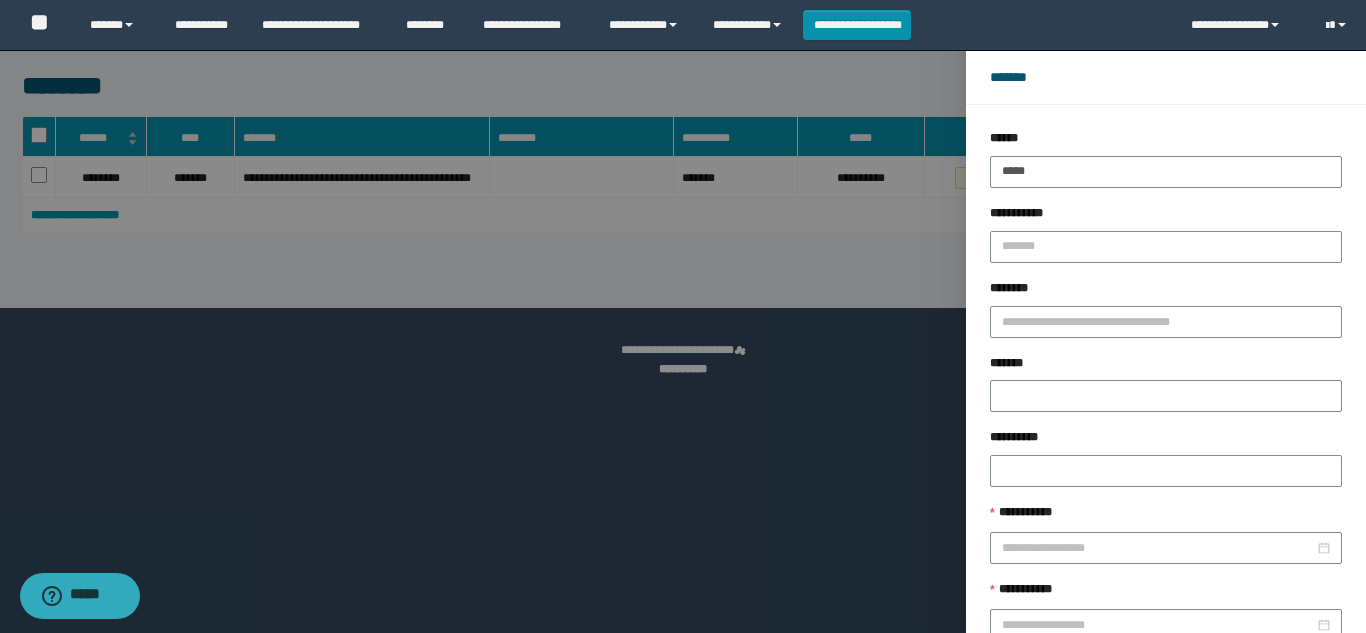 drag, startPoint x: 1098, startPoint y: 175, endPoint x: 399, endPoint y: 188, distance: 699.12085 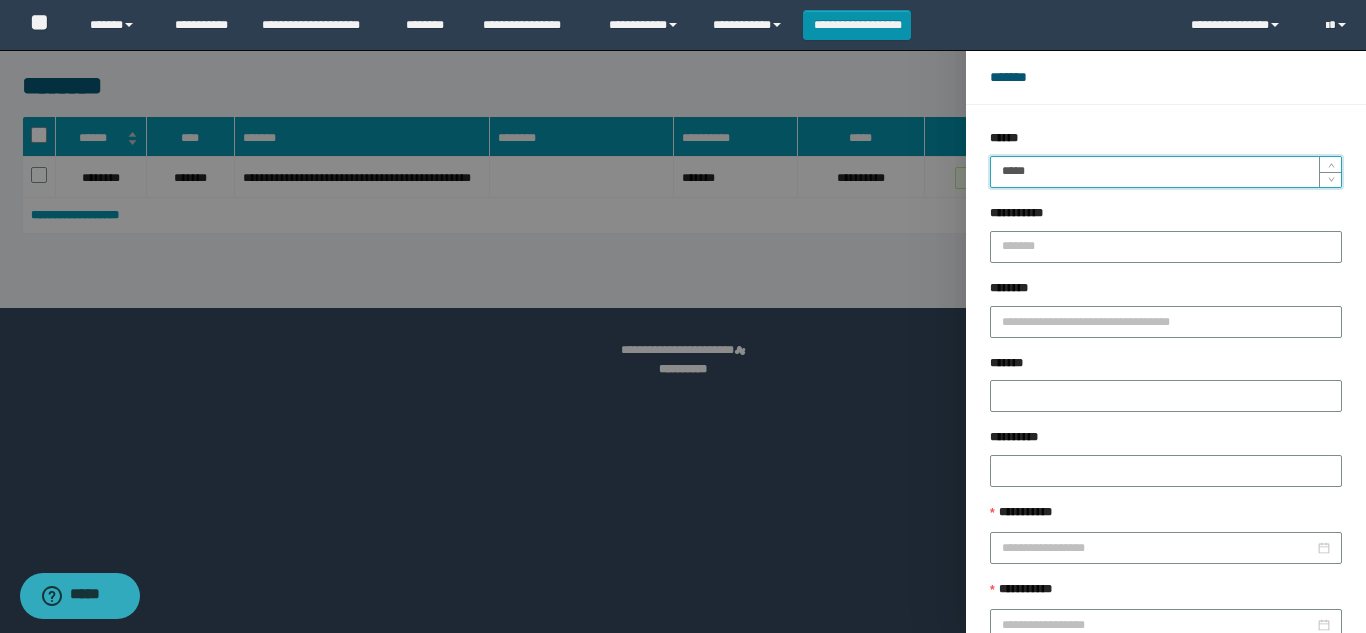 type on "*****" 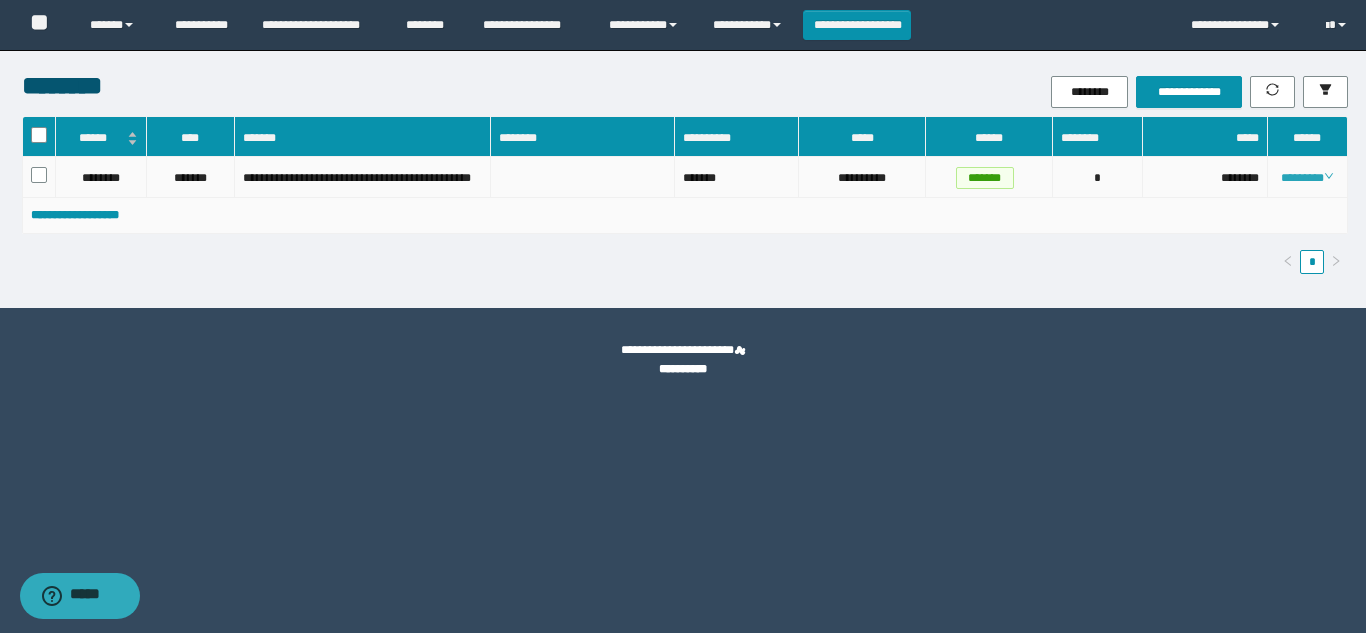 click on "********" at bounding box center [1307, 178] 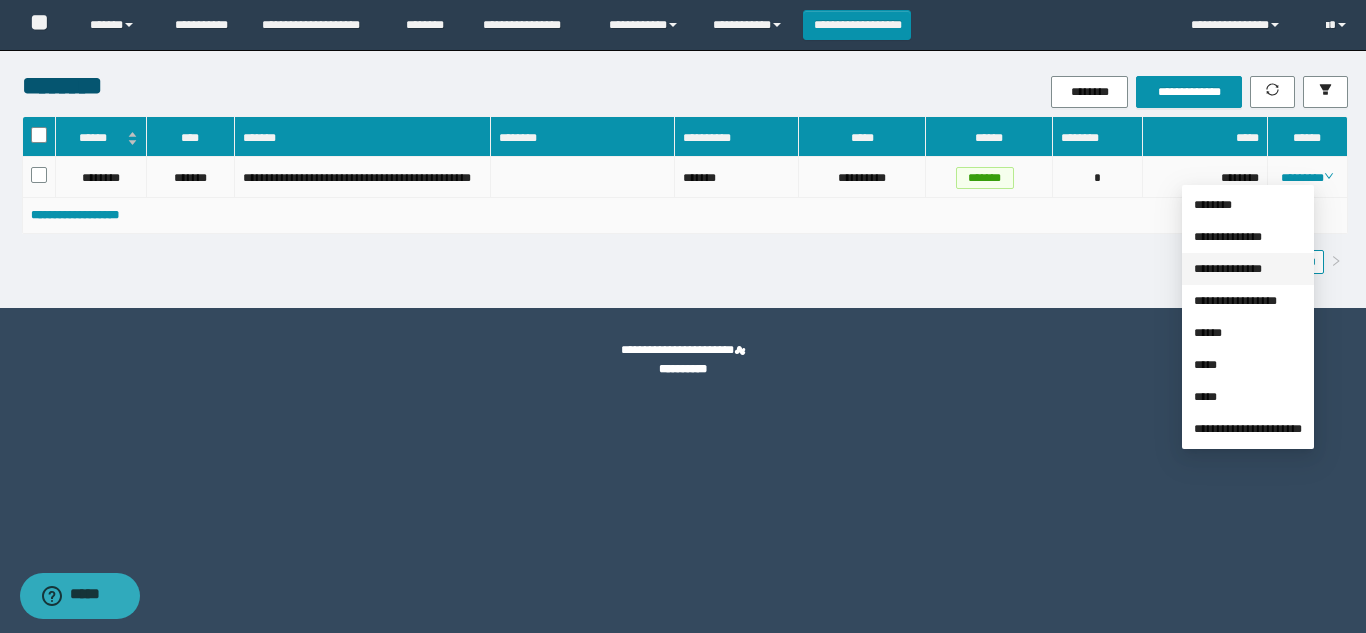 click on "**********" at bounding box center [1228, 269] 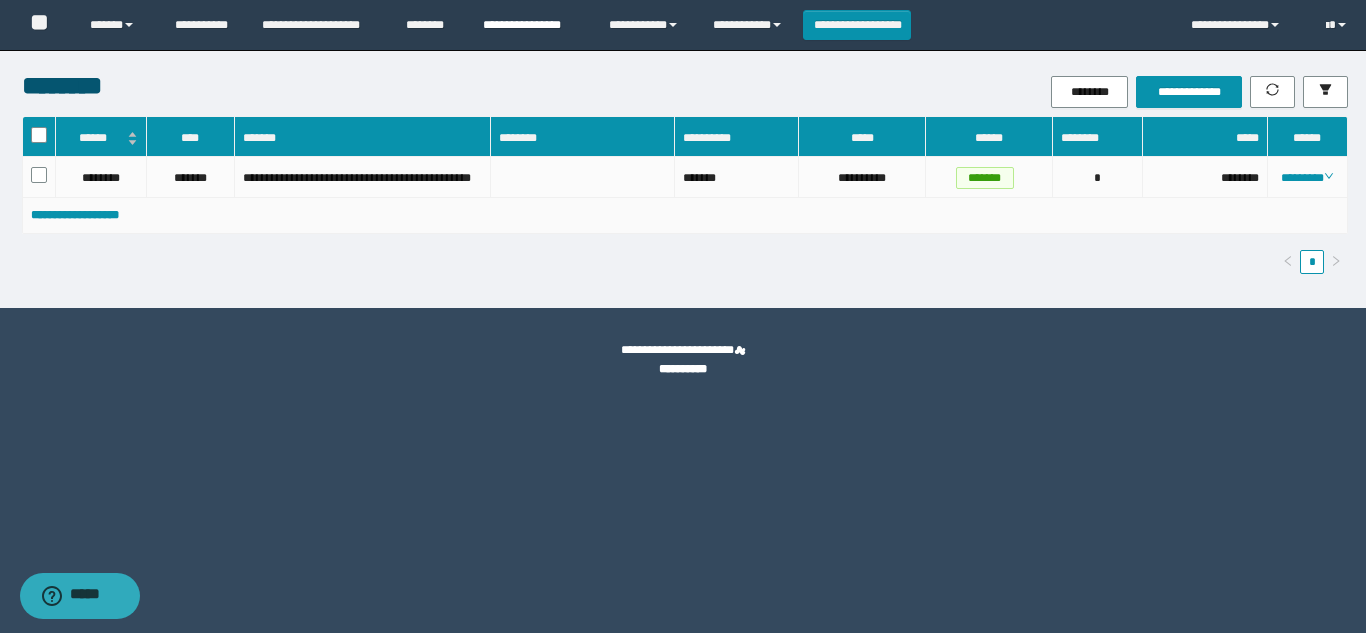 click on "**********" at bounding box center [531, 25] 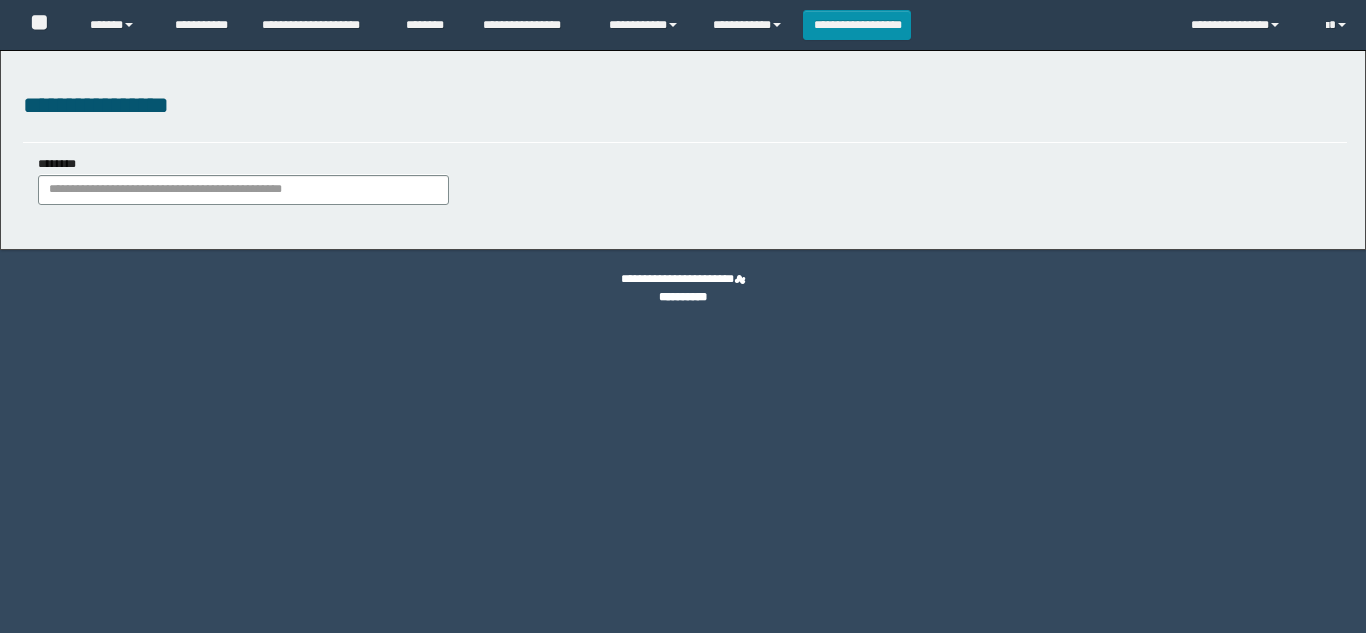 scroll, scrollTop: 0, scrollLeft: 0, axis: both 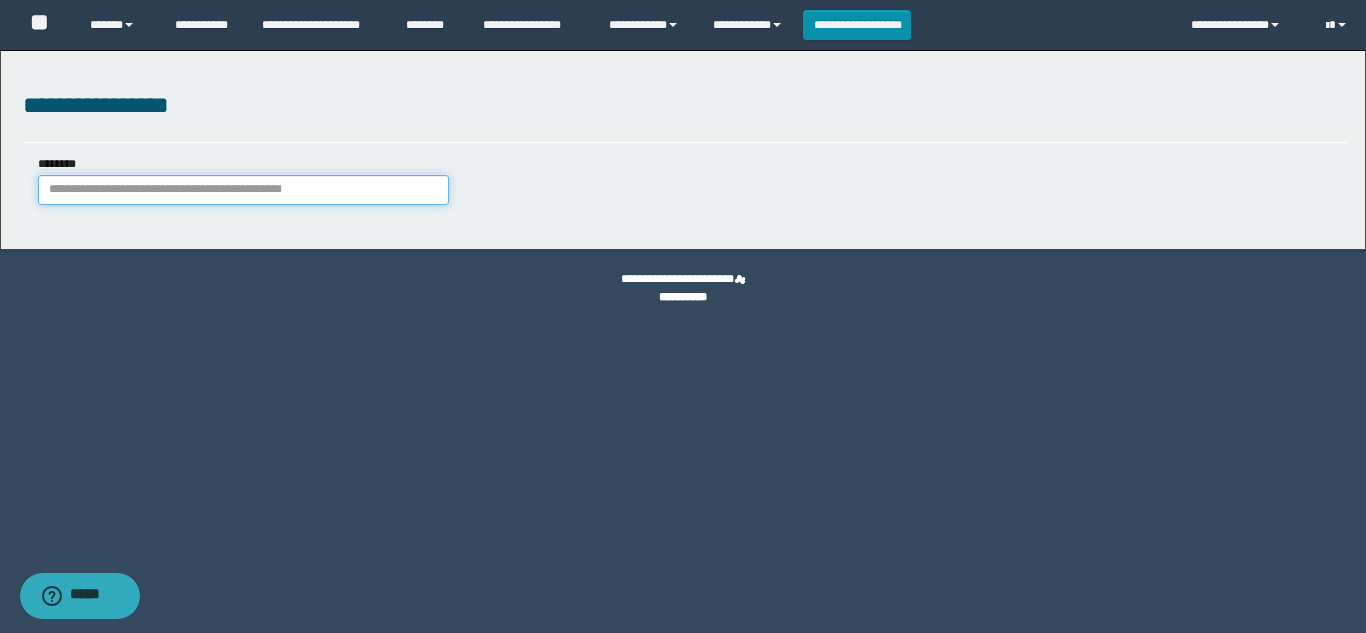 click on "********" at bounding box center (243, 190) 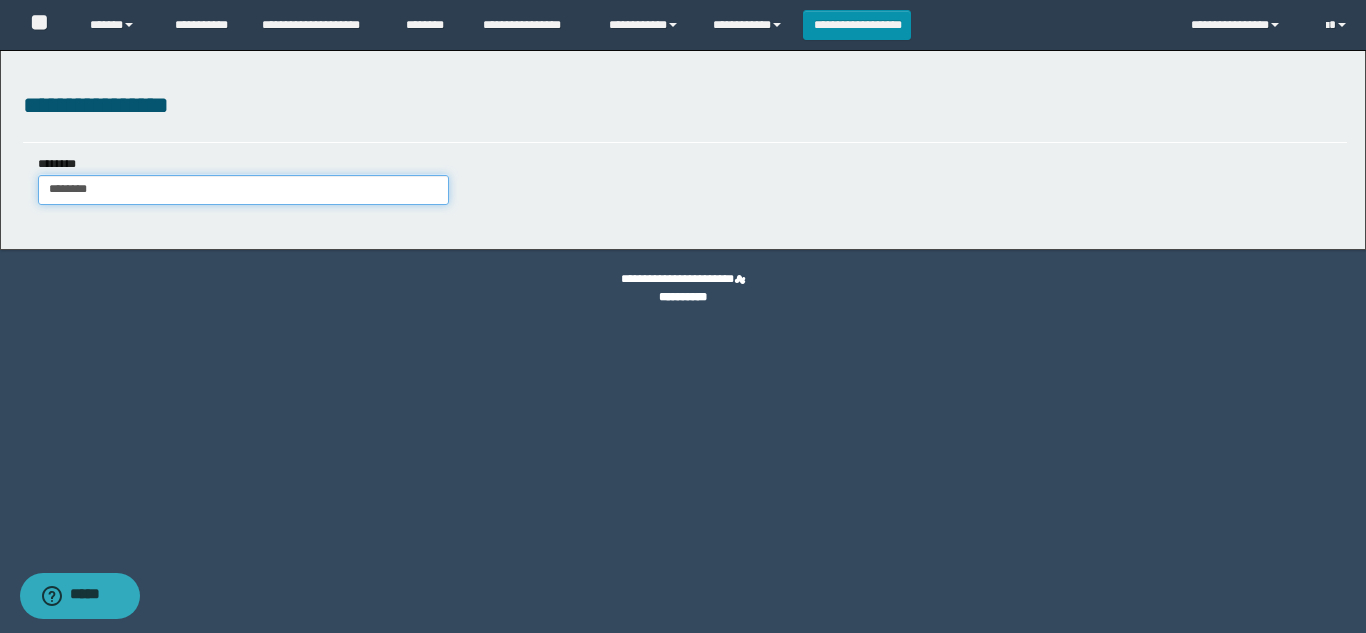 type on "*******" 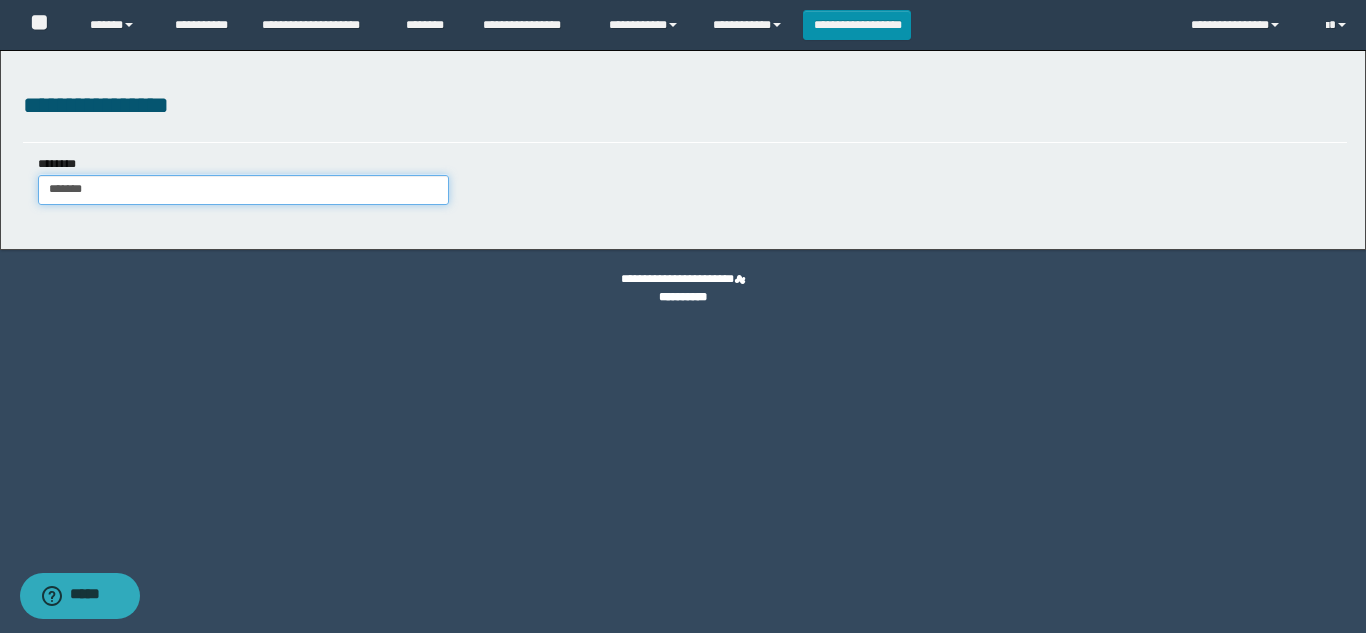 type on "*******" 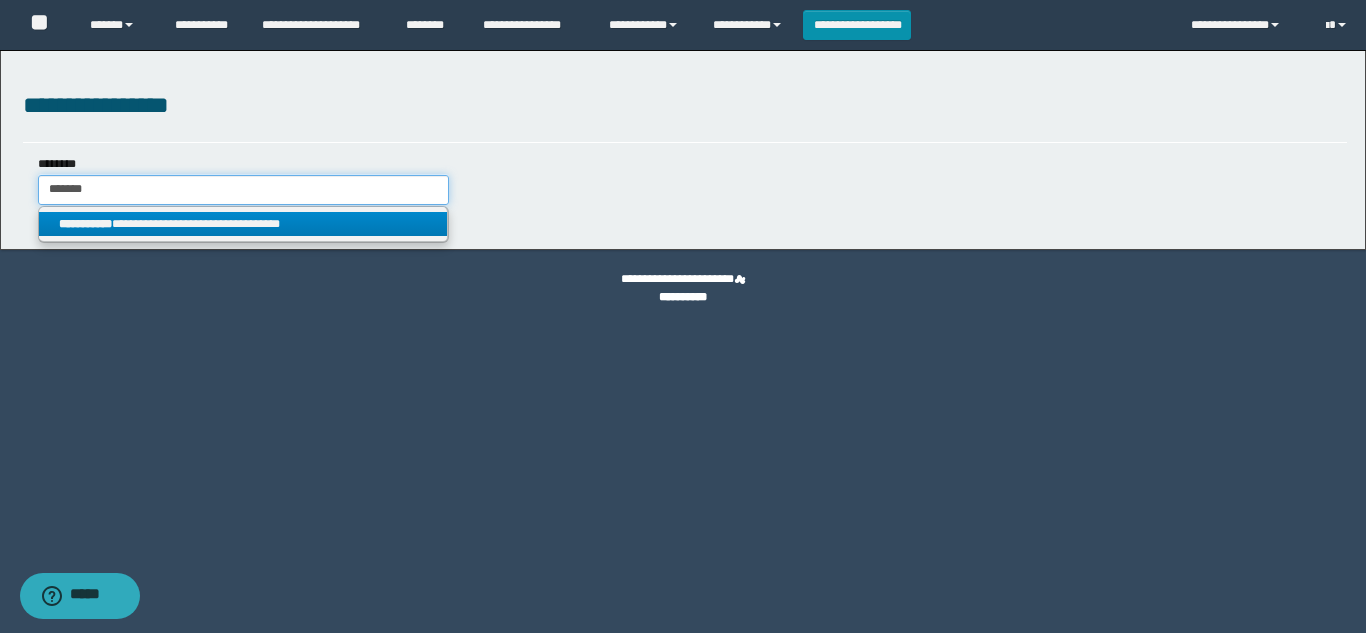 type on "*******" 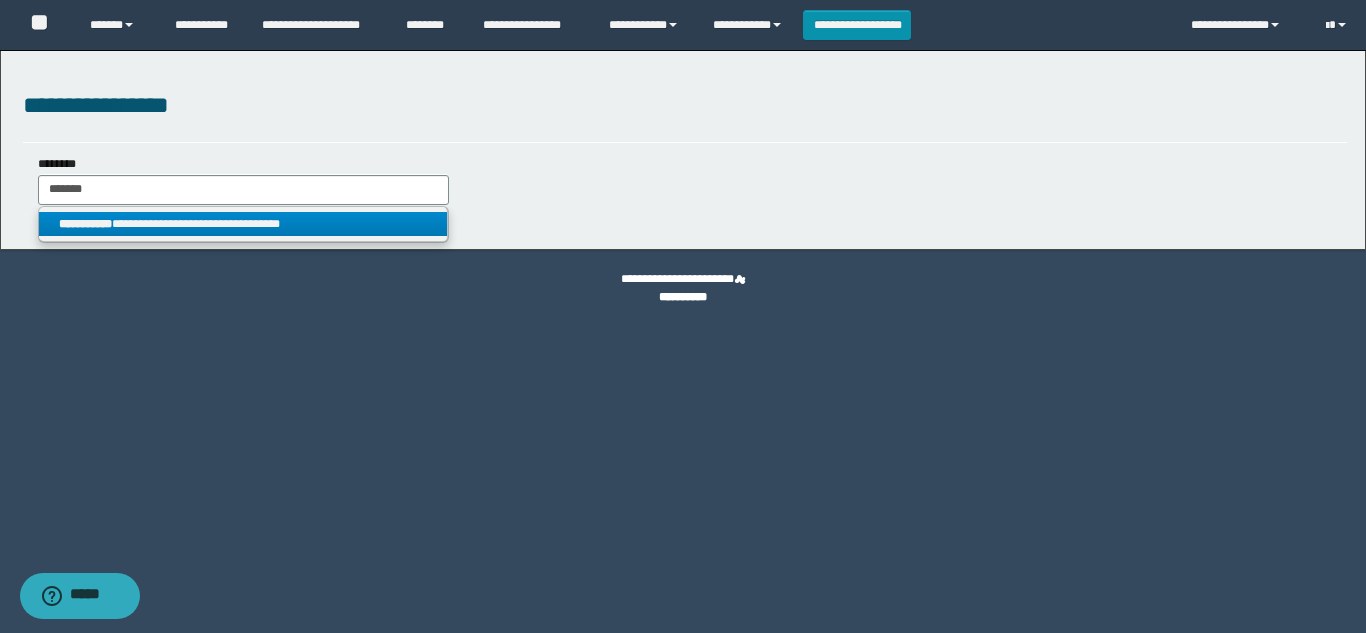 click on "**********" at bounding box center (243, 224) 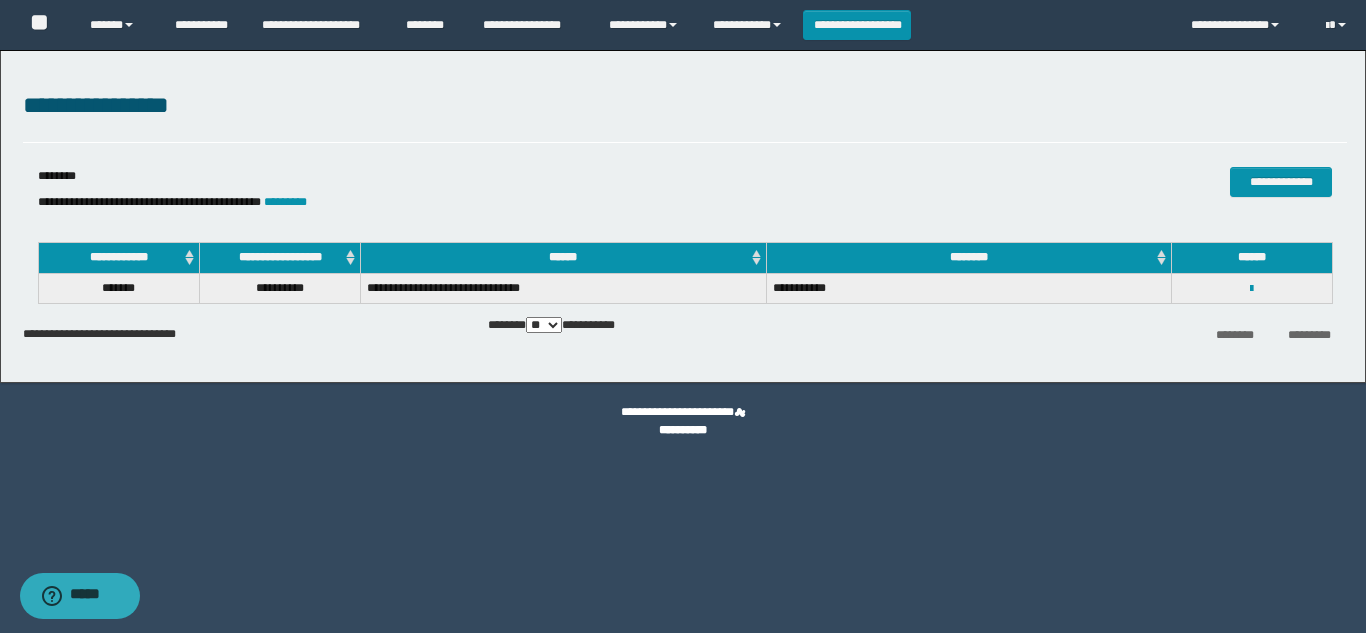click on "**********" at bounding box center (1252, 288) 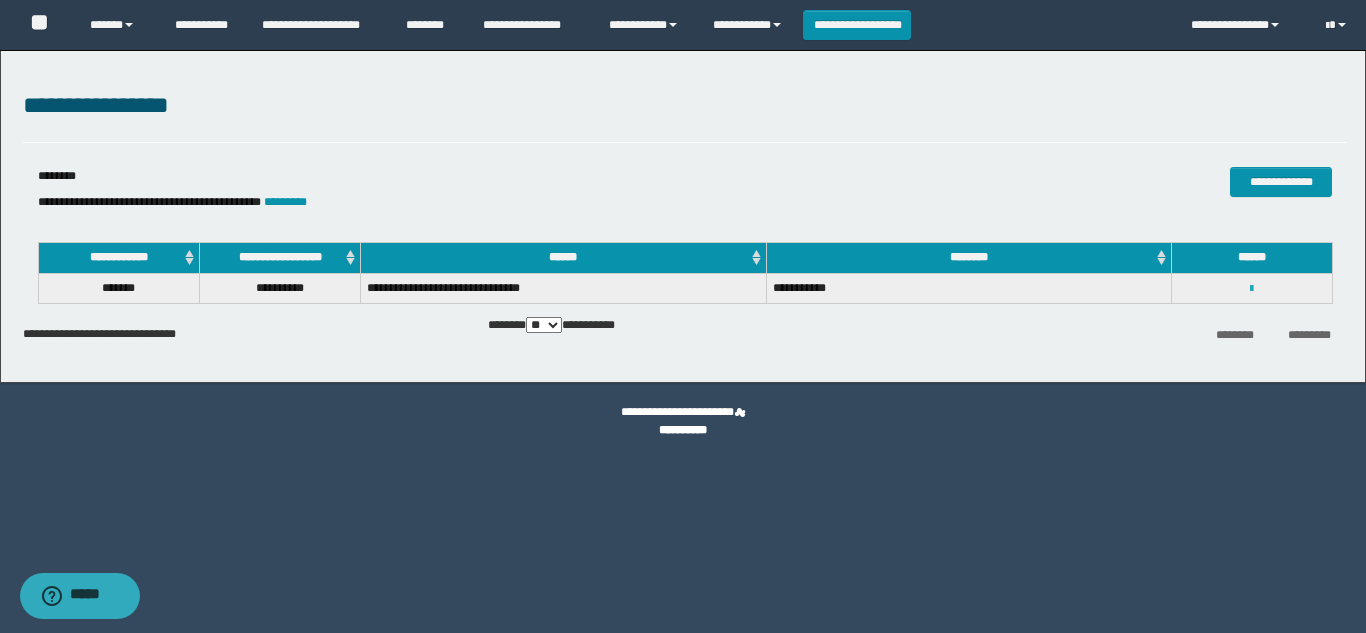 click at bounding box center [1251, 289] 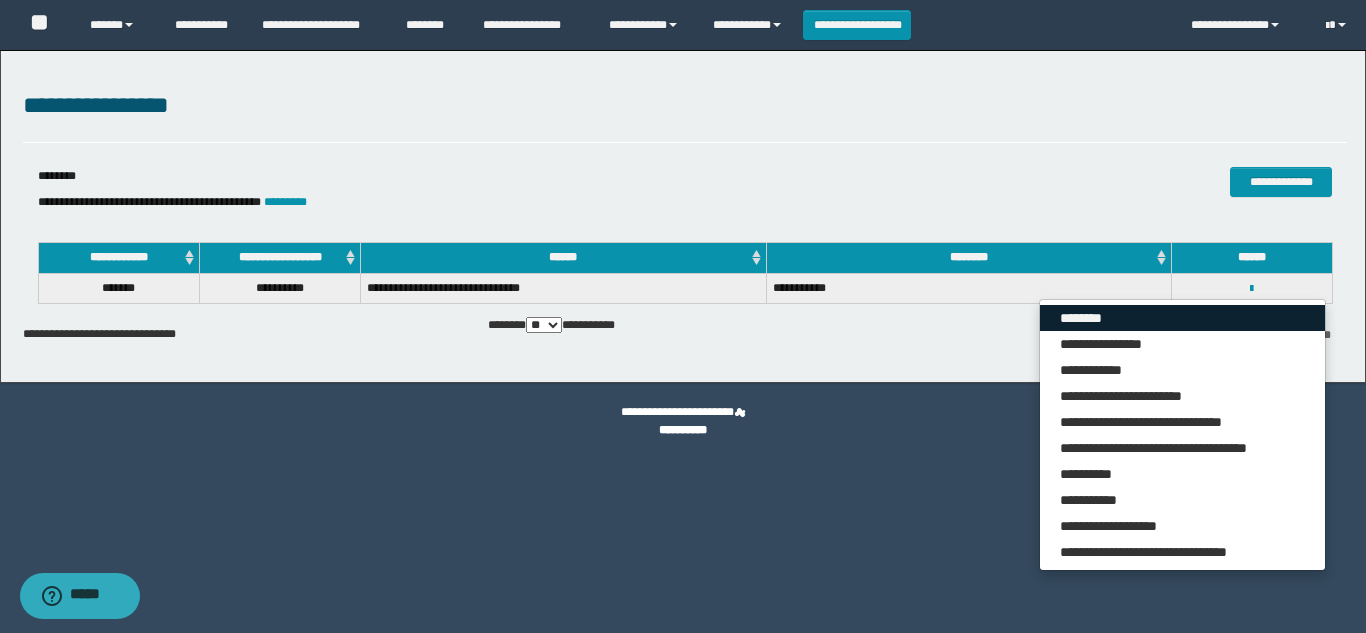 click on "********" at bounding box center [1182, 318] 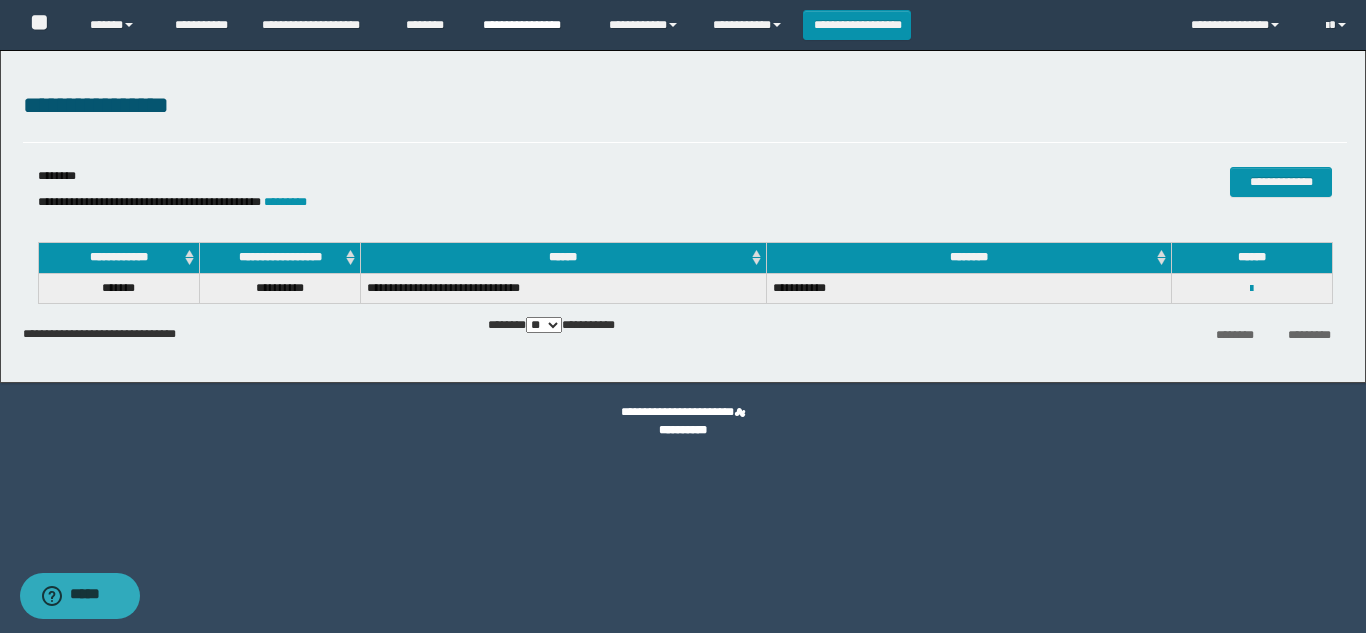 click on "**********" at bounding box center (531, 25) 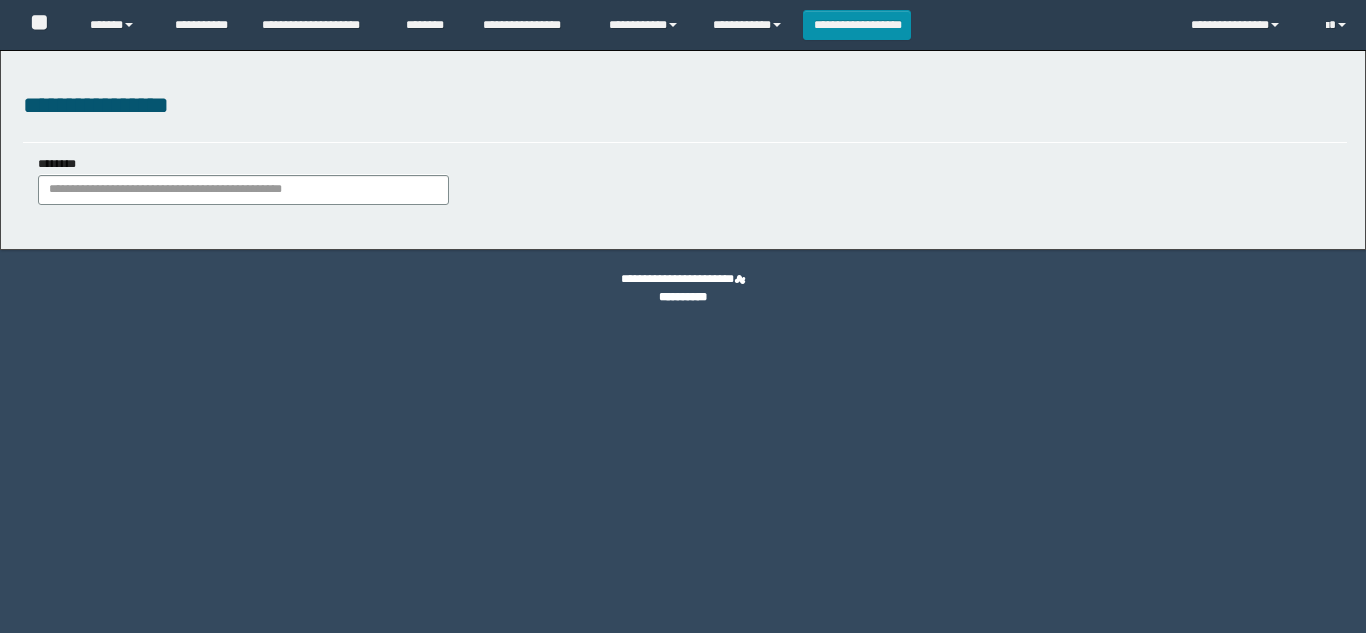 scroll, scrollTop: 0, scrollLeft: 0, axis: both 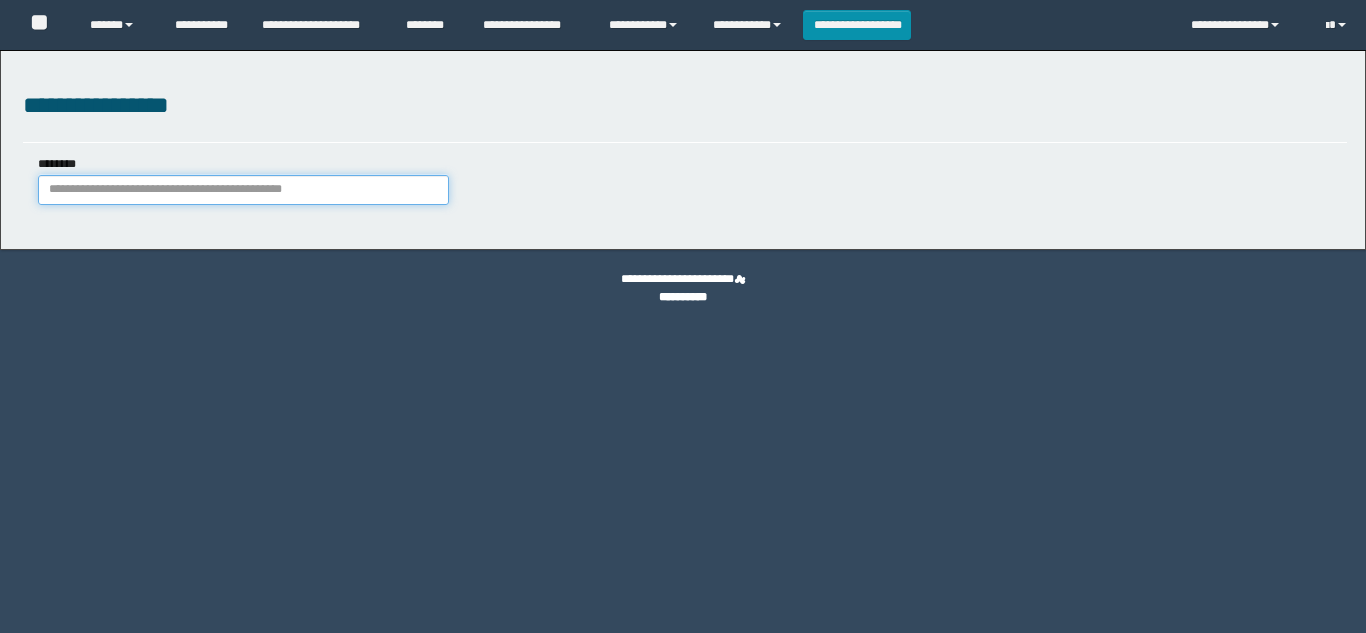 click on "********" at bounding box center (243, 190) 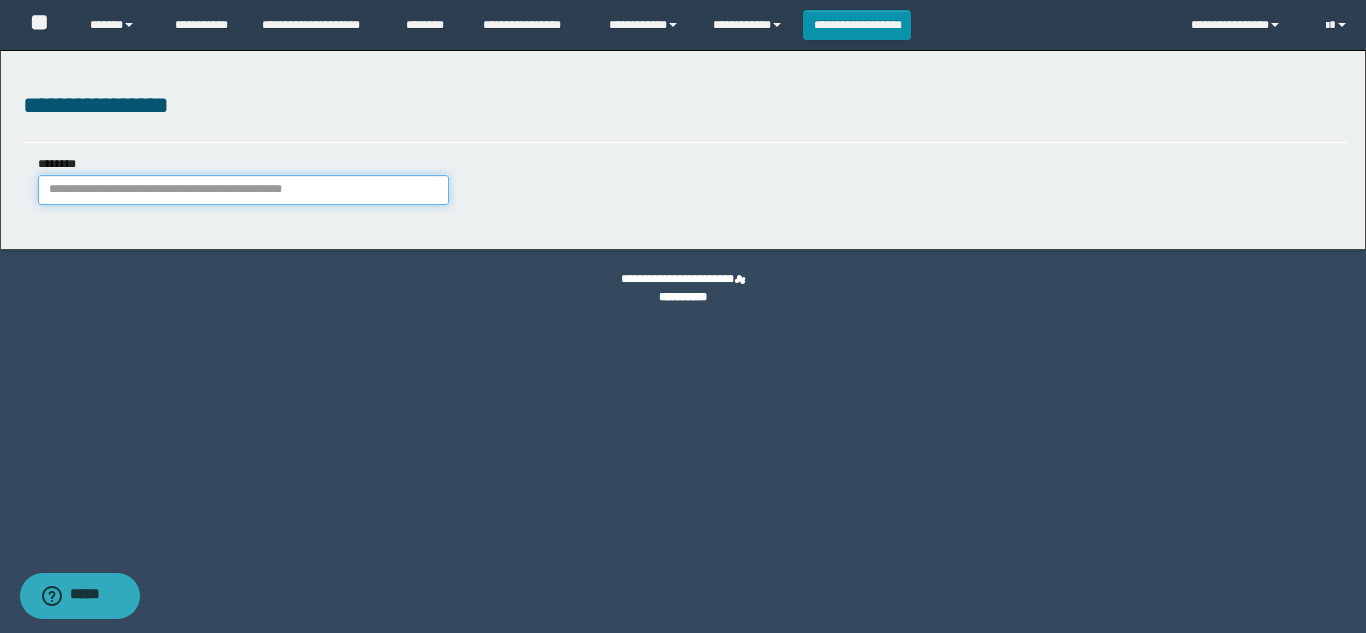 paste on "**********" 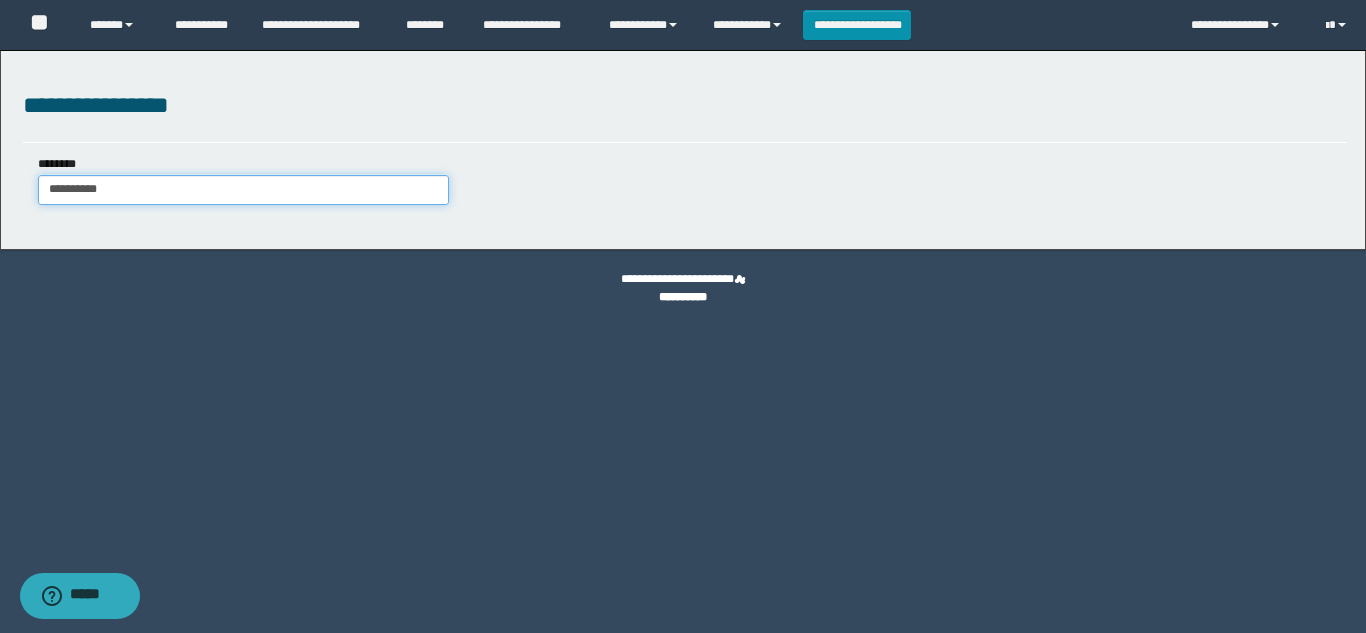 type on "**********" 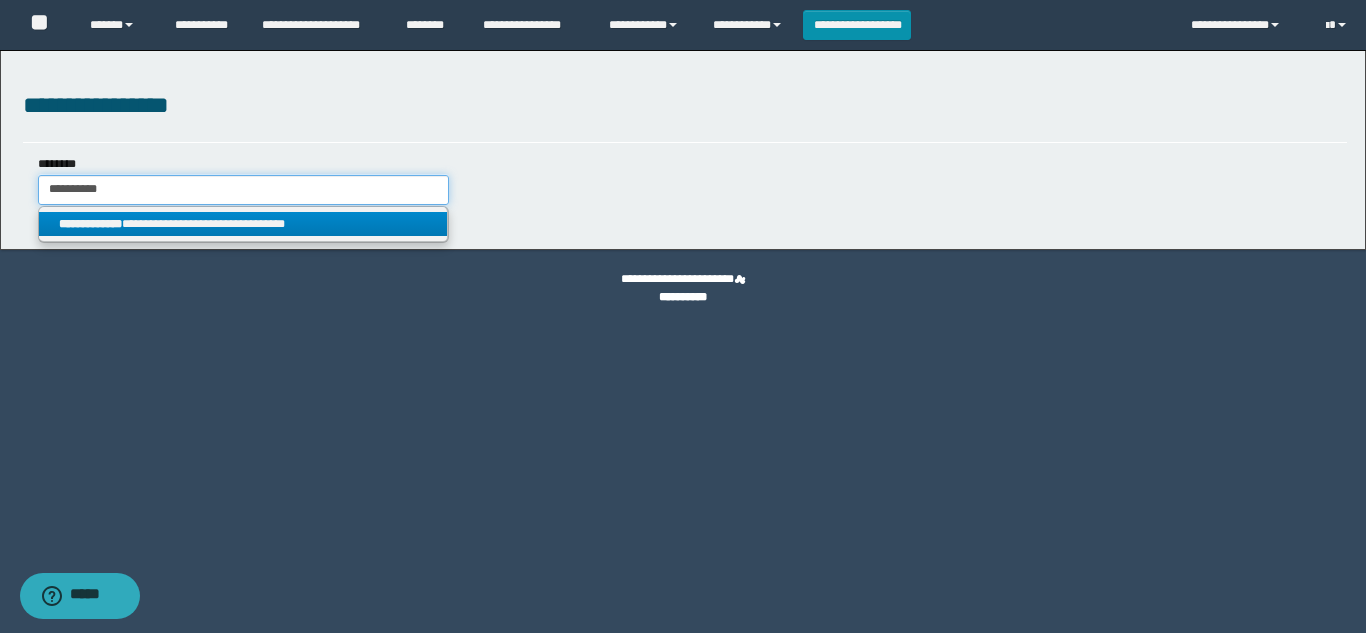 type on "**********" 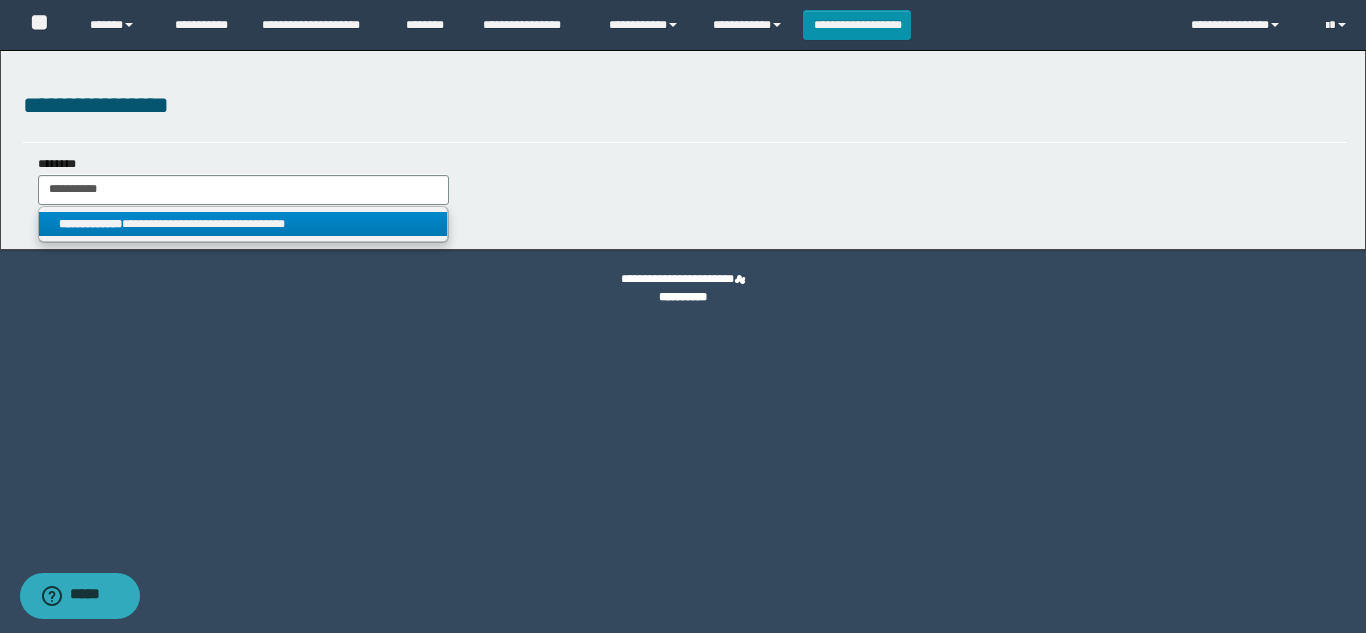 click on "**********" at bounding box center (243, 224) 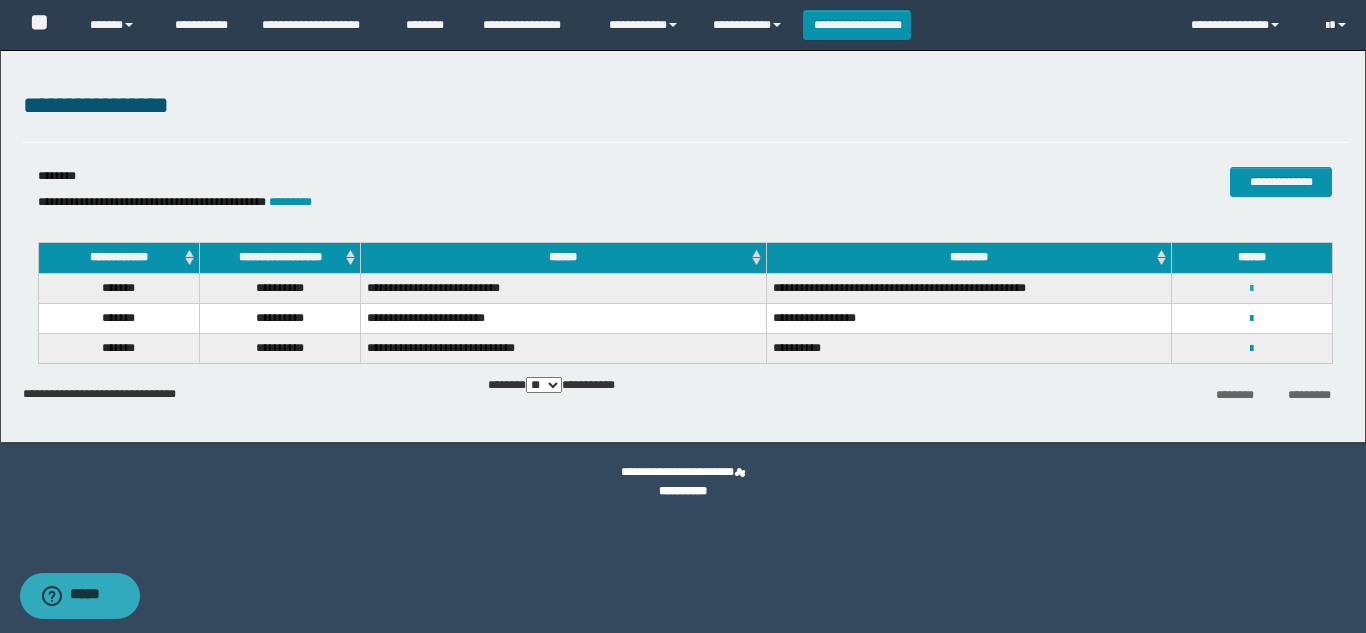 click at bounding box center [1251, 289] 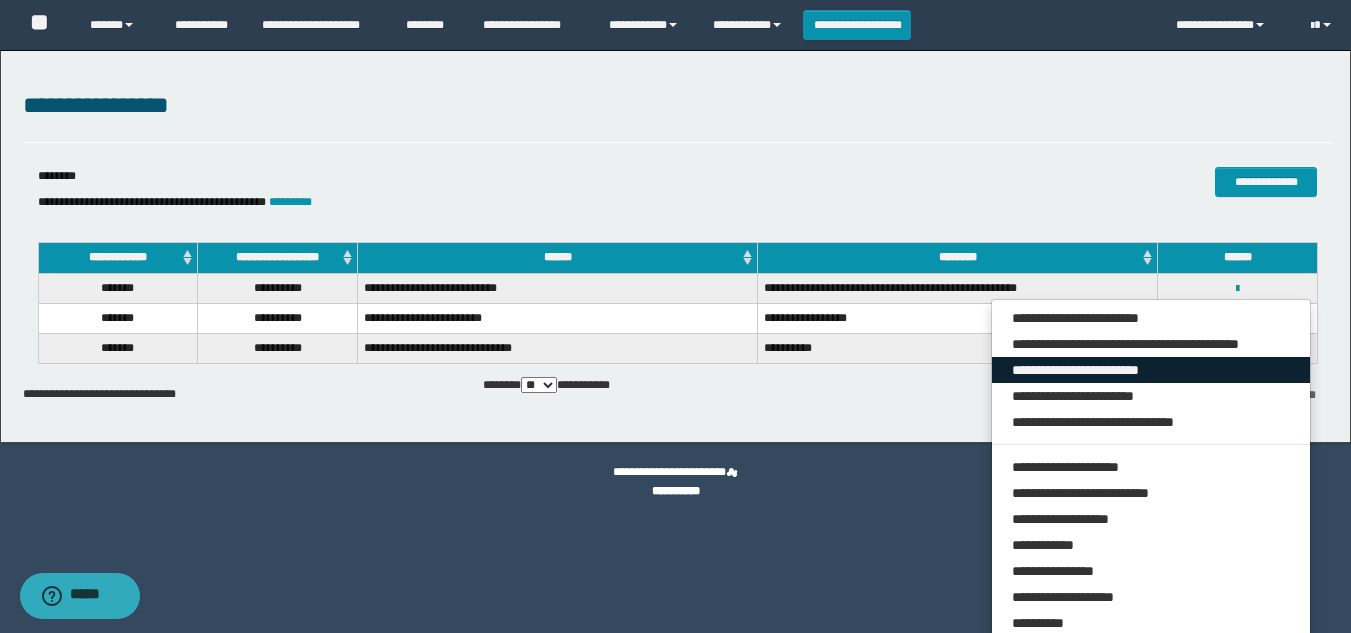 click on "**********" at bounding box center [1151, 370] 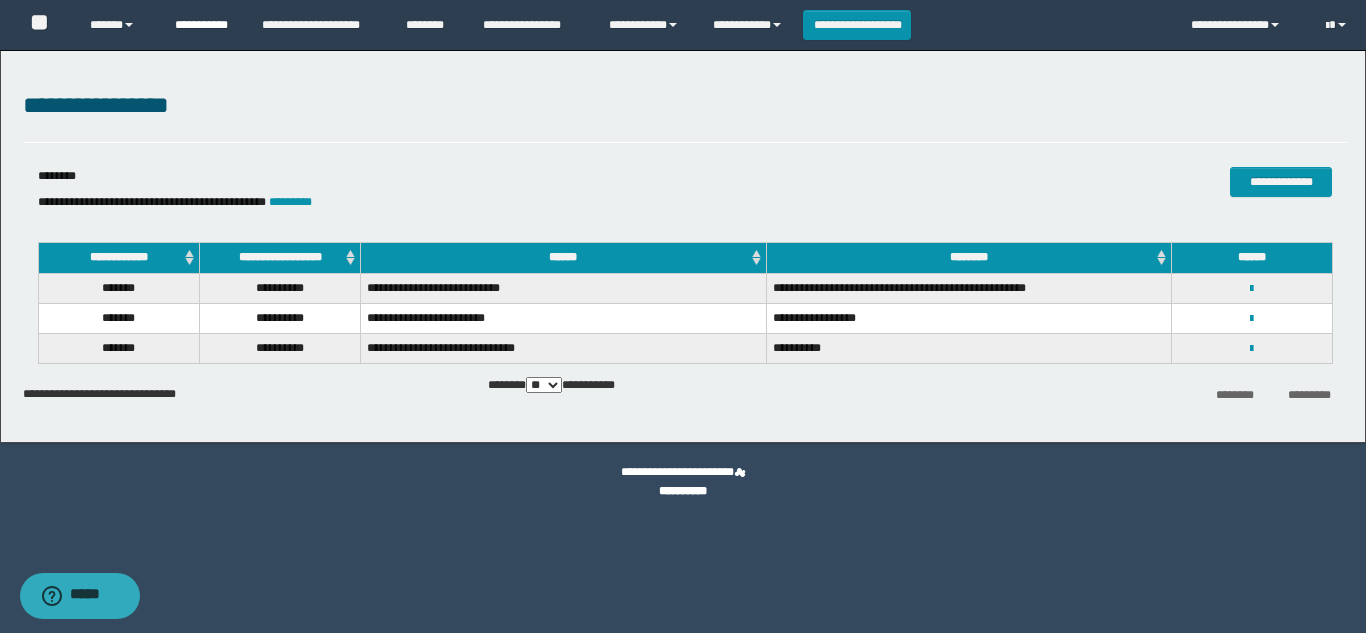 click on "**********" at bounding box center [203, 25] 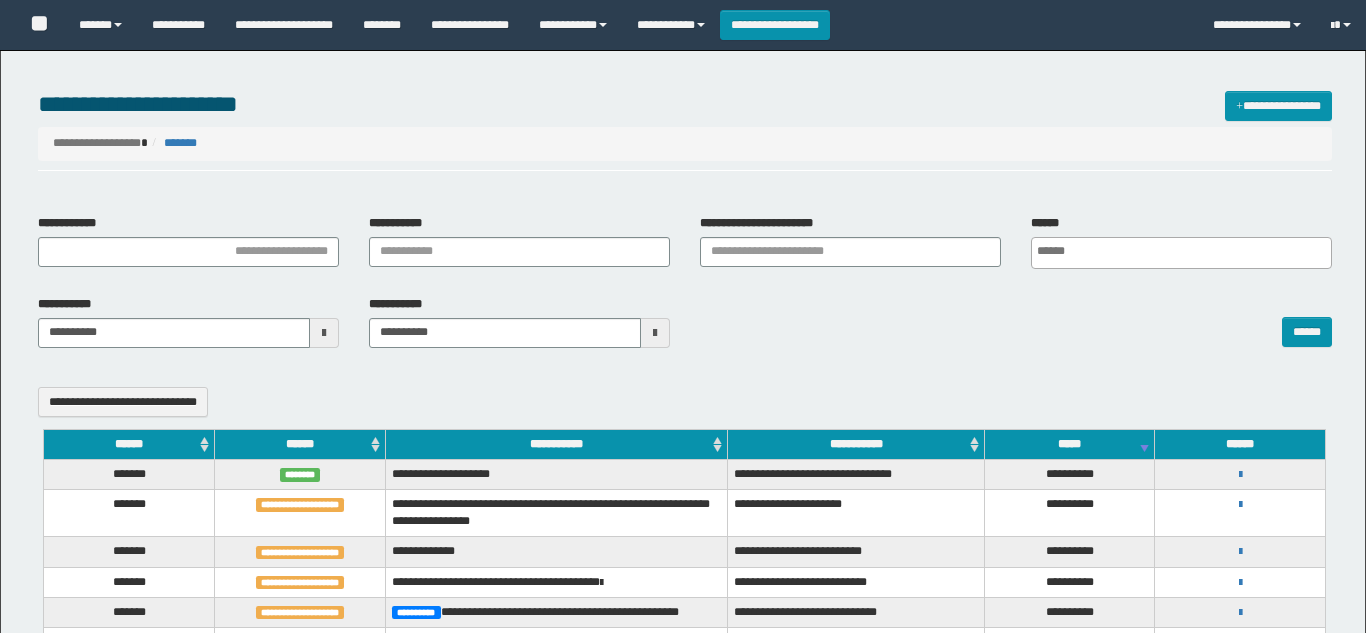 select 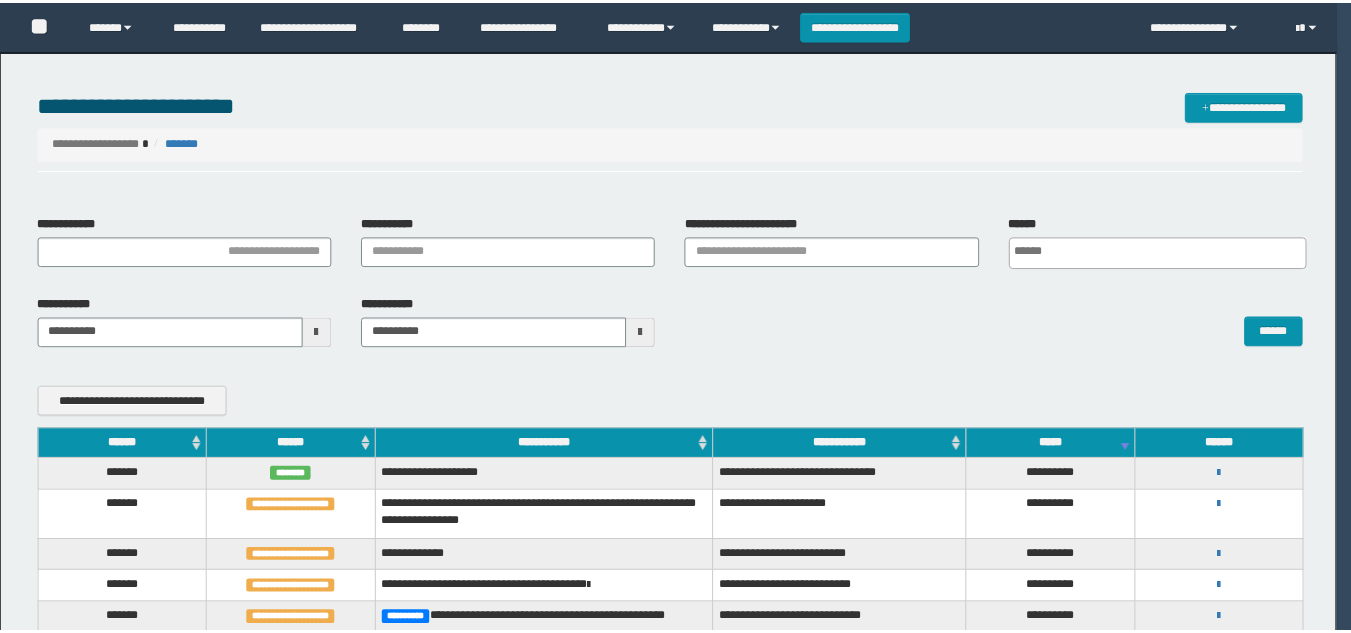 scroll, scrollTop: 0, scrollLeft: 0, axis: both 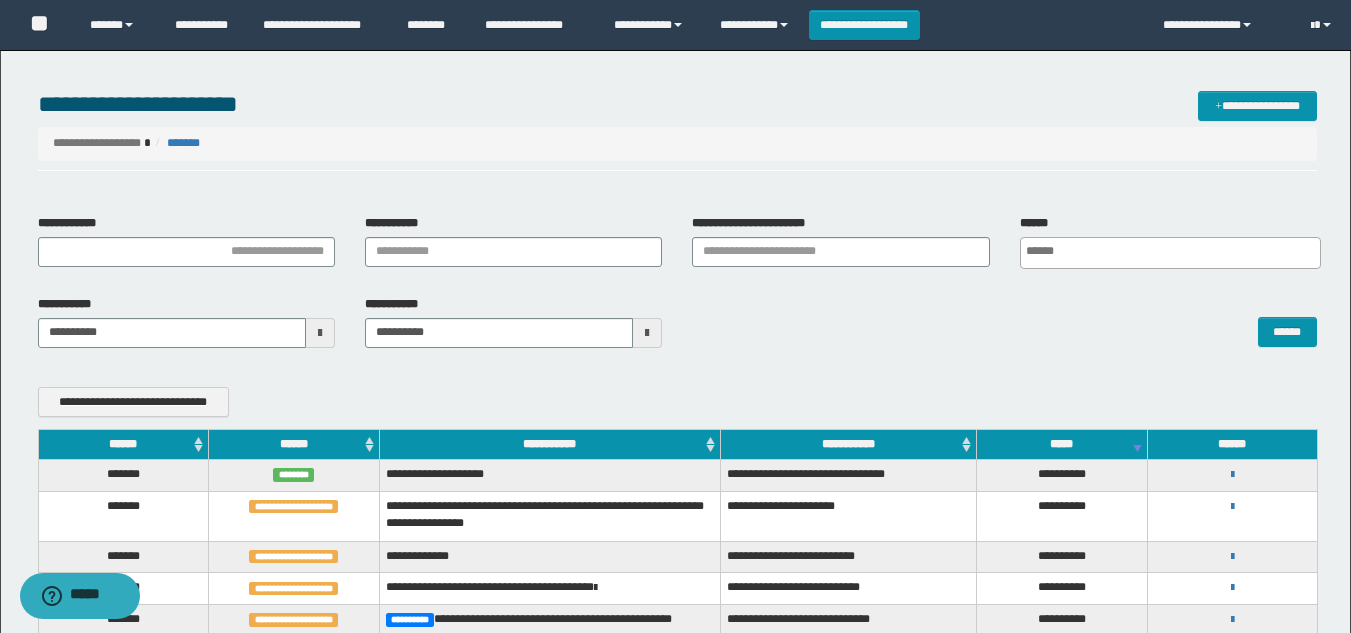 click on "**********" at bounding box center (513, 241) 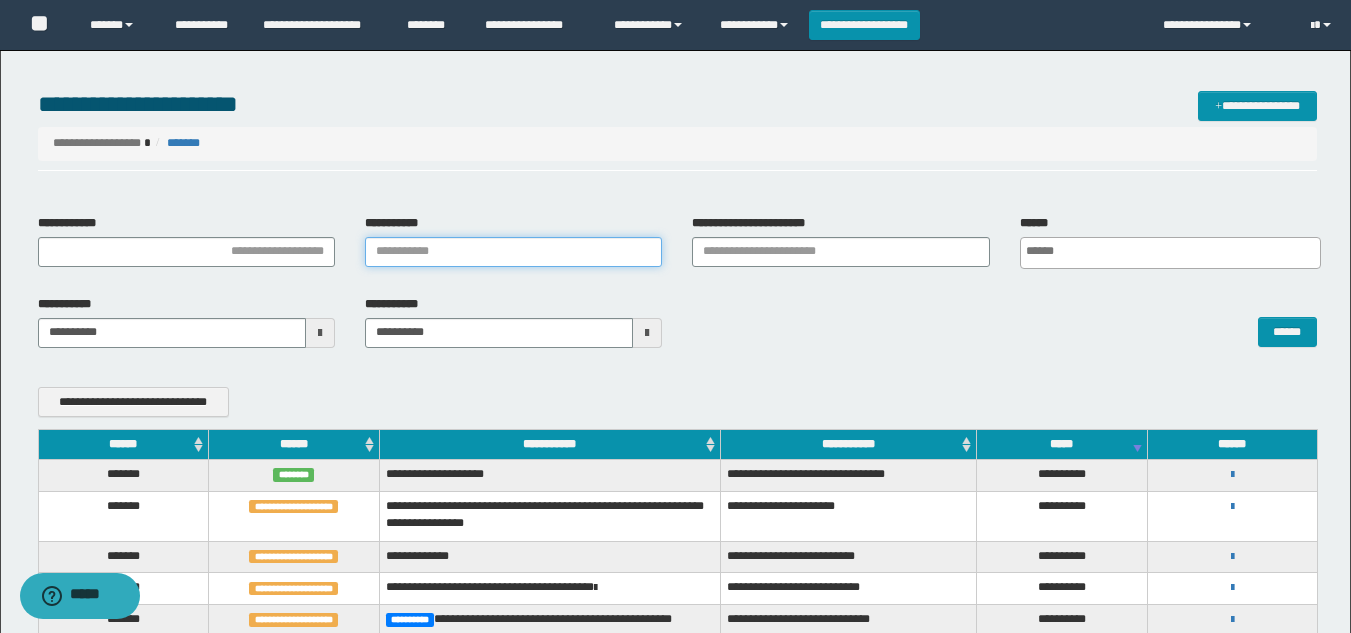 drag, startPoint x: 464, startPoint y: 261, endPoint x: 472, endPoint y: 247, distance: 16.124516 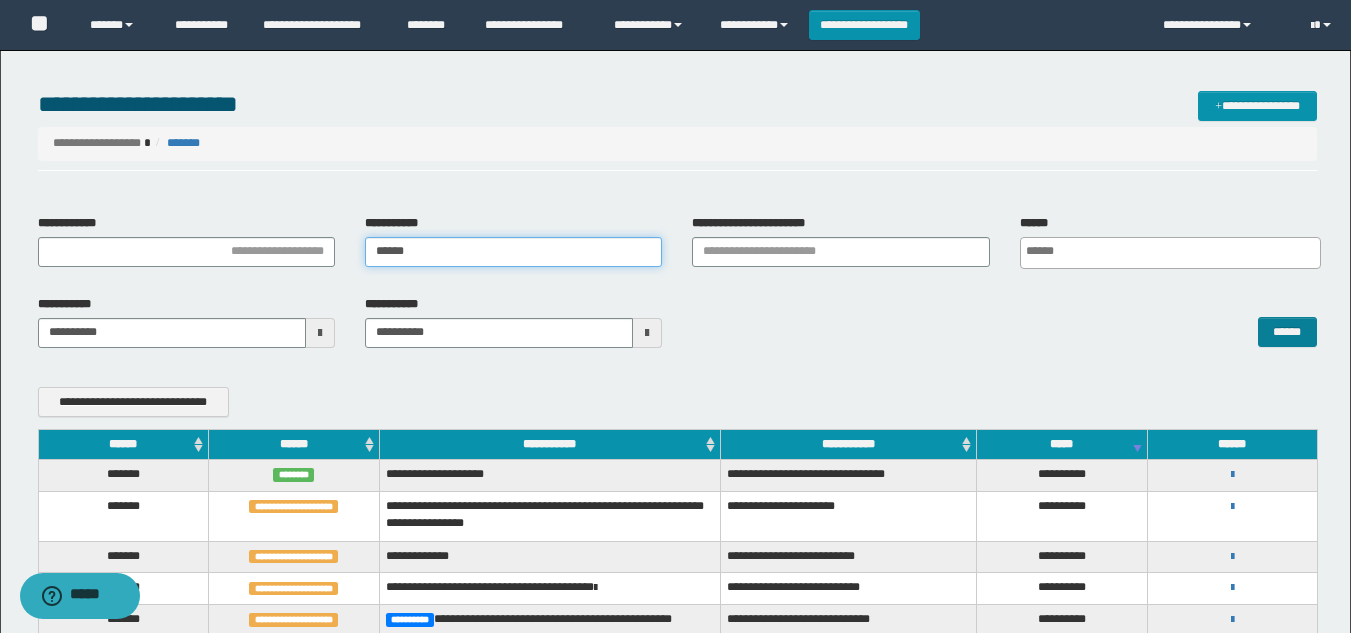 type on "******" 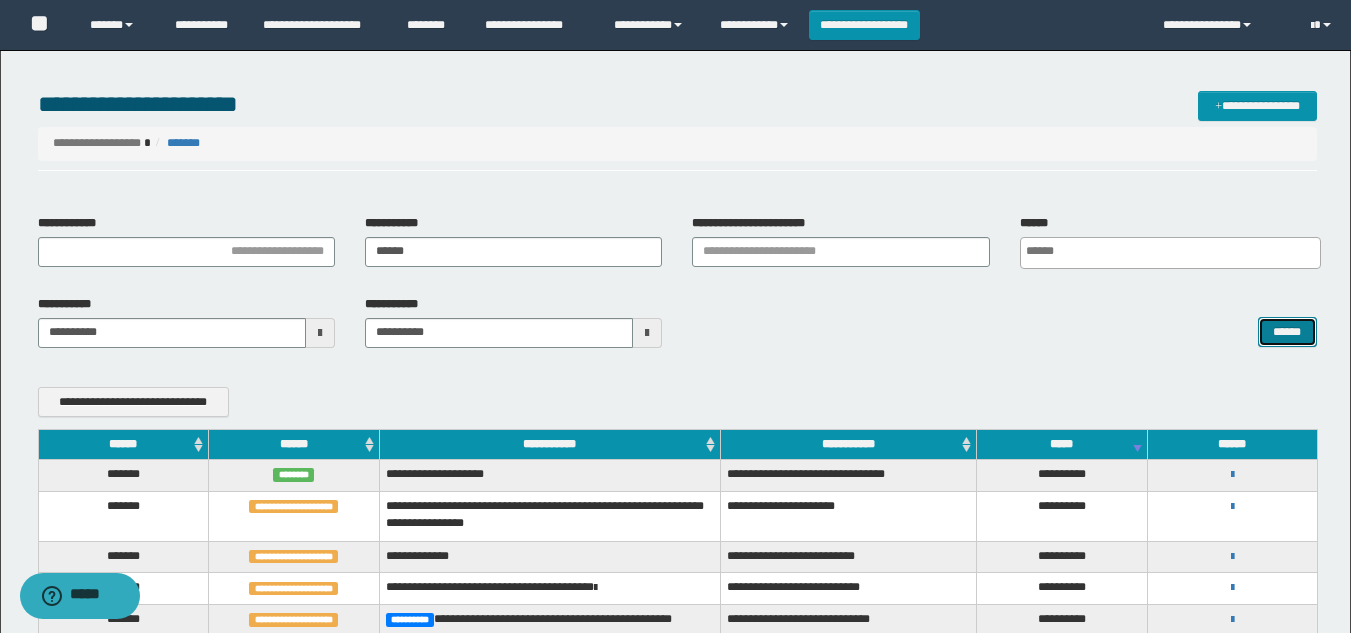 click on "******" at bounding box center [1287, 332] 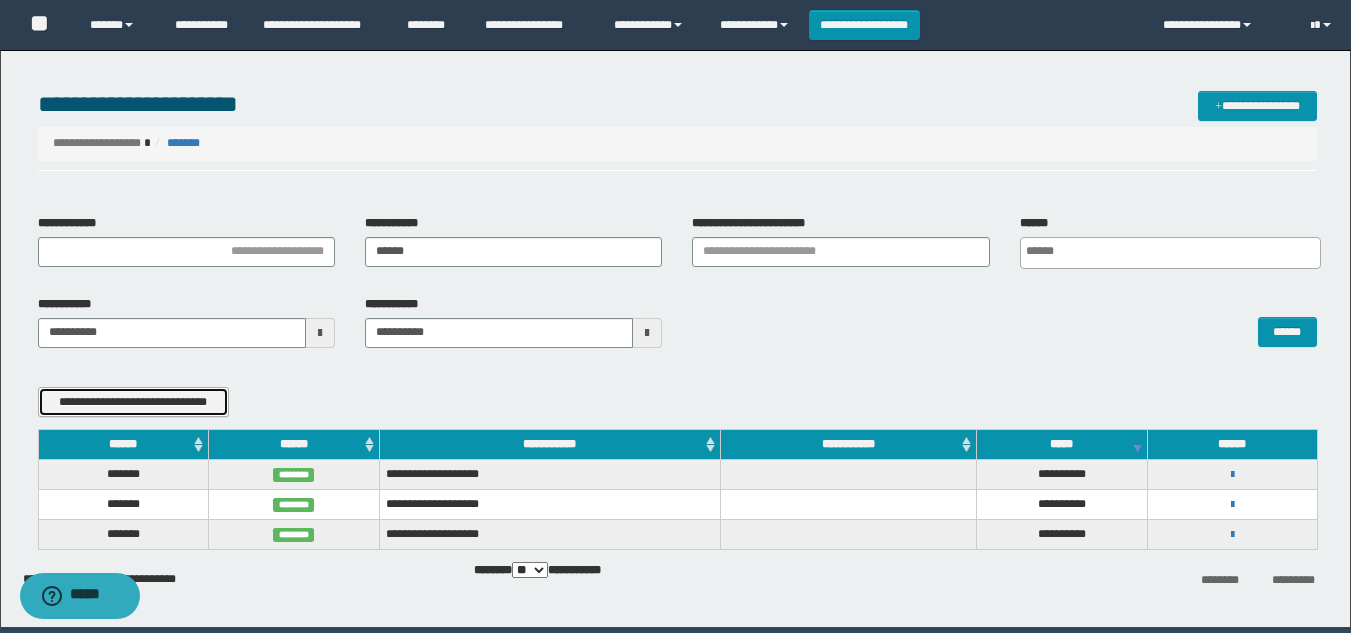 click on "**********" at bounding box center [133, 402] 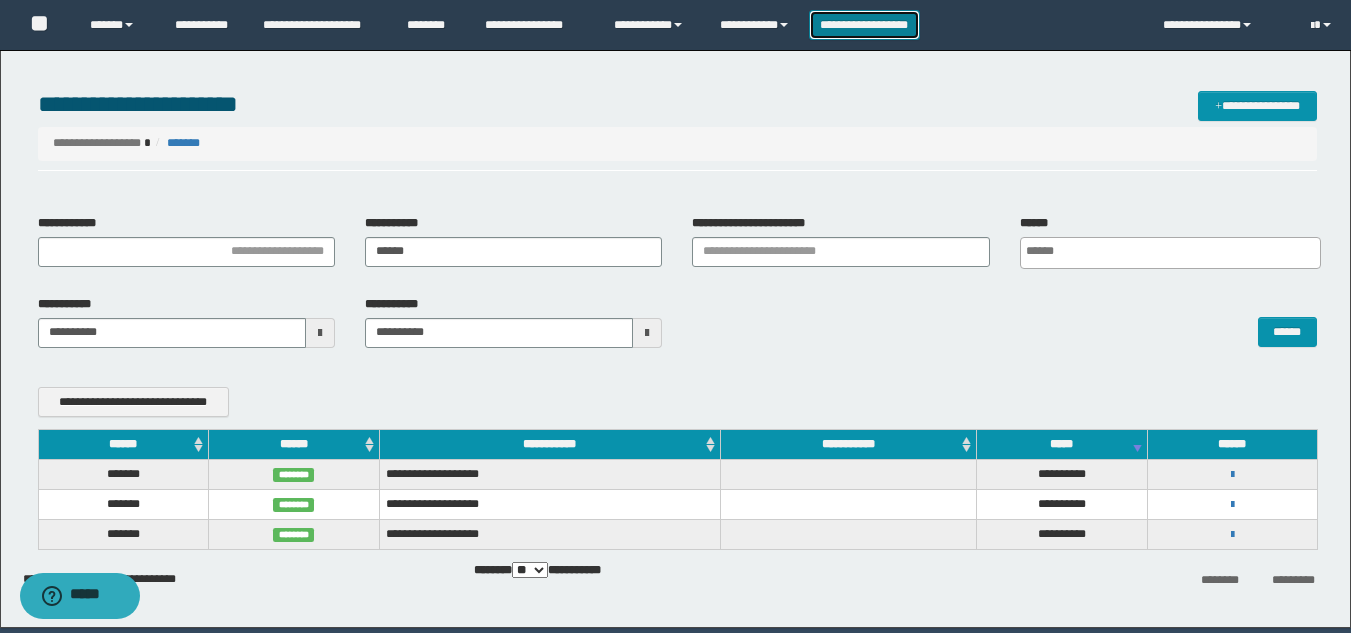 click on "**********" at bounding box center (864, 25) 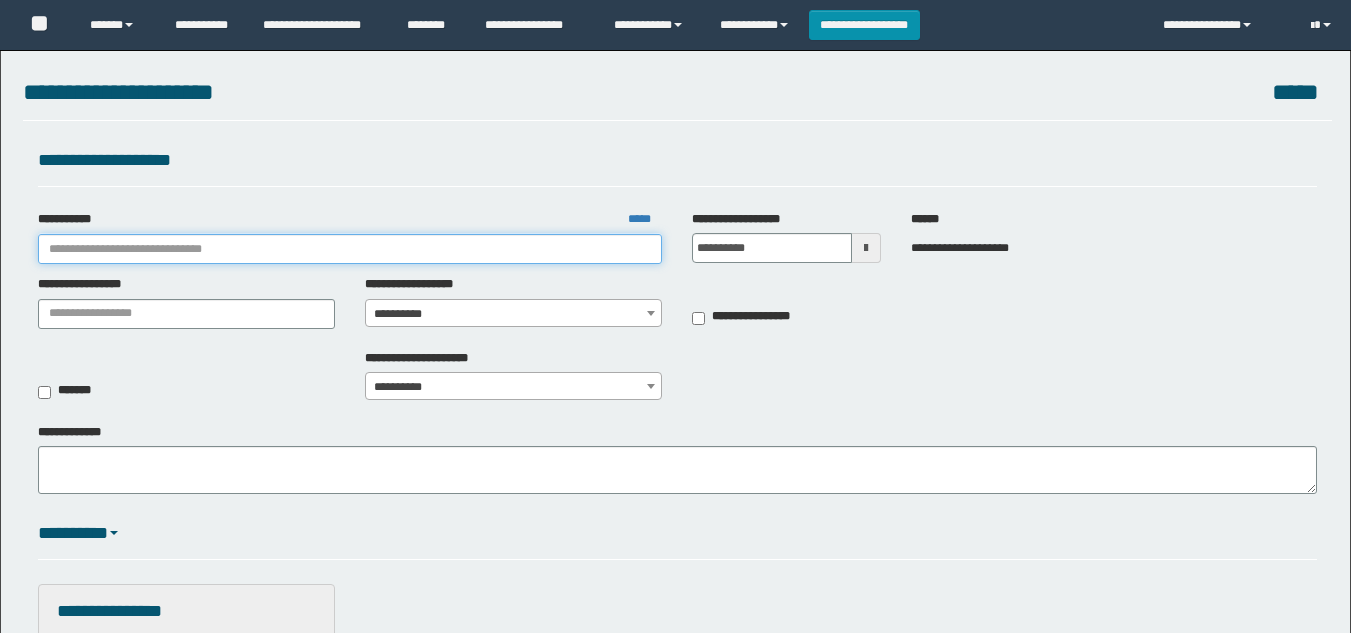 scroll, scrollTop: 0, scrollLeft: 0, axis: both 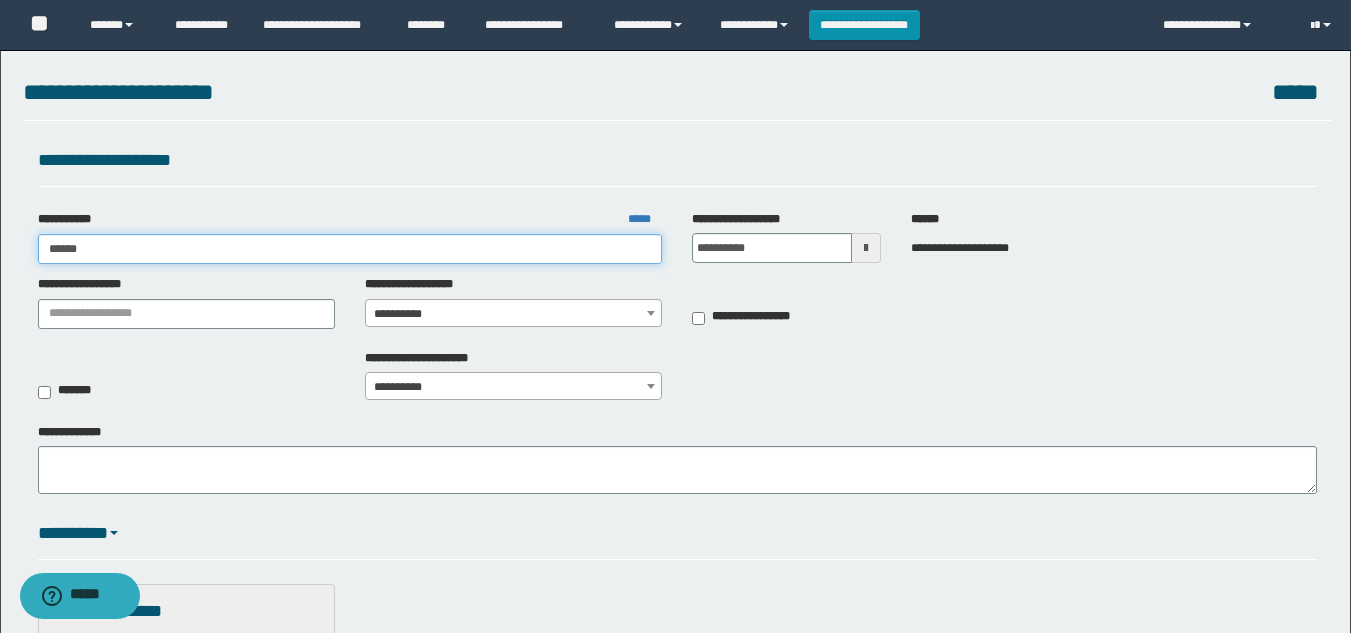 type on "*****" 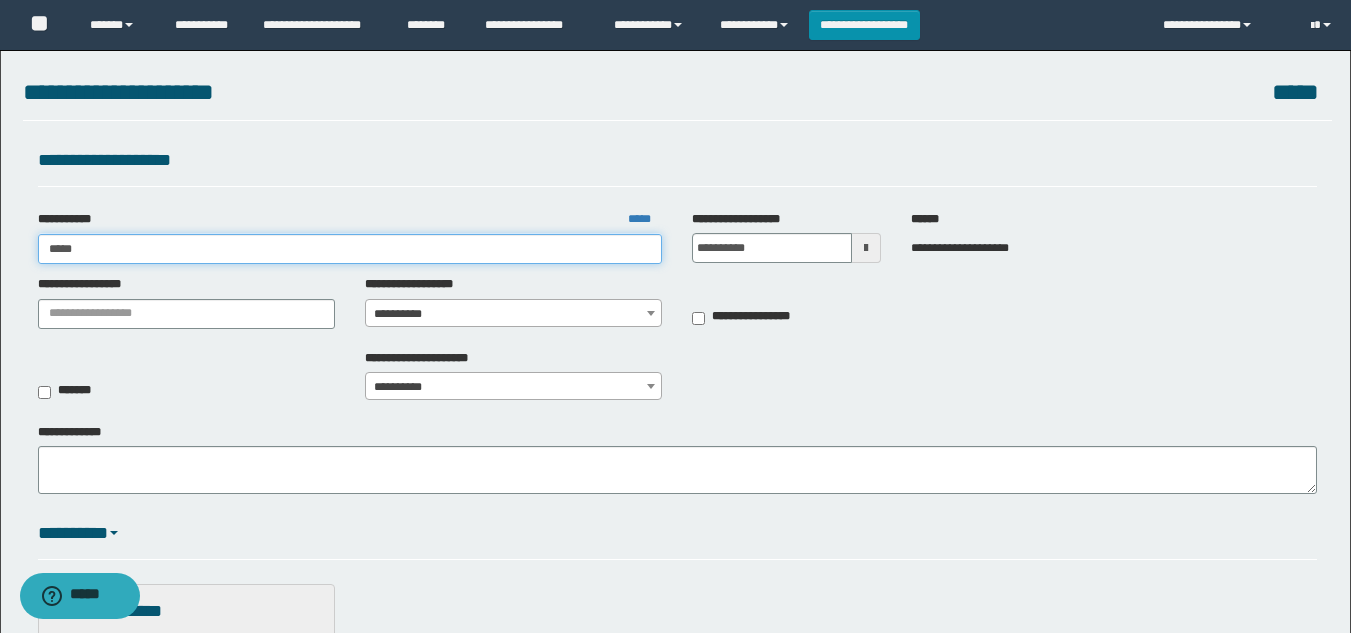 type on "*****" 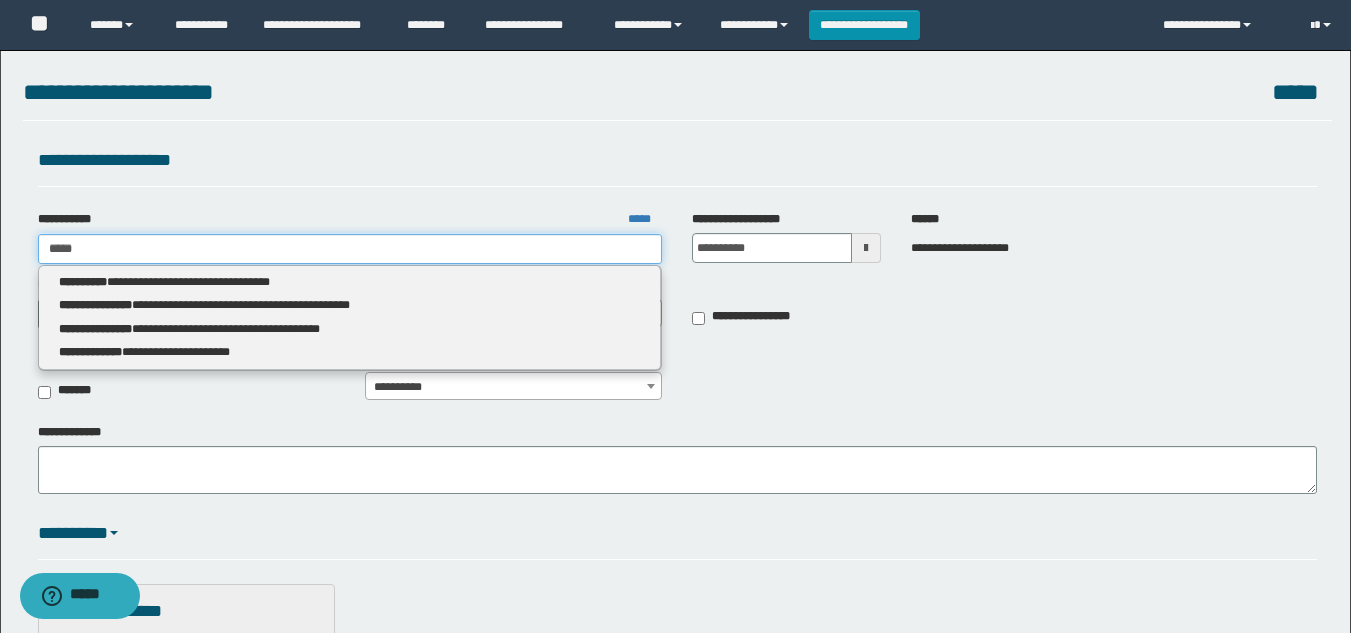 type 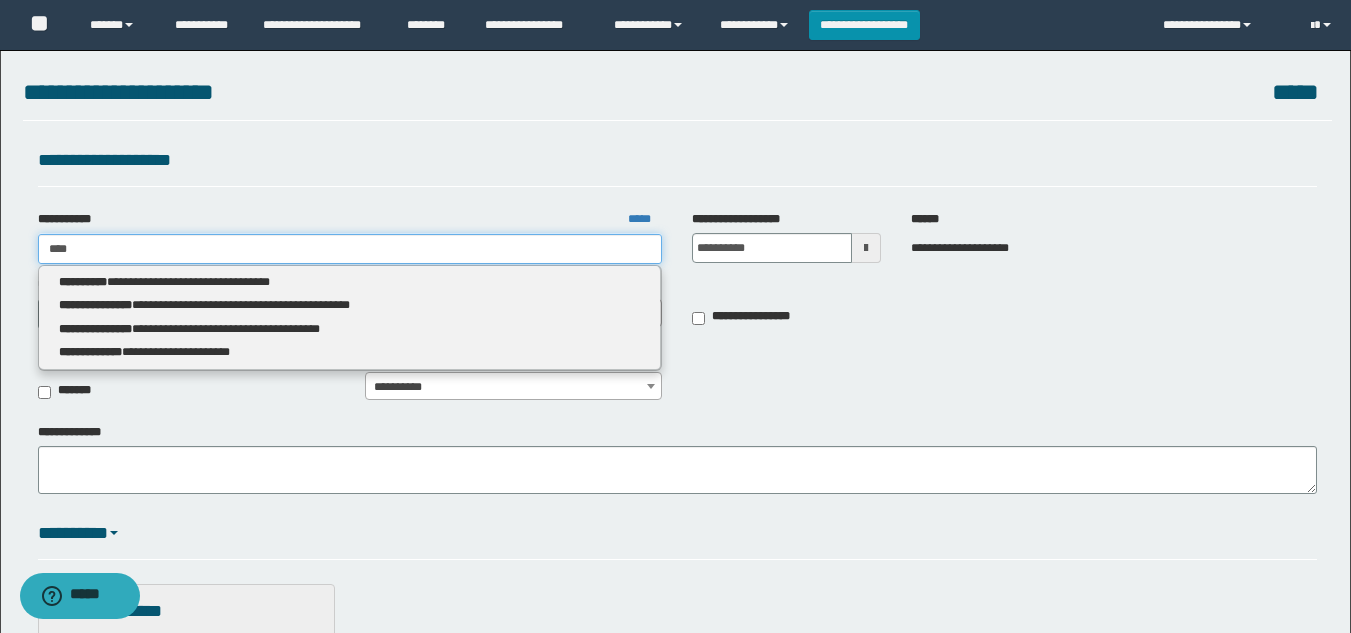 type on "****" 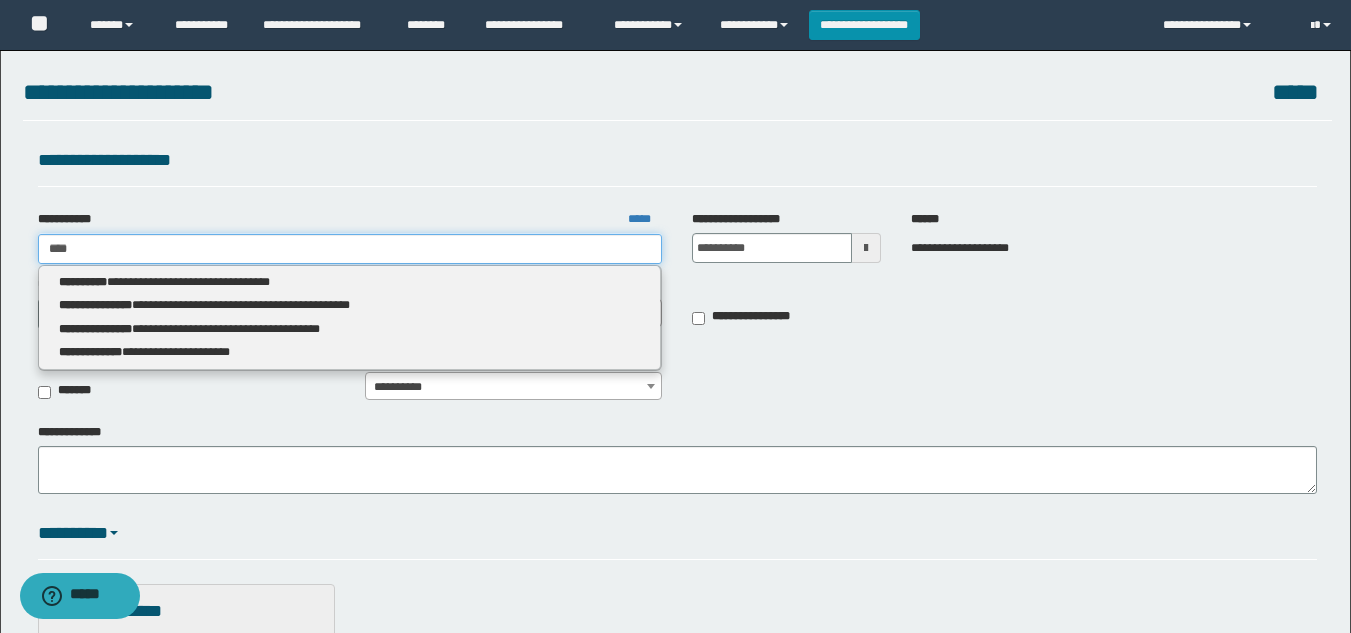 type 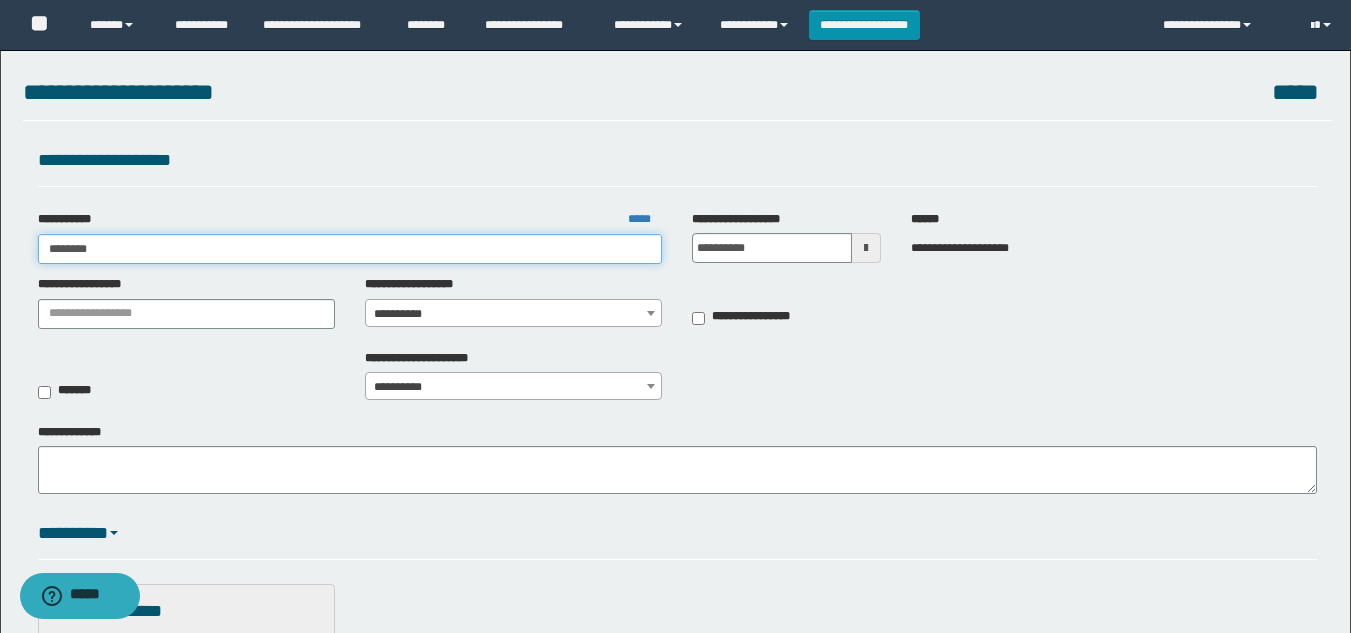 type on "*********" 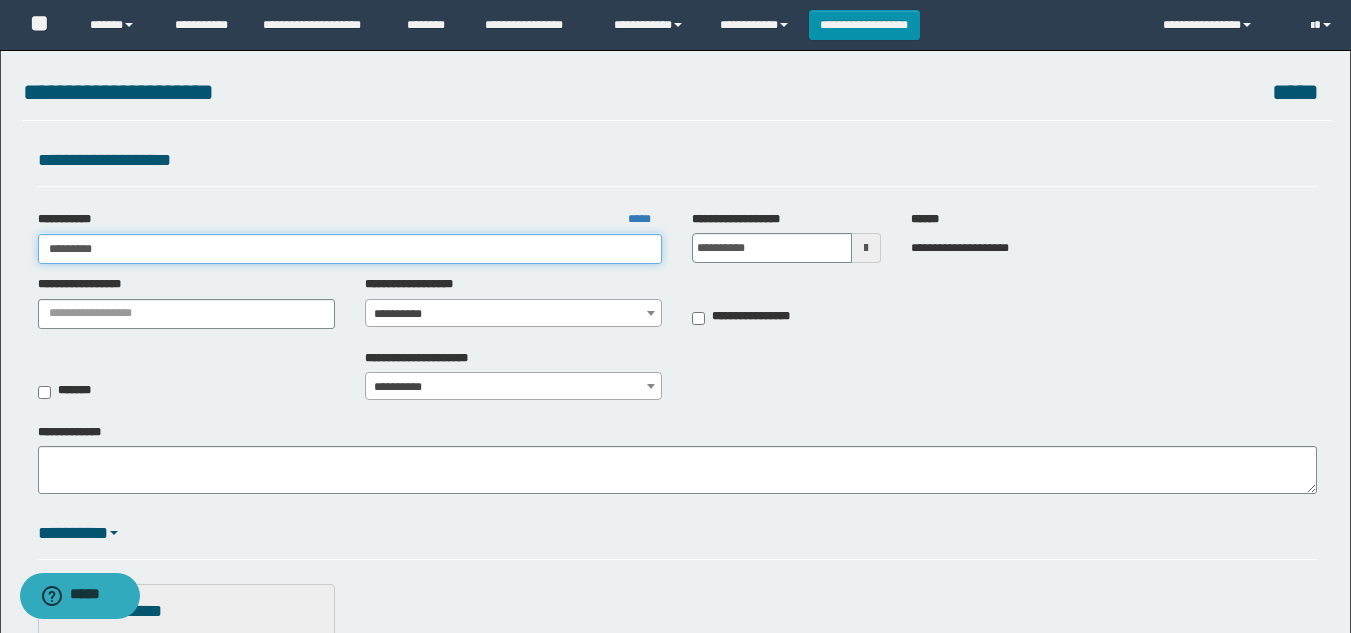 type on "*********" 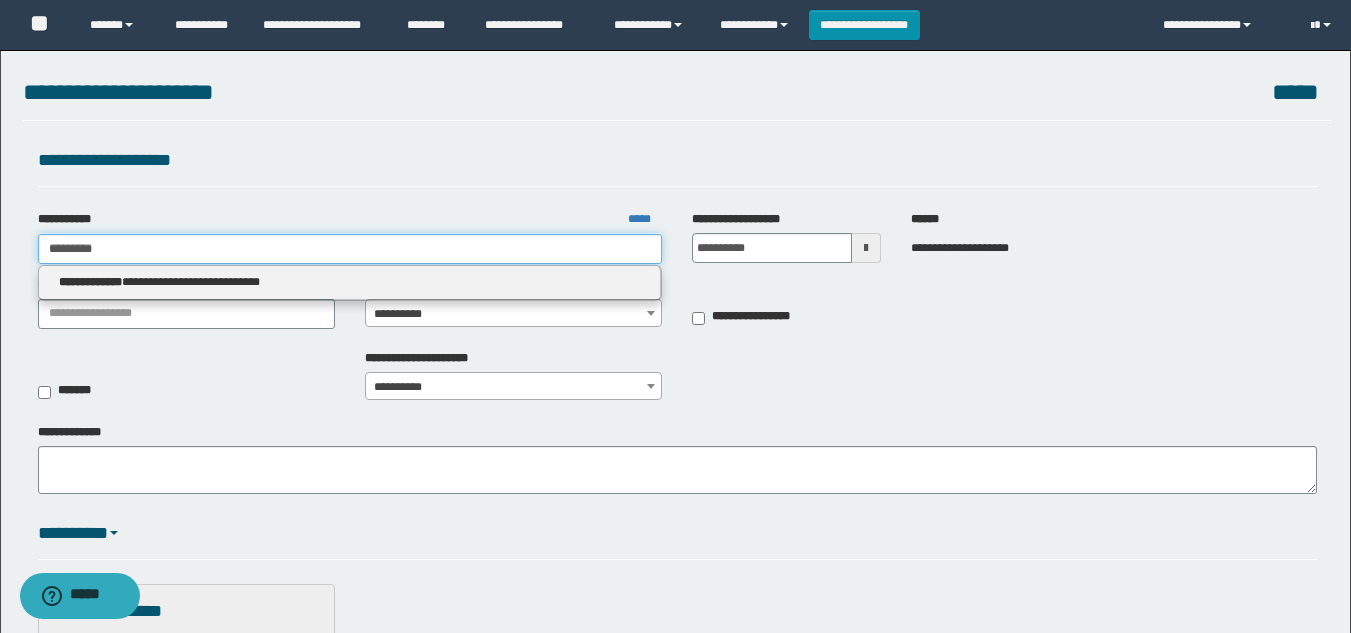 drag, startPoint x: 123, startPoint y: 236, endPoint x: 0, endPoint y: 250, distance: 123.79418 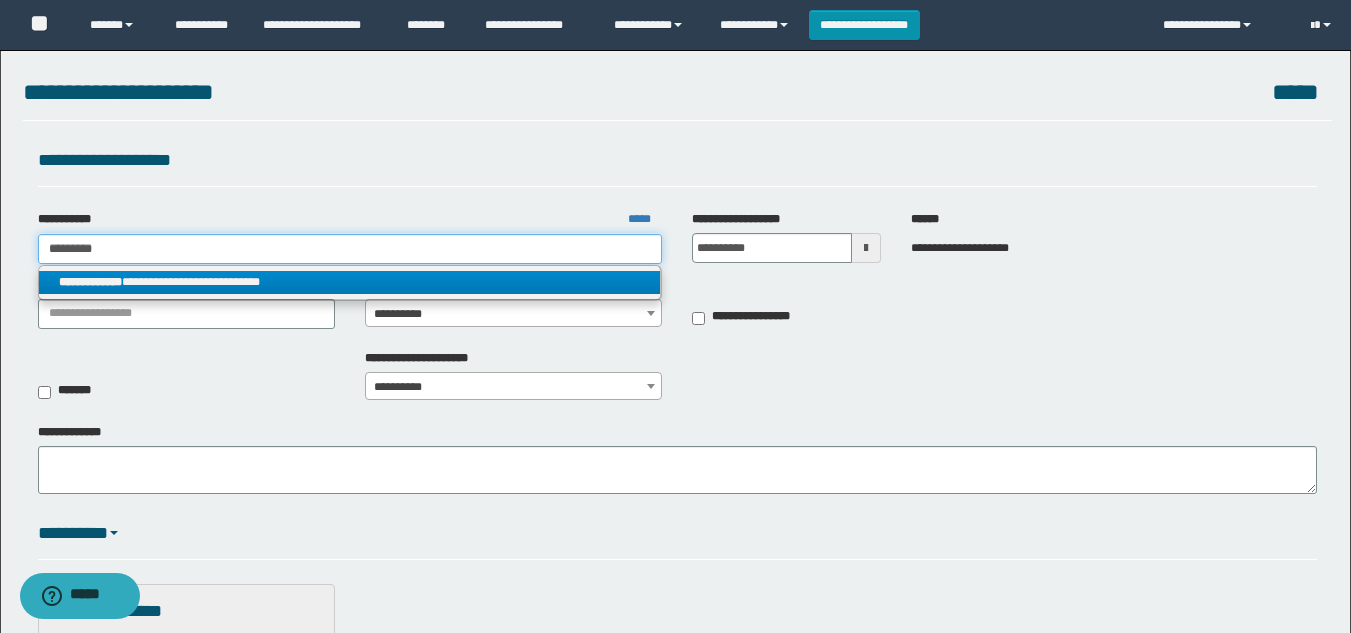 type 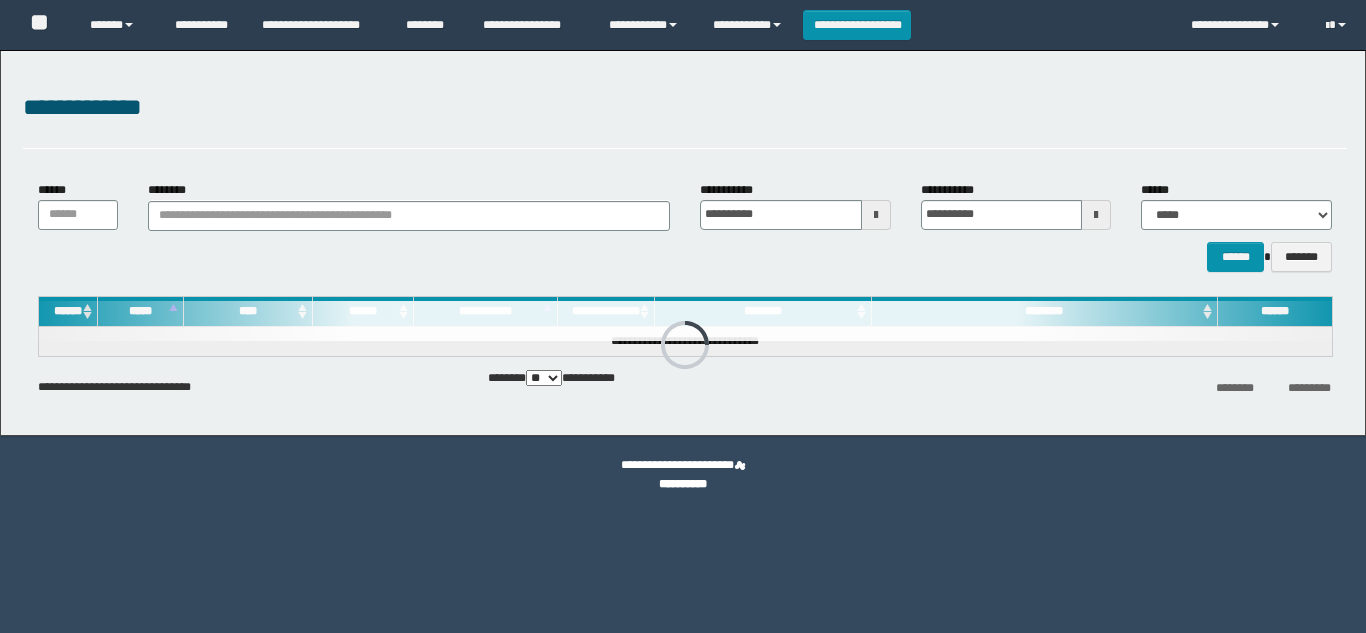 scroll, scrollTop: 0, scrollLeft: 0, axis: both 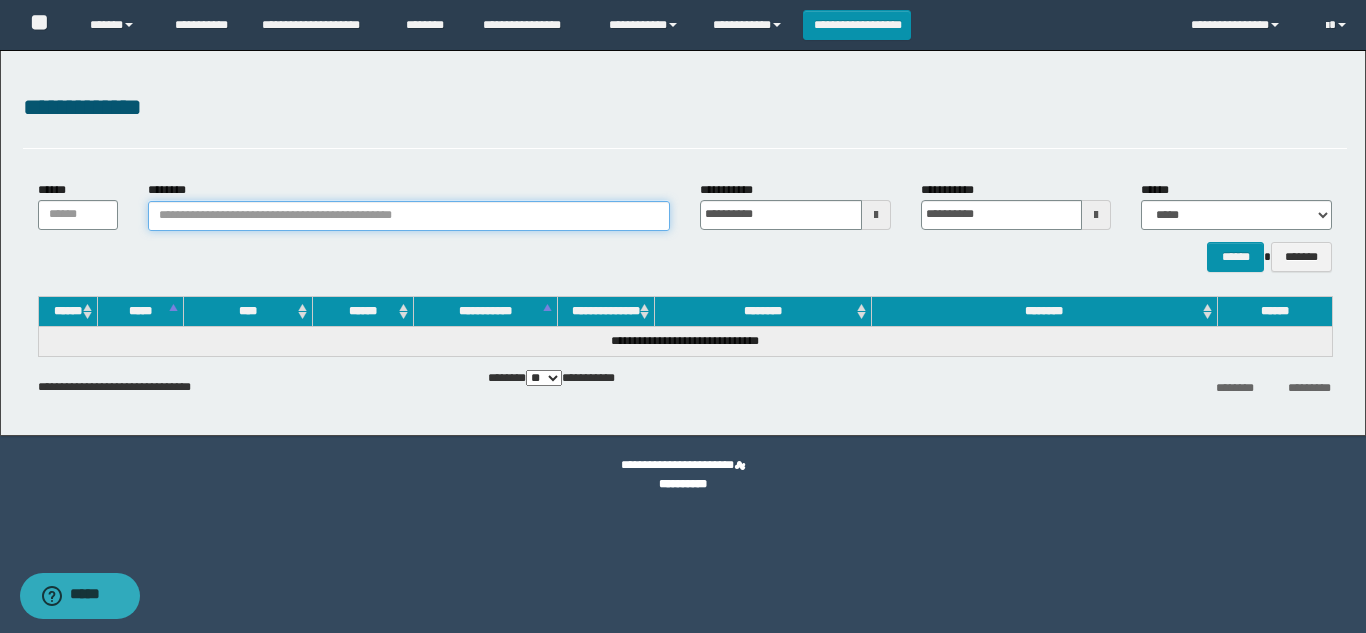 click on "********" at bounding box center (409, 216) 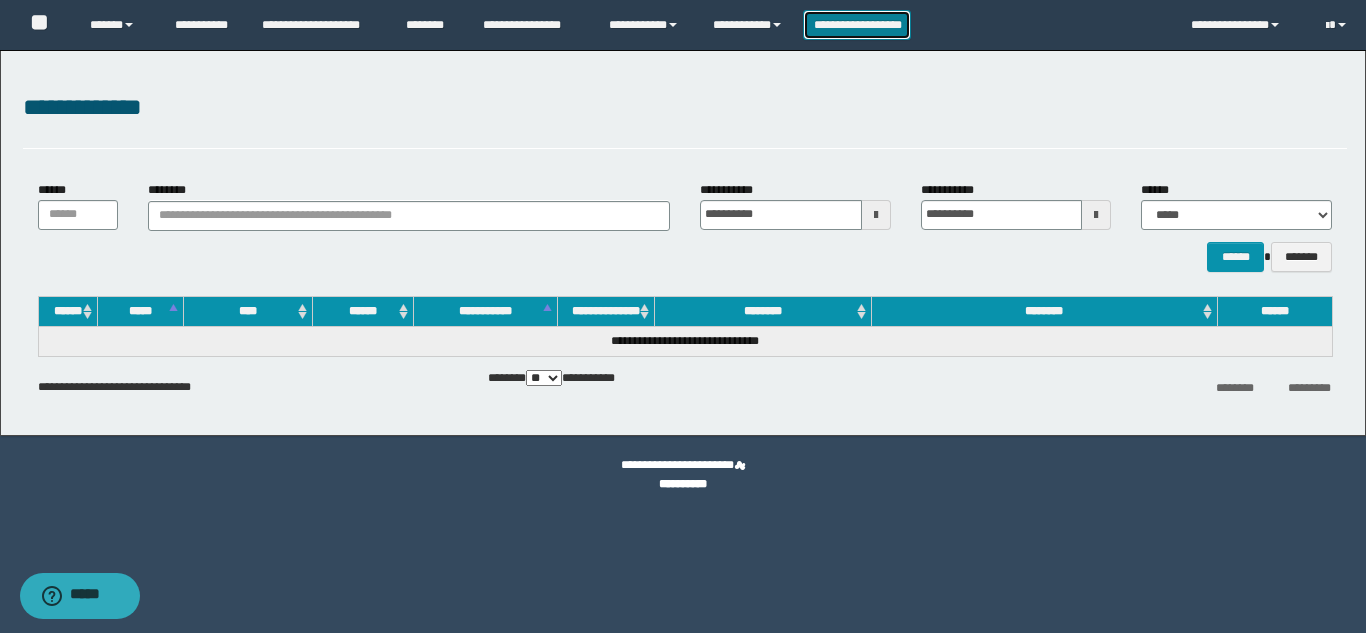 click on "**********" at bounding box center (857, 25) 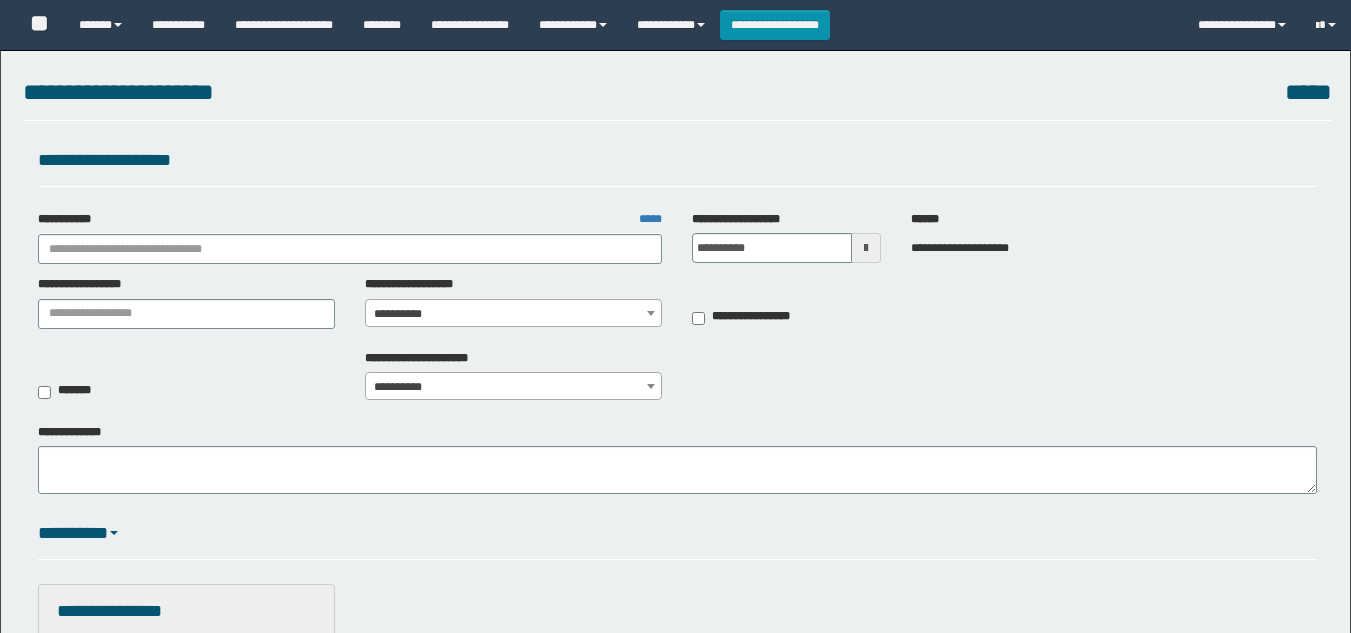 scroll, scrollTop: 0, scrollLeft: 0, axis: both 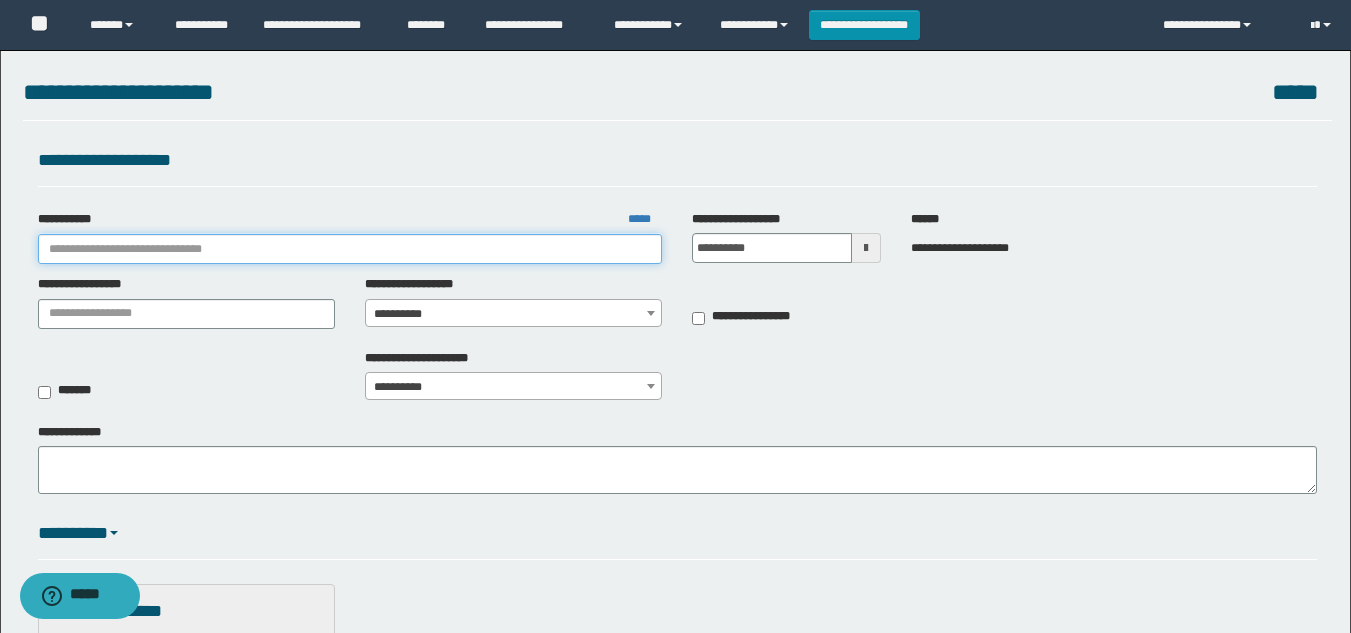 click on "**********" at bounding box center [350, 249] 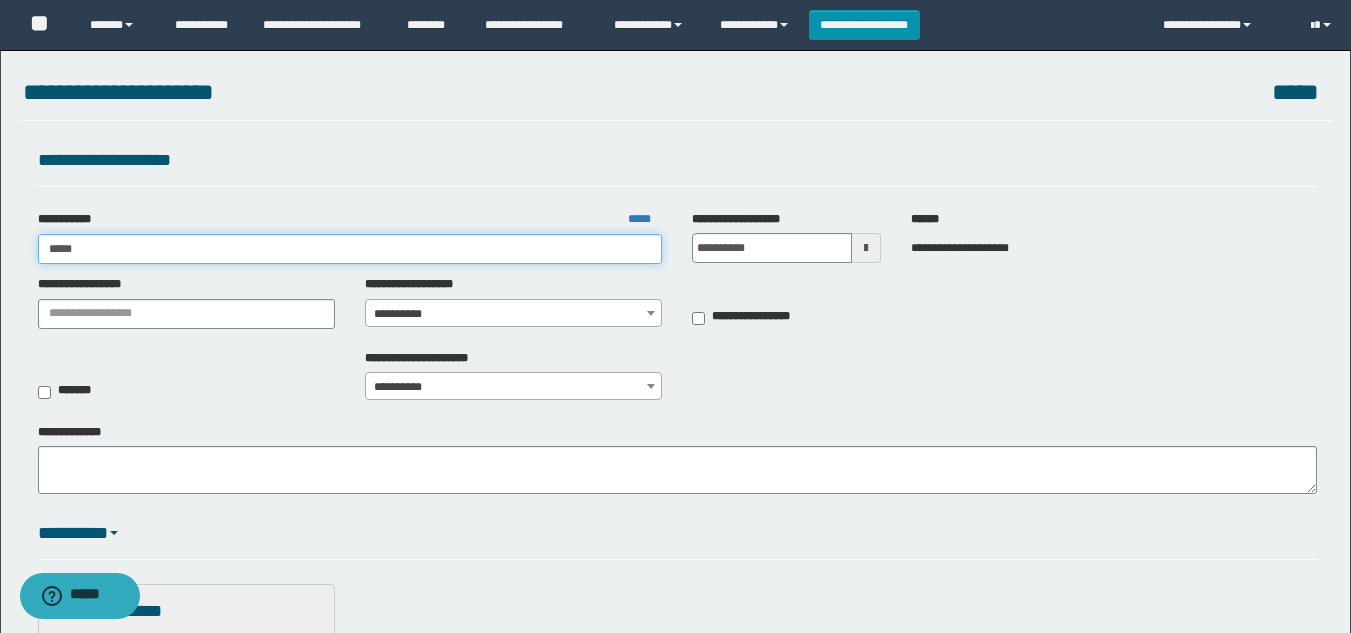type on "******" 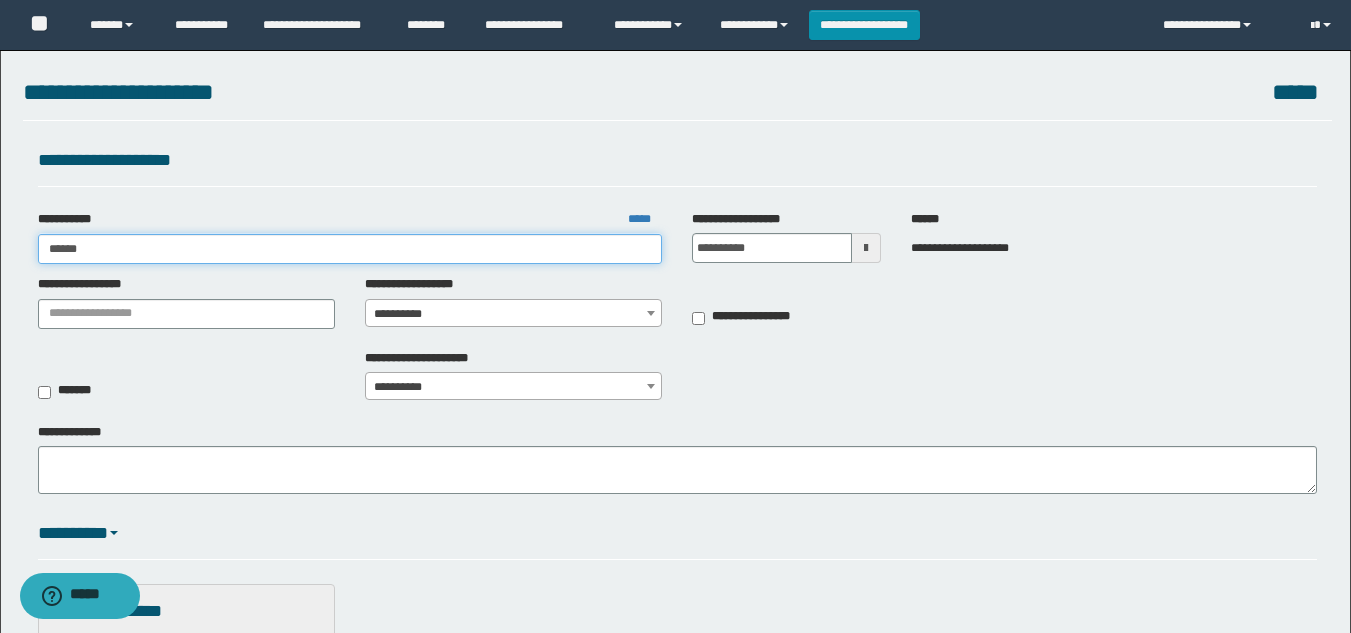 type on "******" 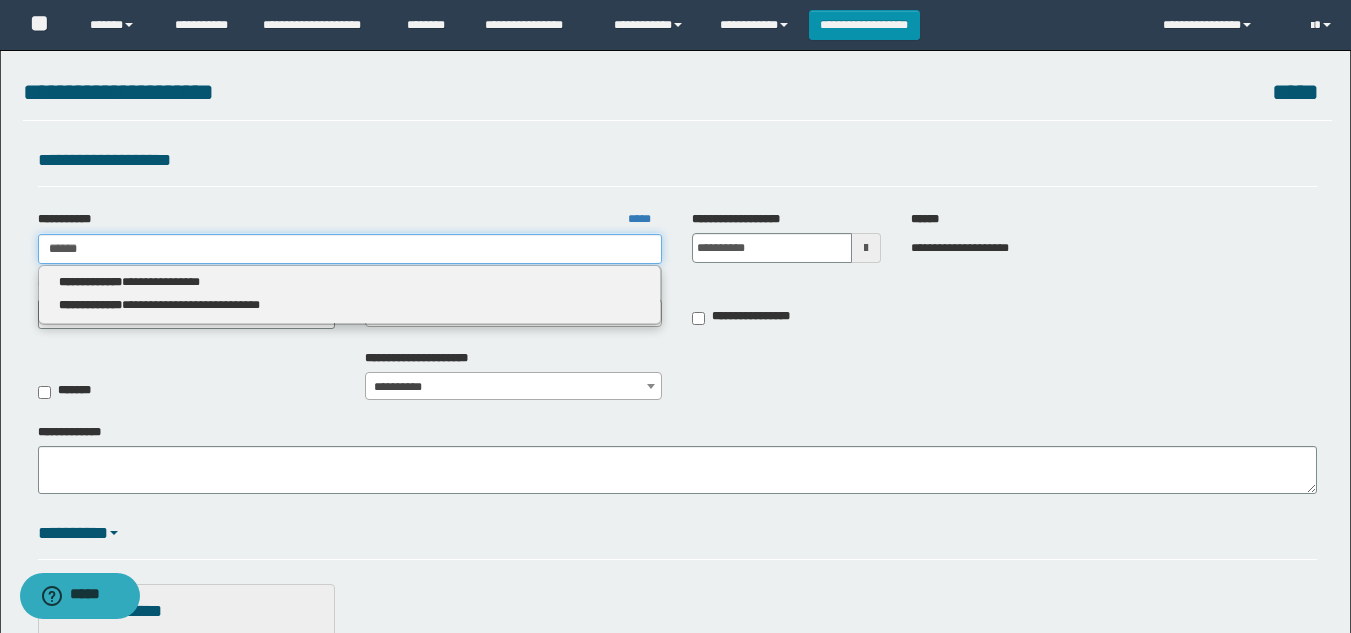 type 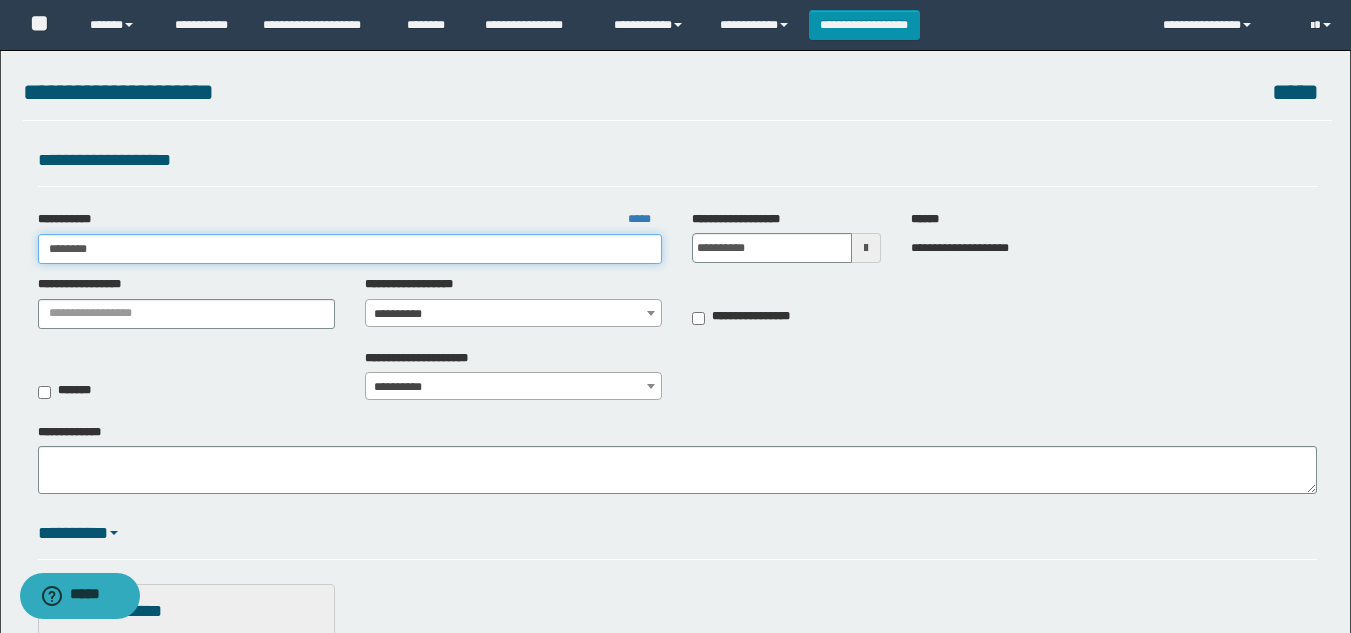 type on "*********" 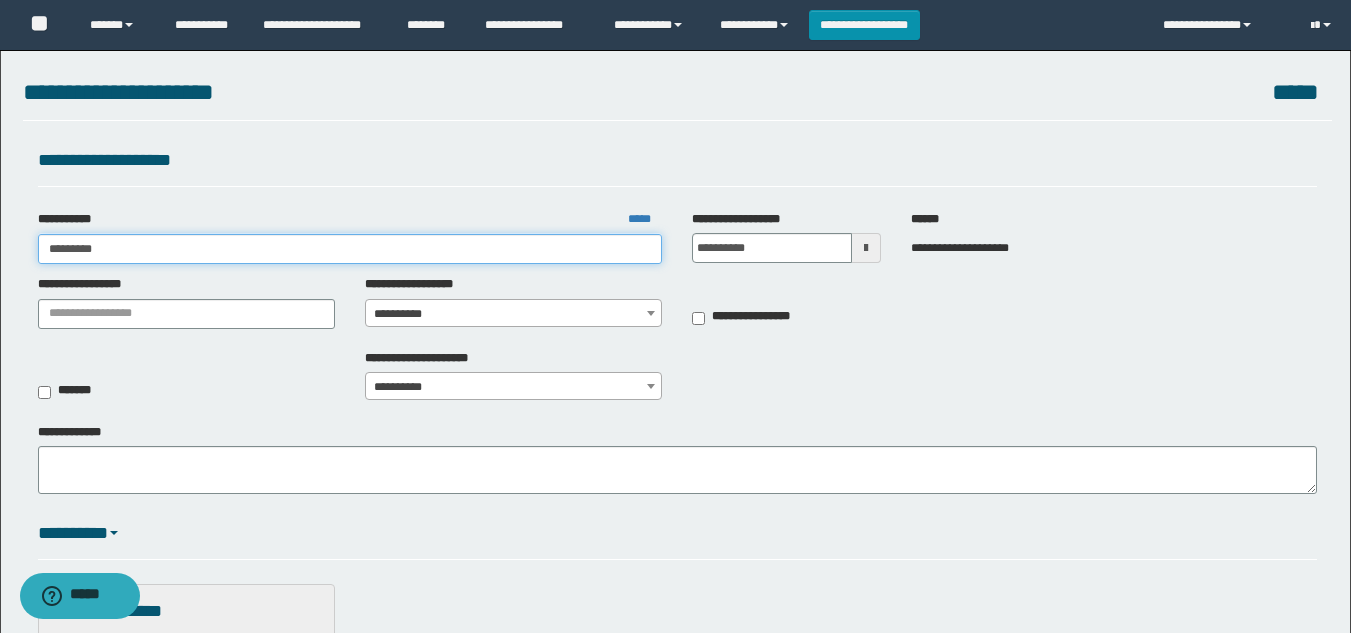 type on "*********" 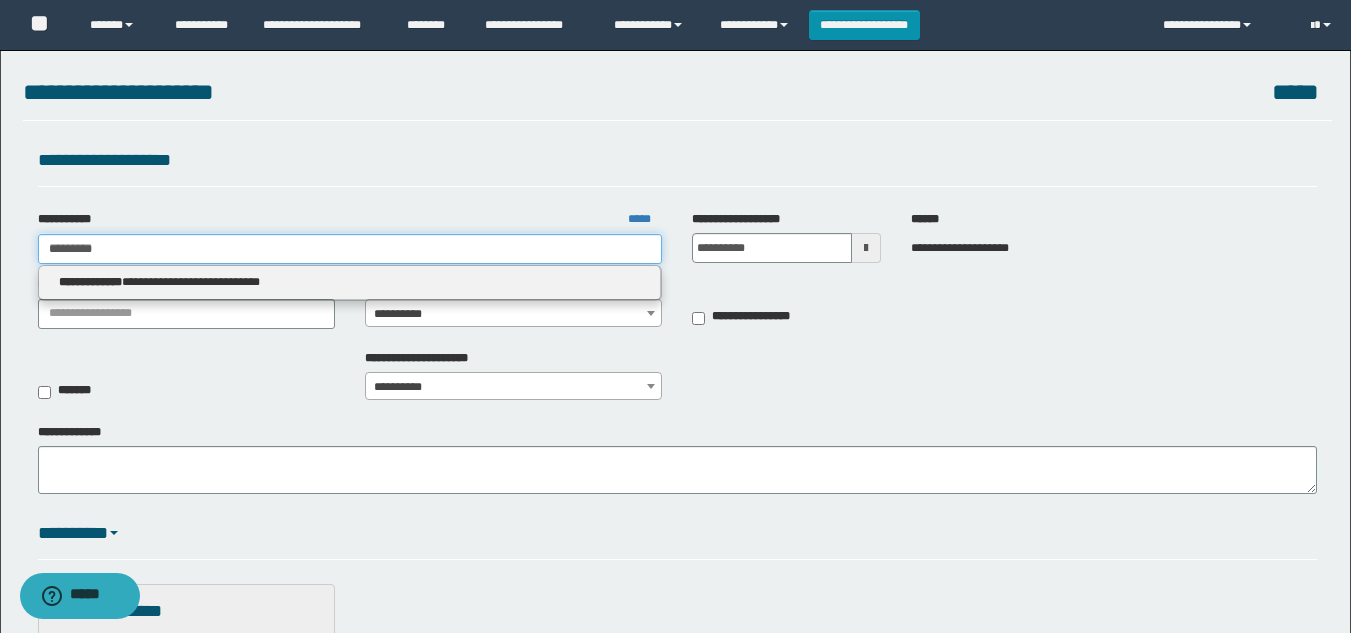 type 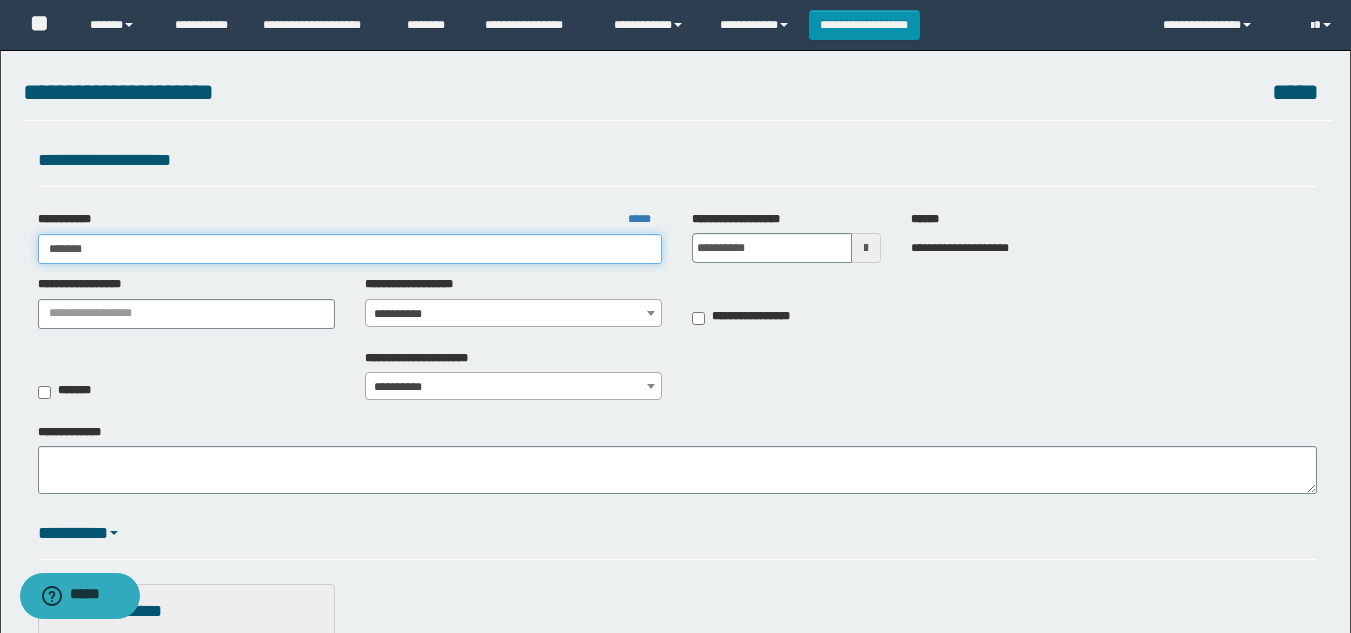 type on "******" 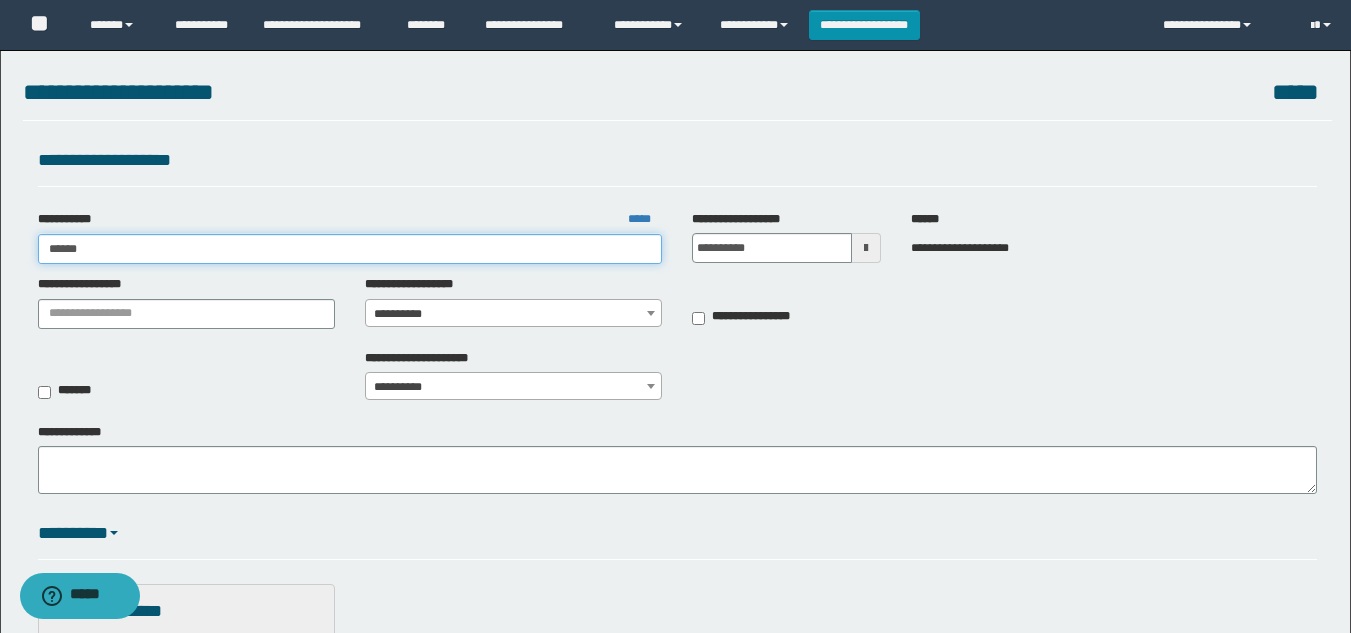 type on "******" 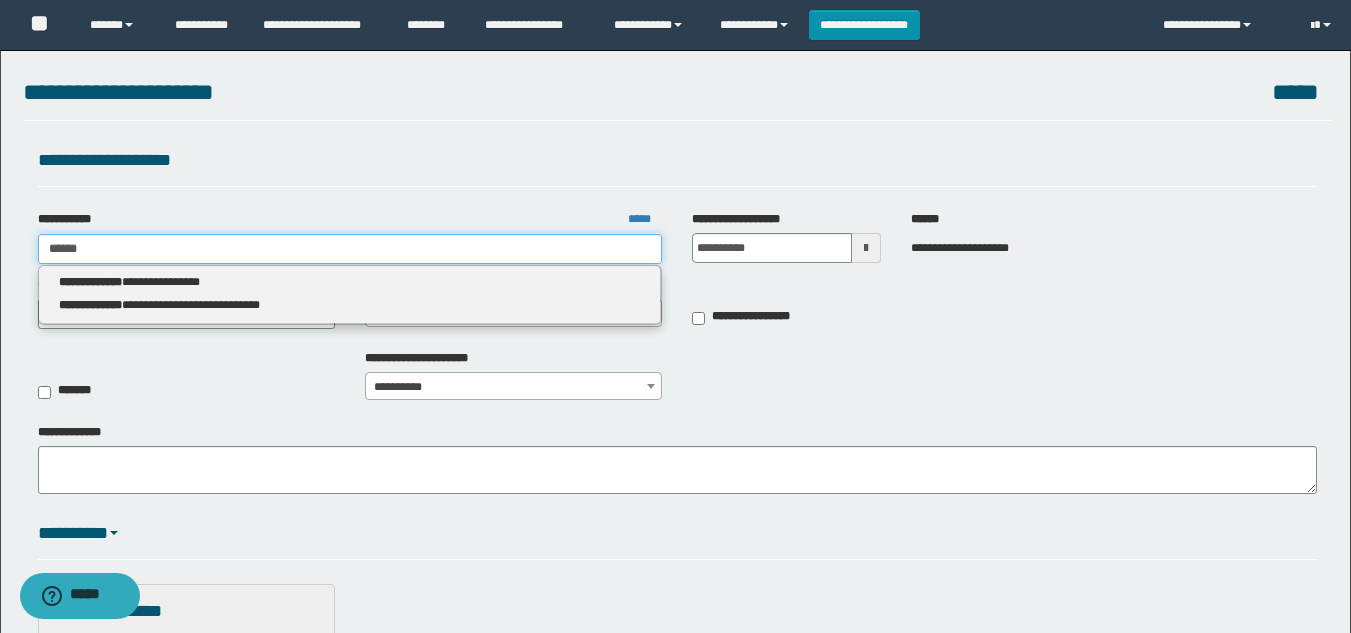 type 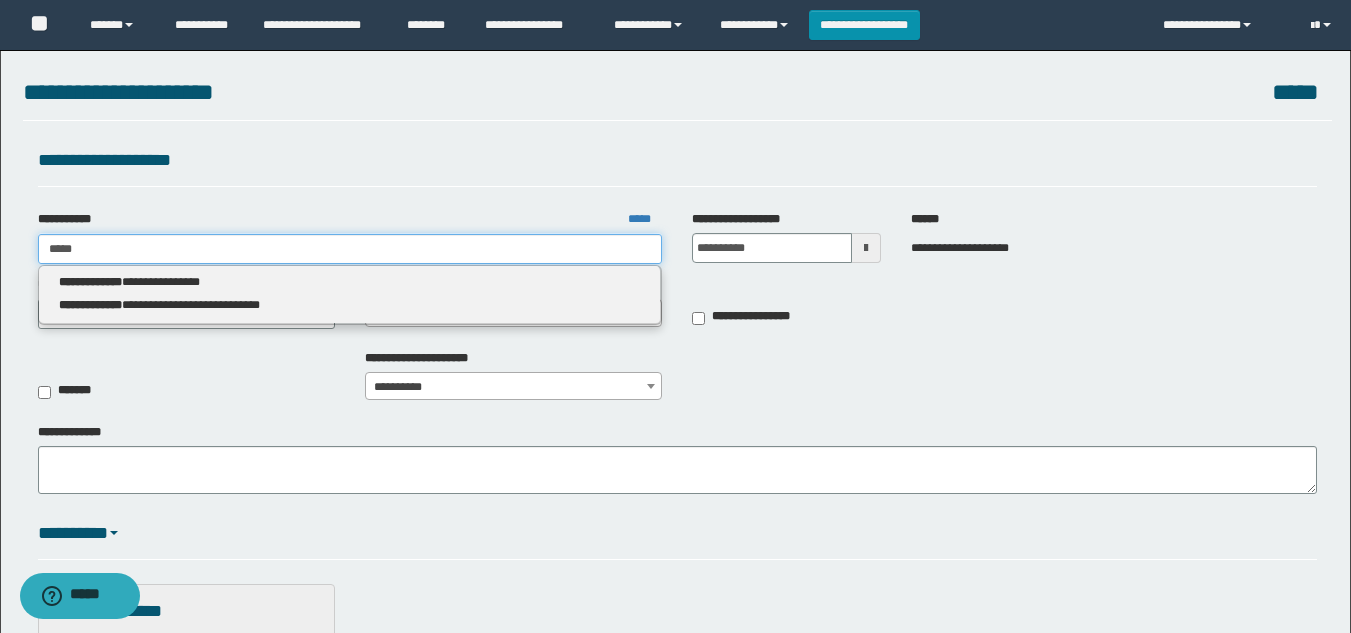 type on "****" 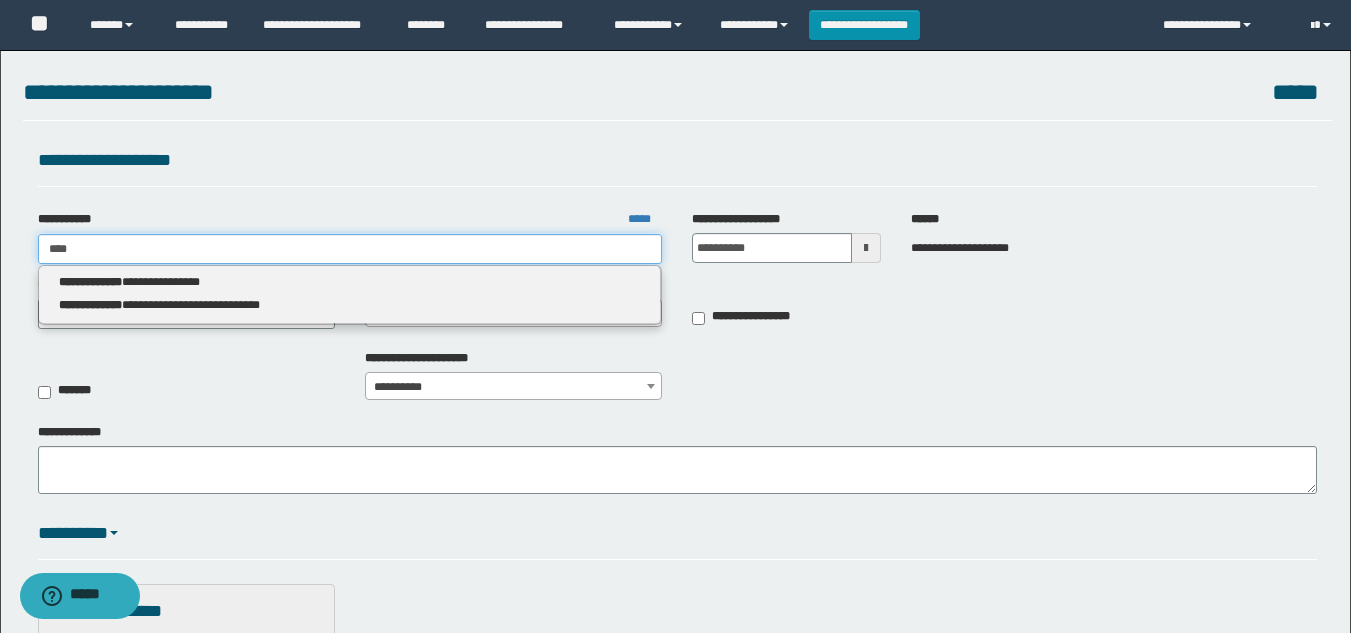 type on "****" 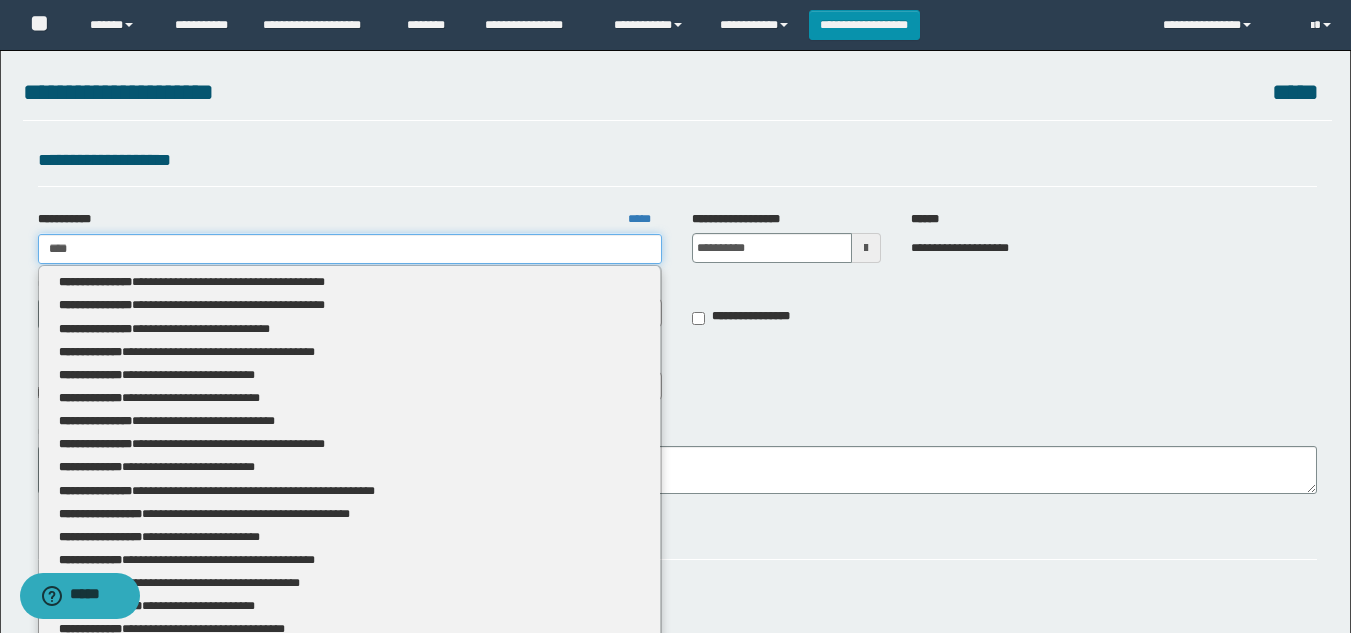 type 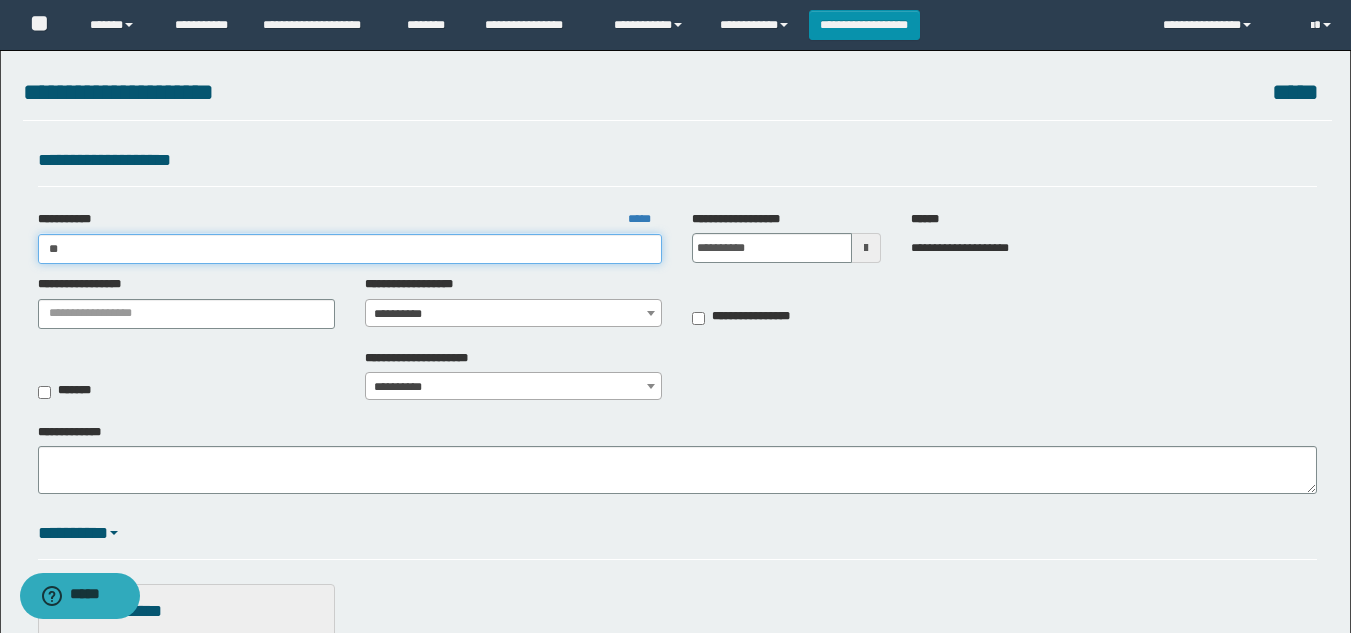 type on "*" 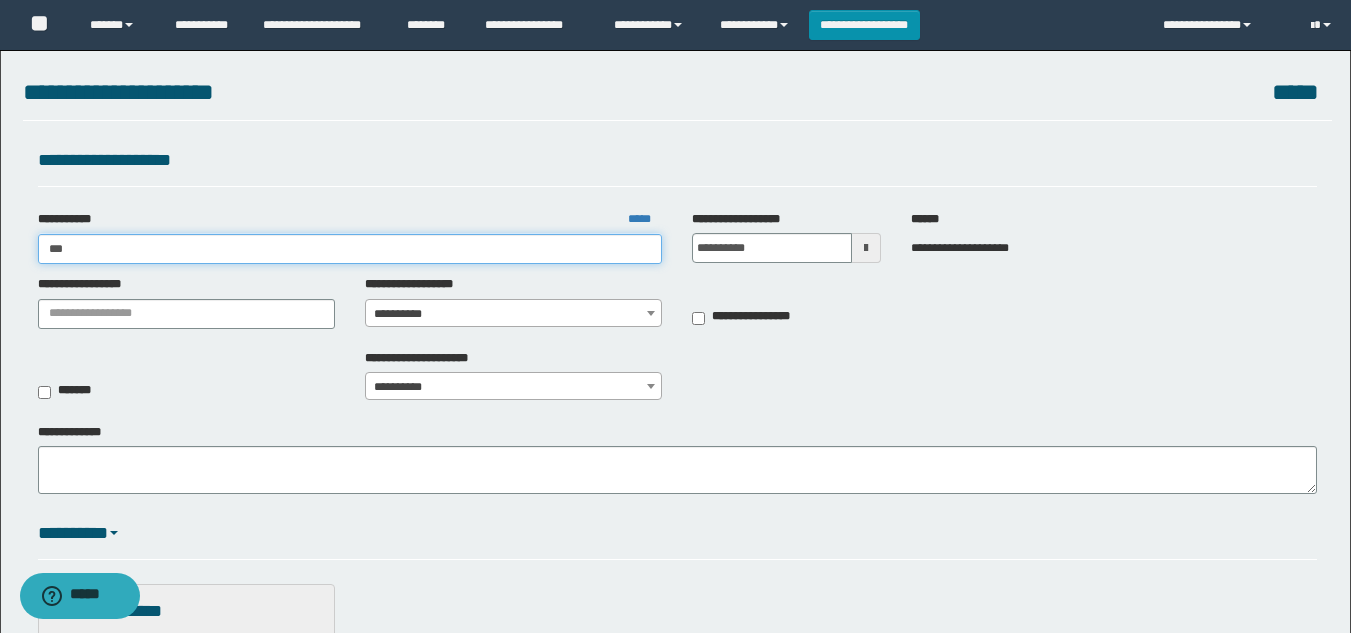 type on "***" 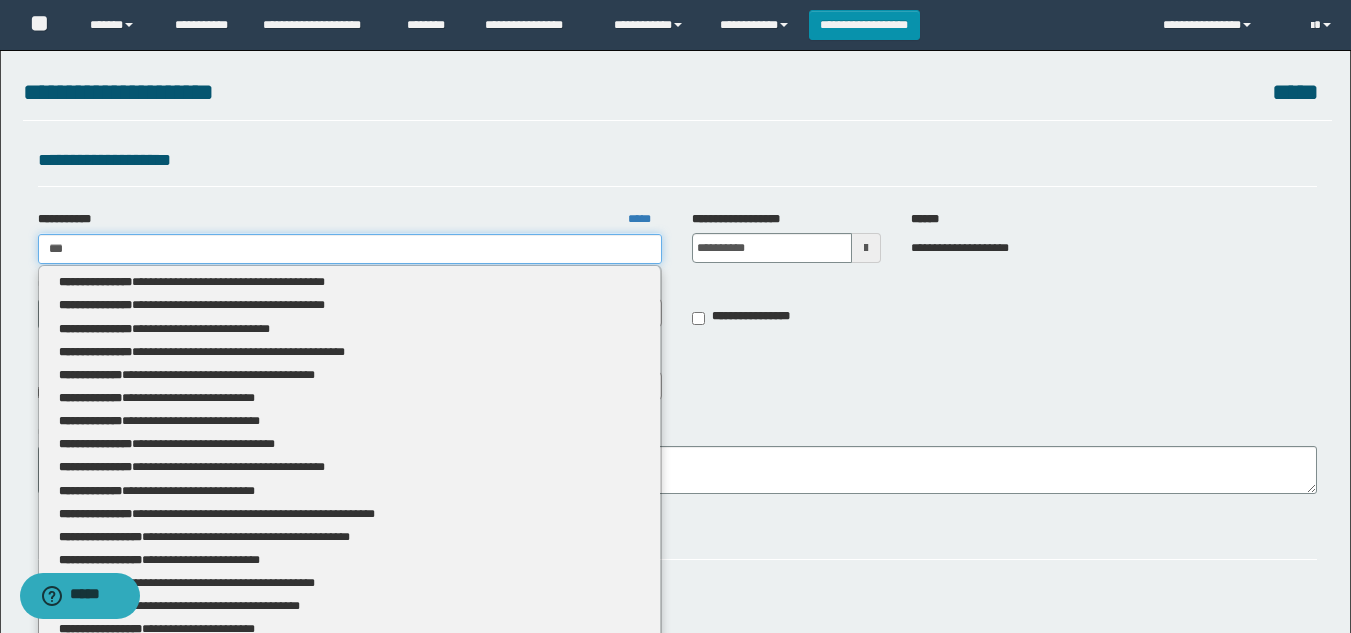 type 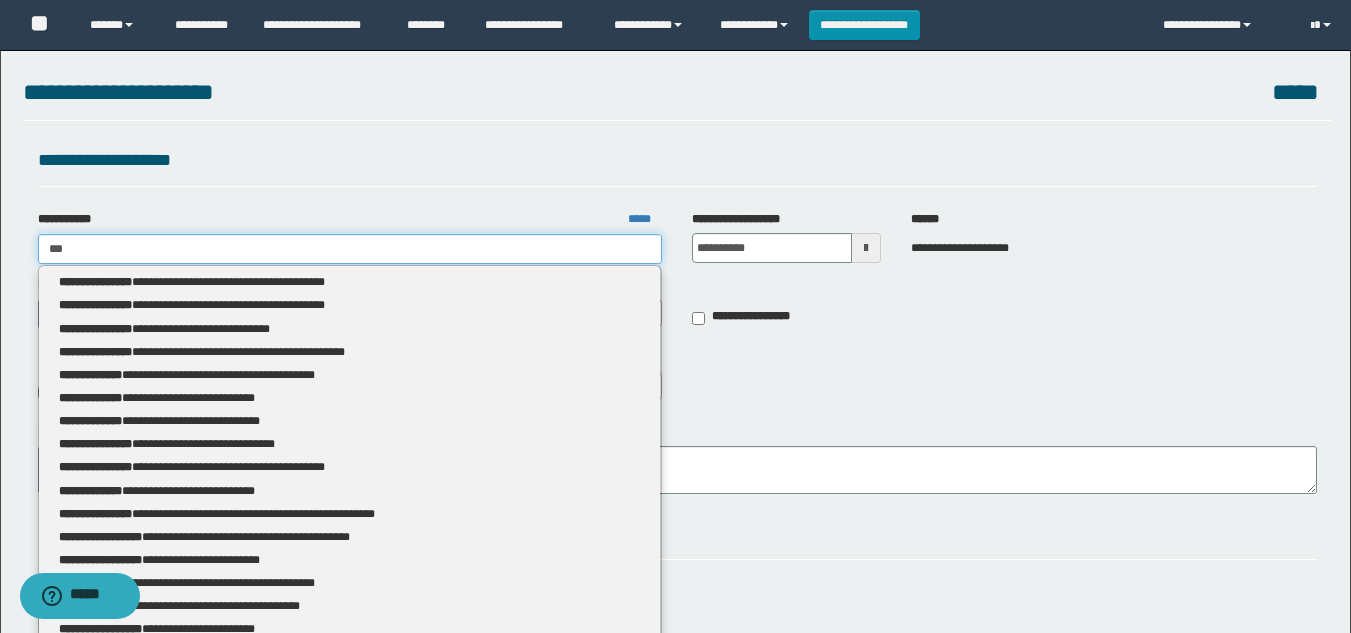 type on "****" 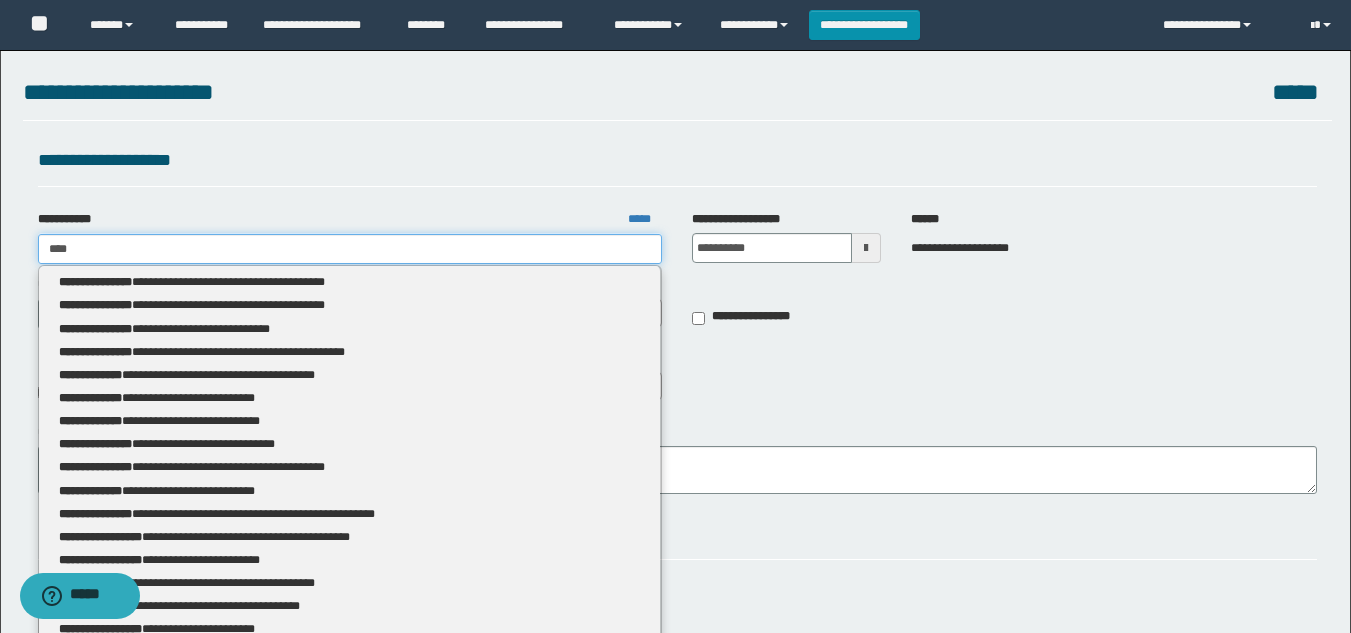 type on "****" 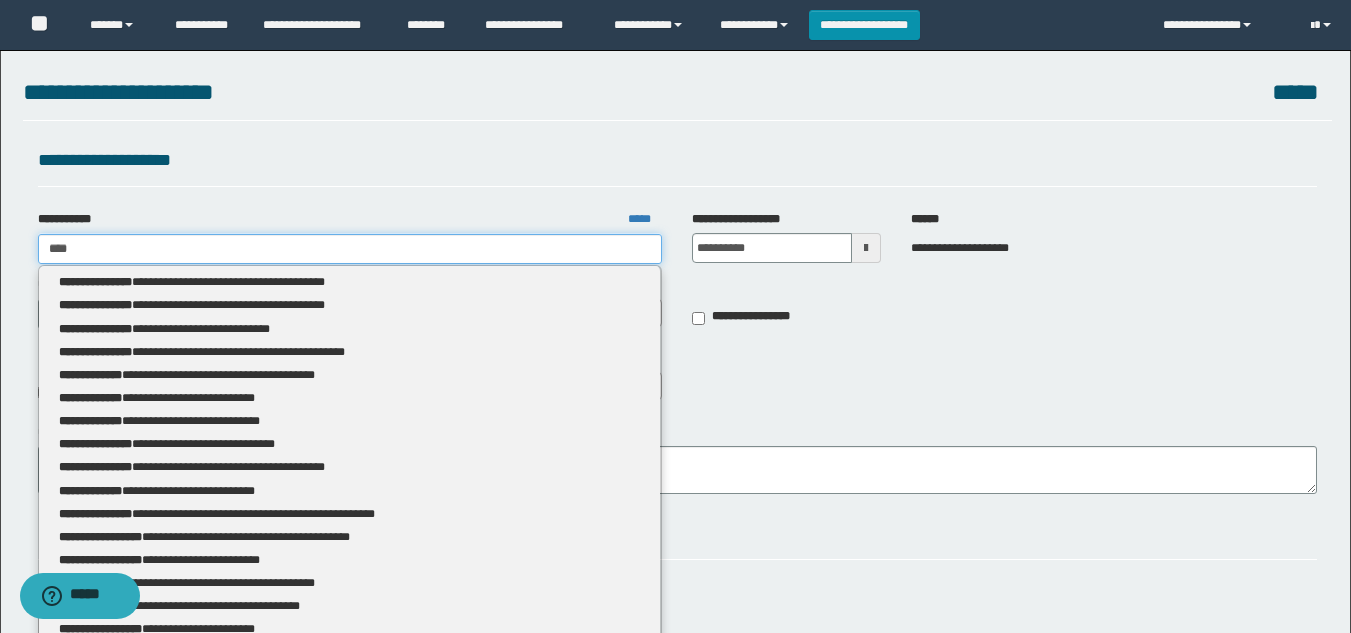 type 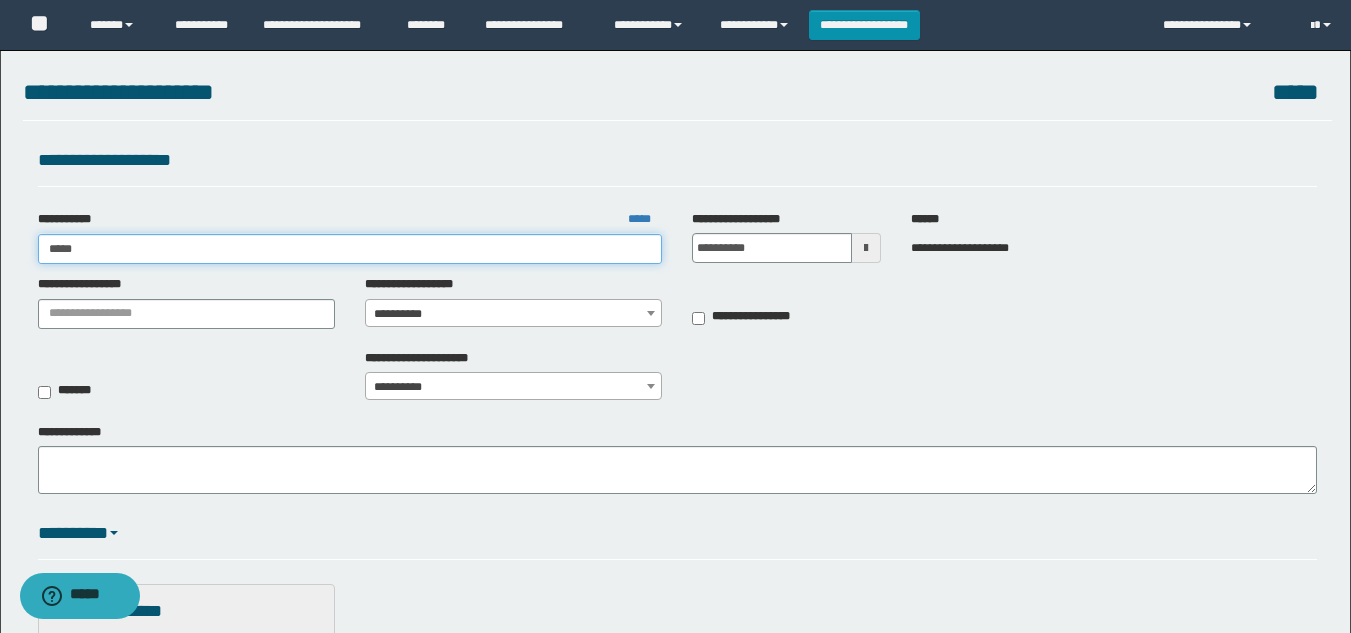 type on "******" 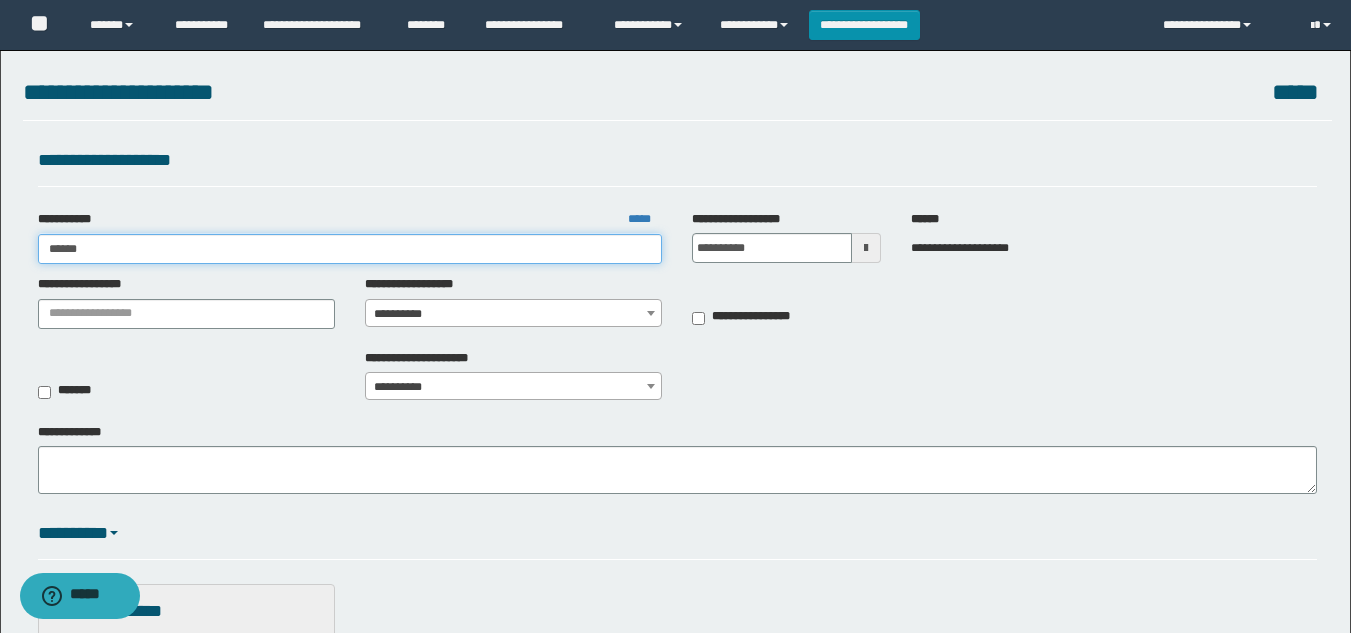 type on "******" 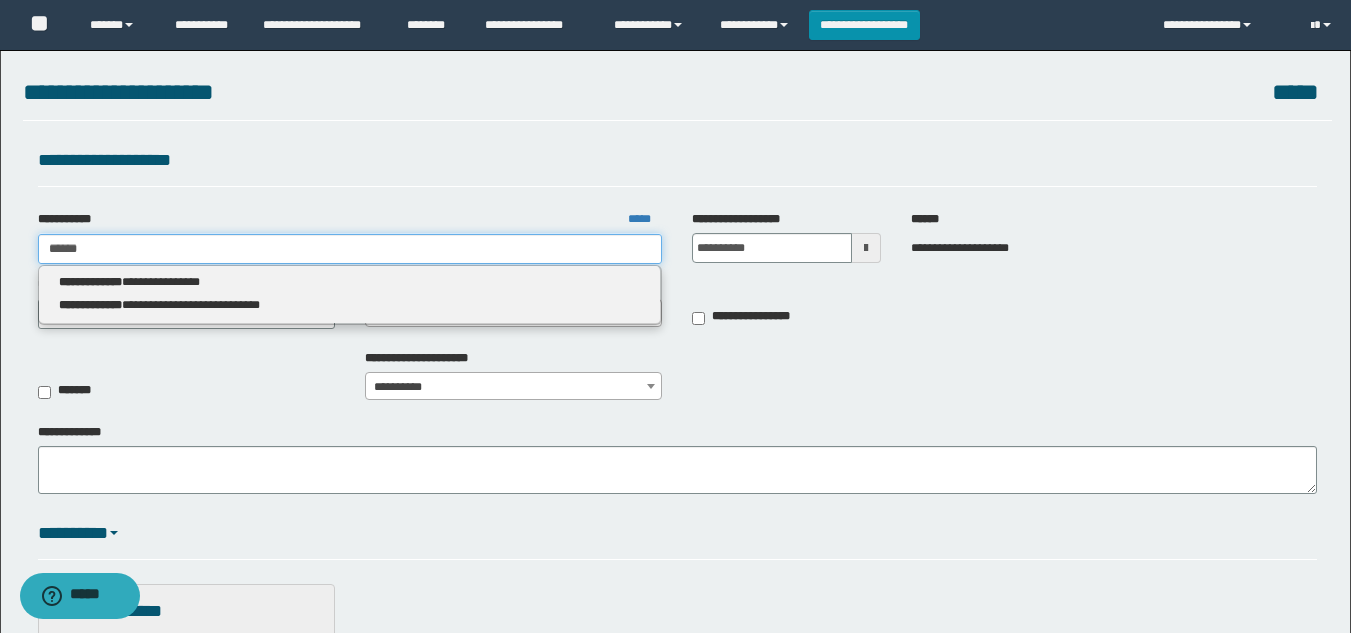 type 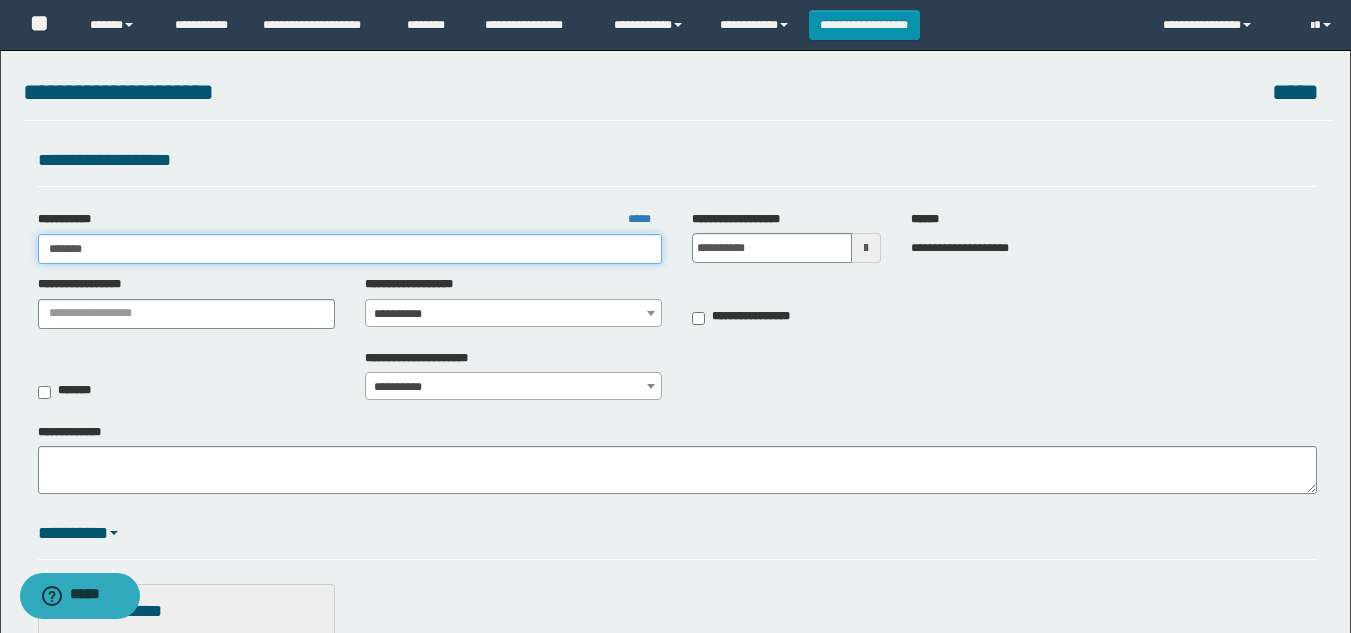 type on "*******" 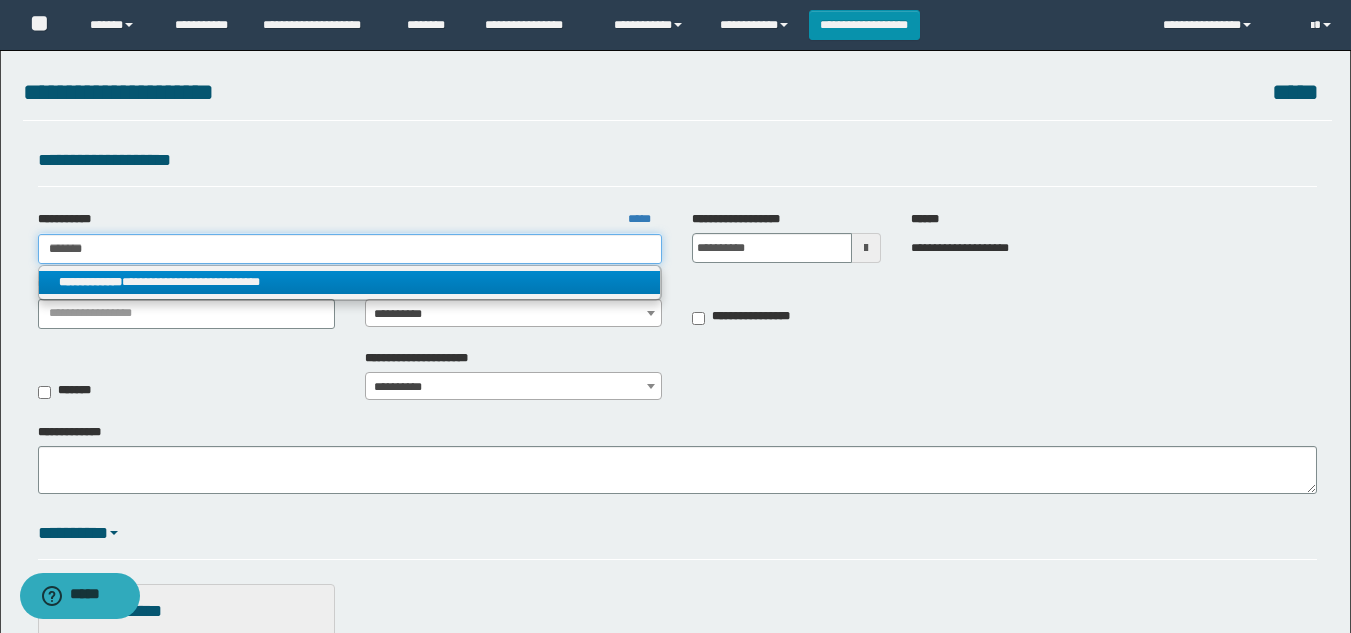 type on "*******" 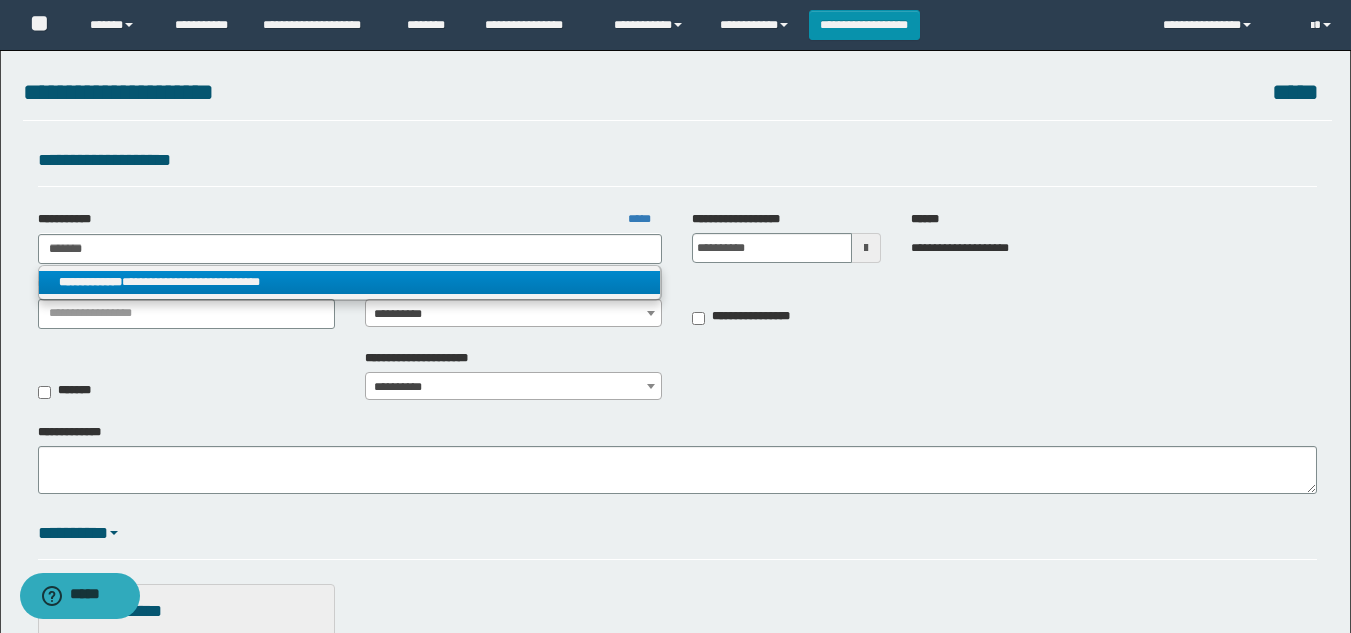 click on "**********" at bounding box center [350, 282] 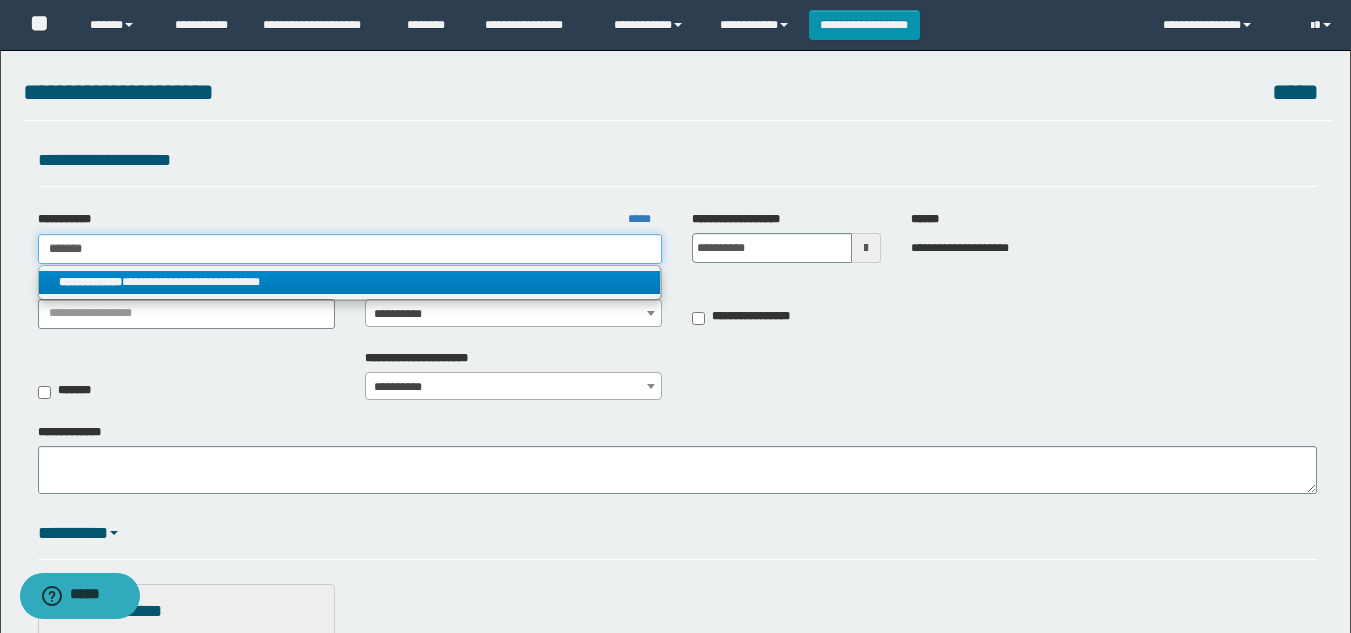 type 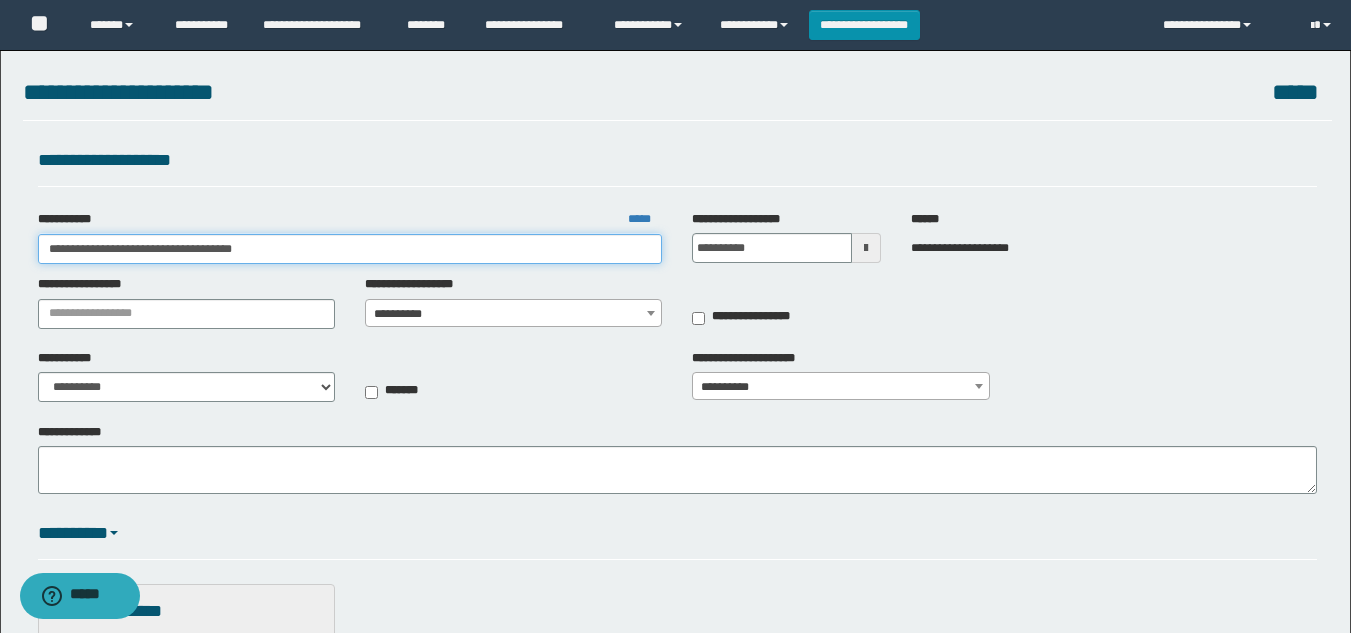drag, startPoint x: 330, startPoint y: 257, endPoint x: 194, endPoint y: 252, distance: 136.09187 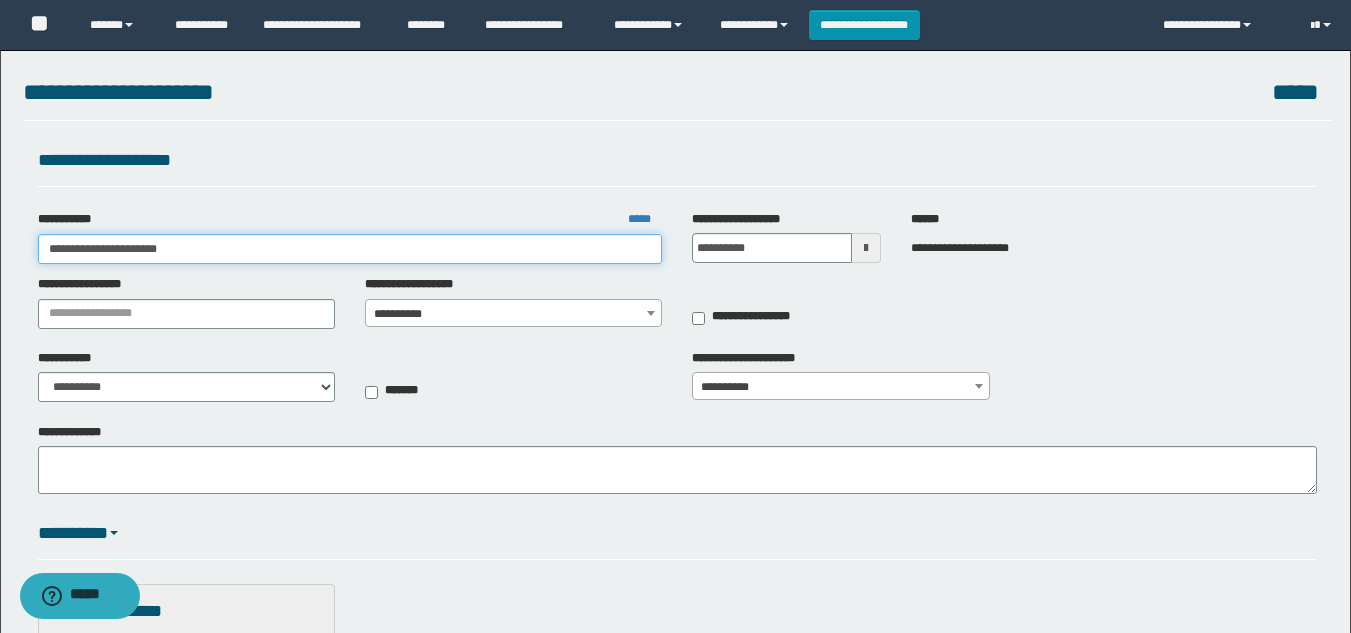 click on "**********" at bounding box center [350, 249] 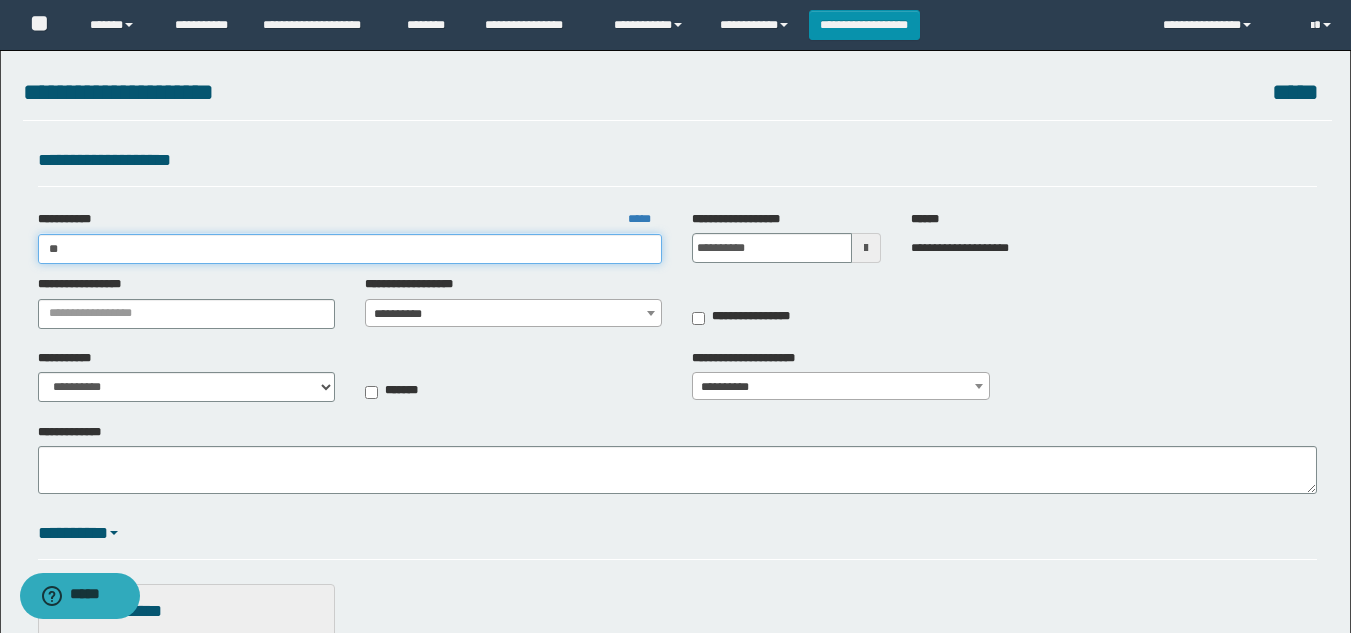 type on "*" 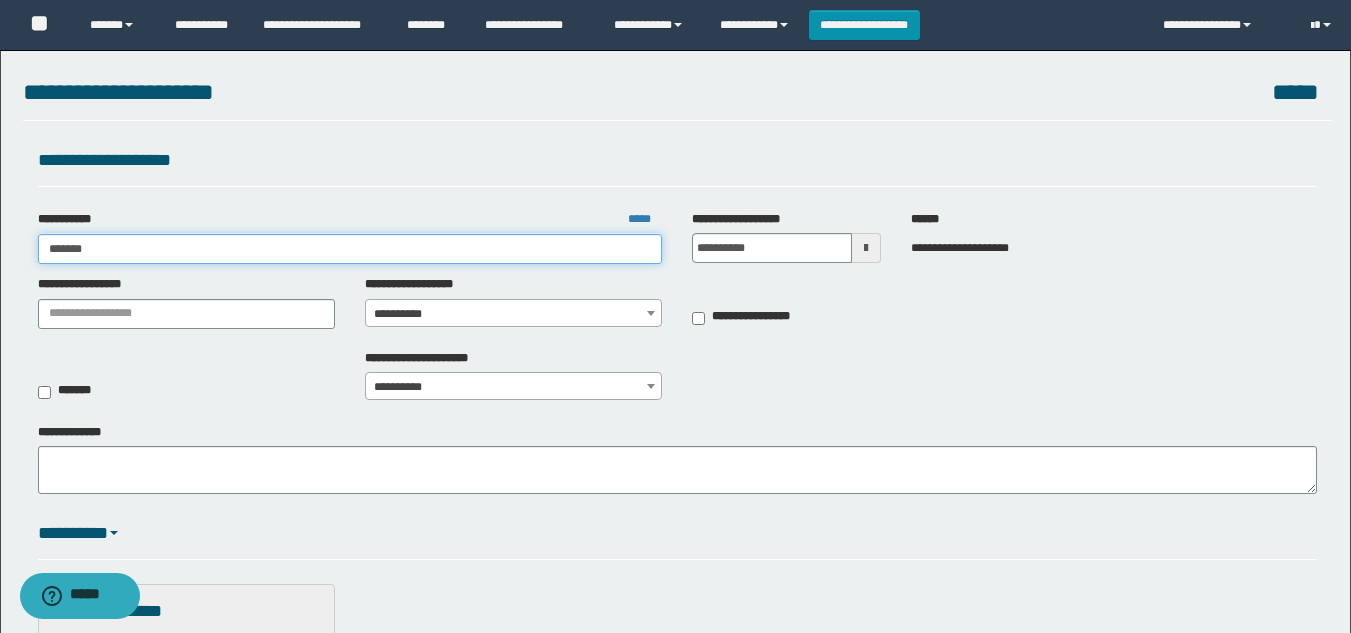 click on "*******" at bounding box center [350, 249] 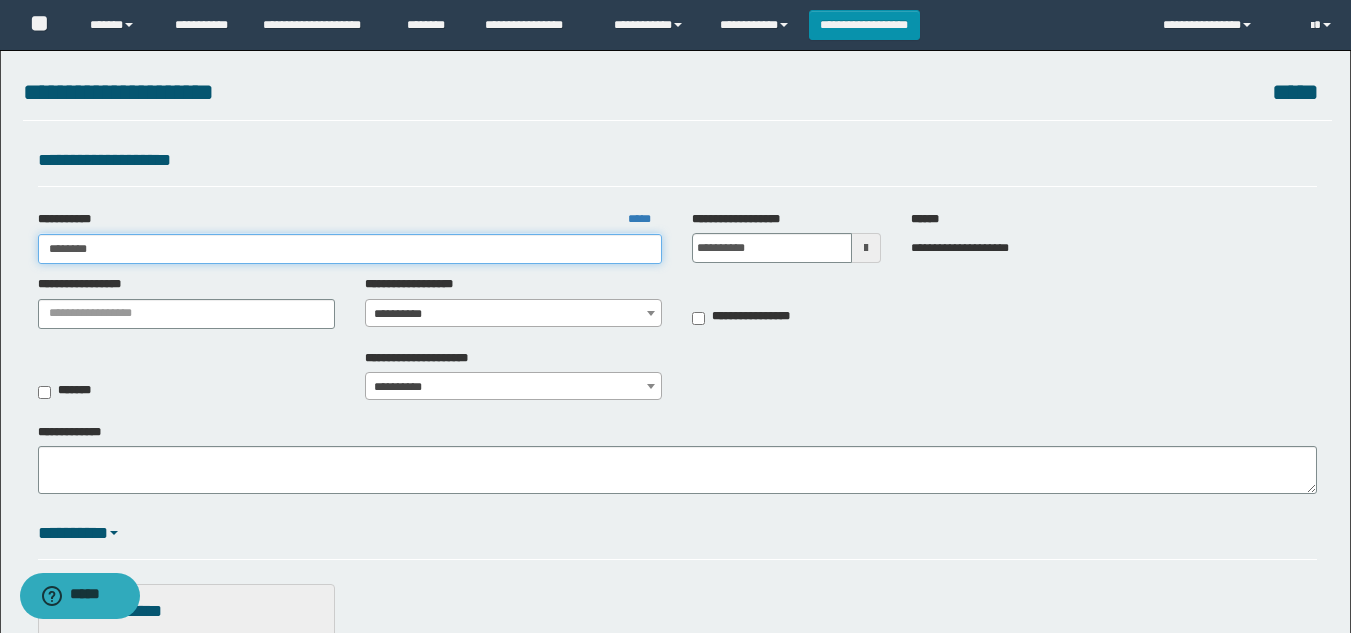 click on "*******" at bounding box center [350, 249] 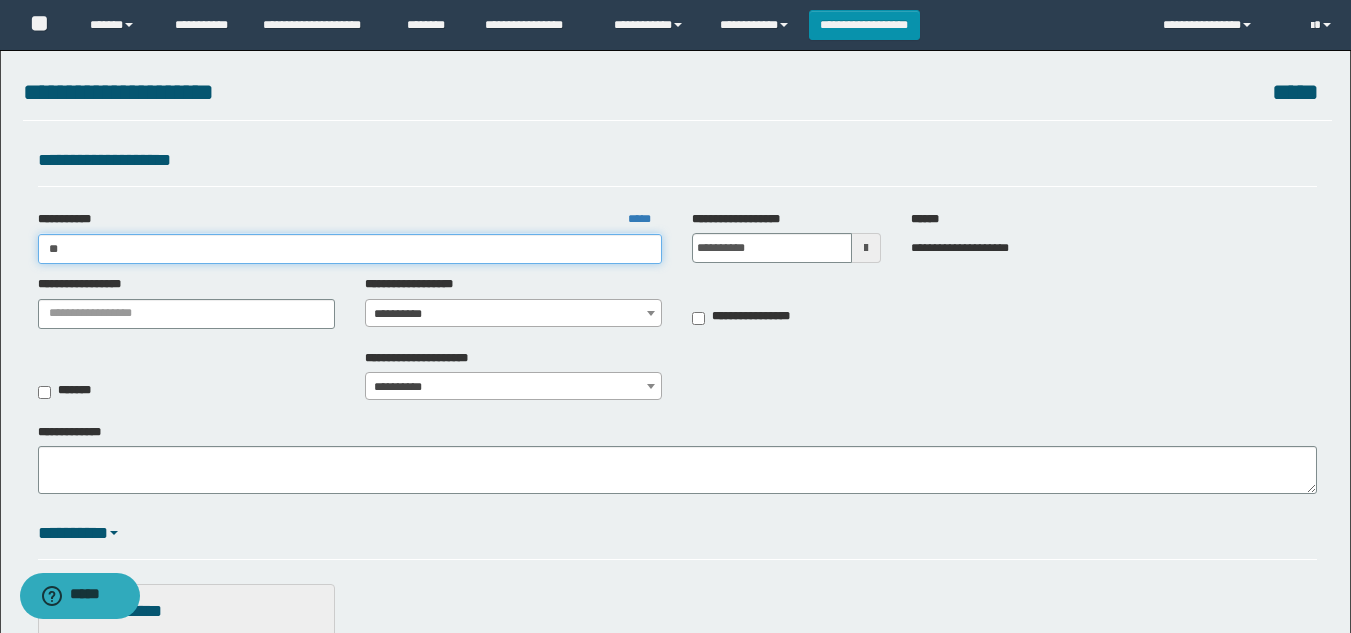 type on "*" 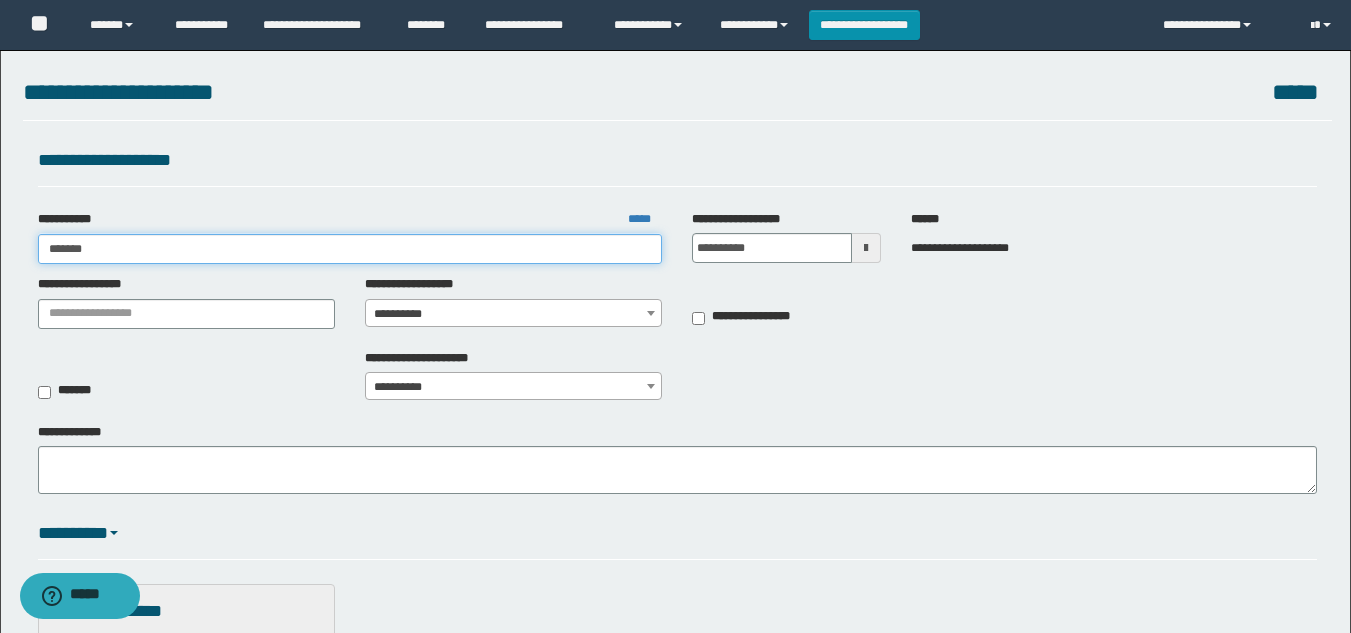 click on "*******" at bounding box center [350, 249] 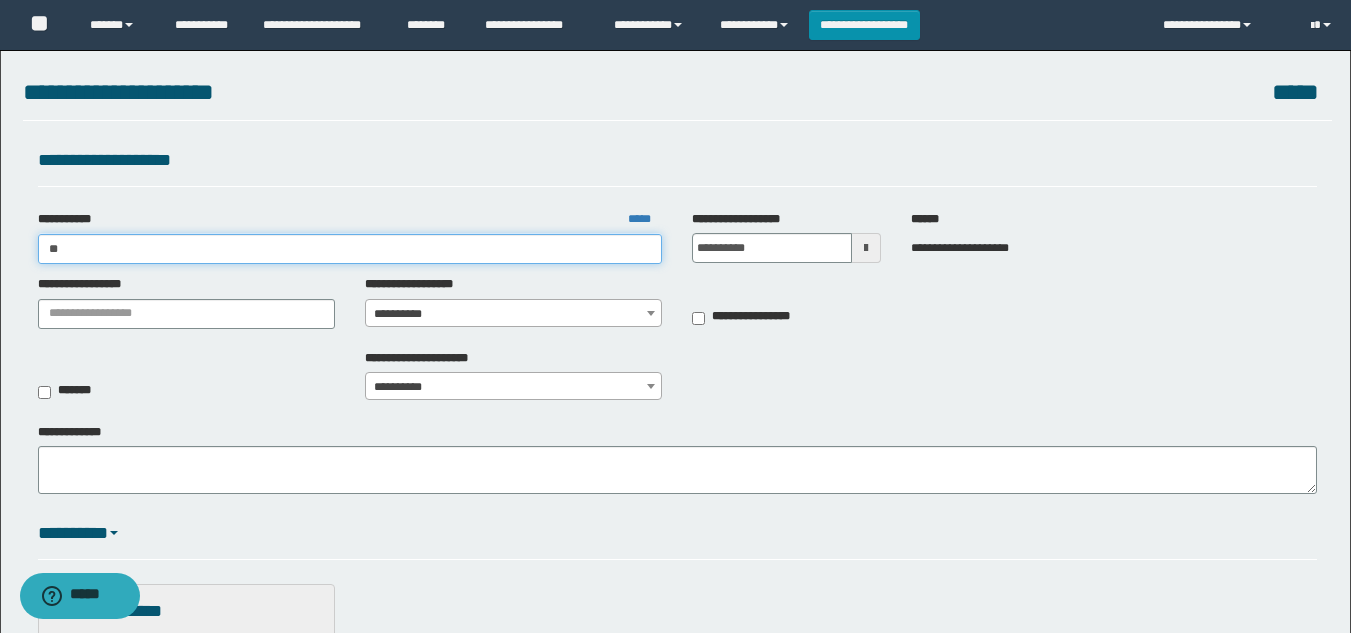 type on "*" 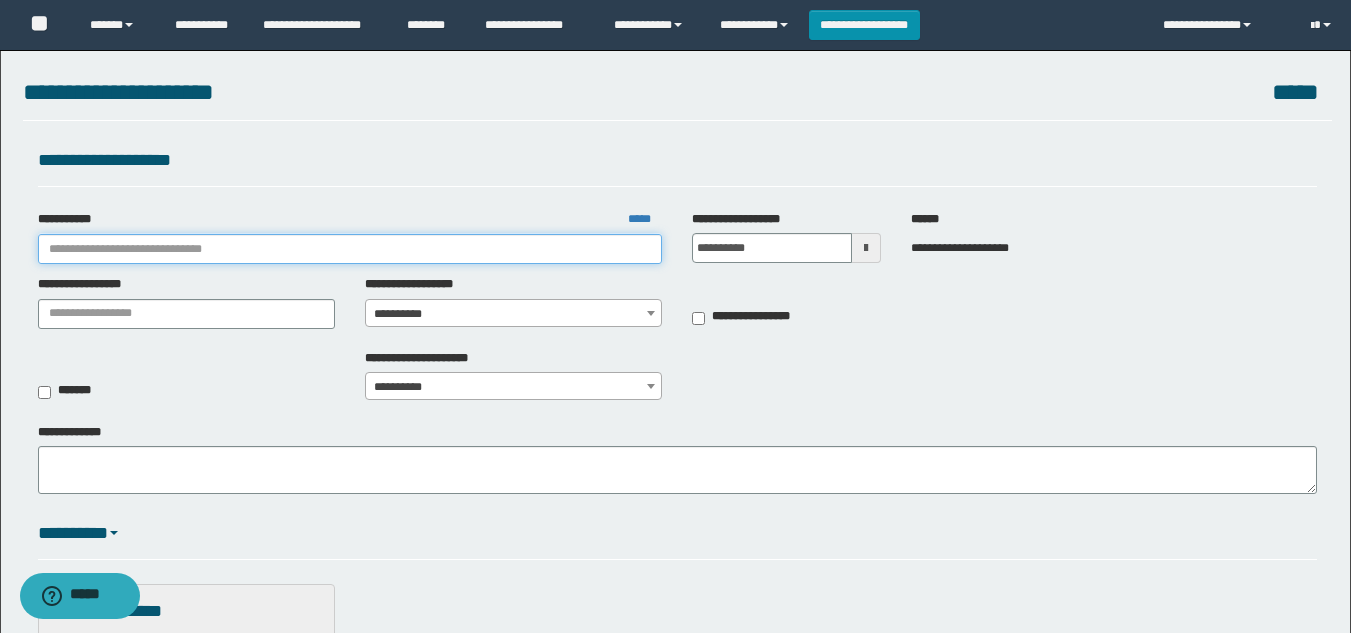 click on "**********" at bounding box center (350, 249) 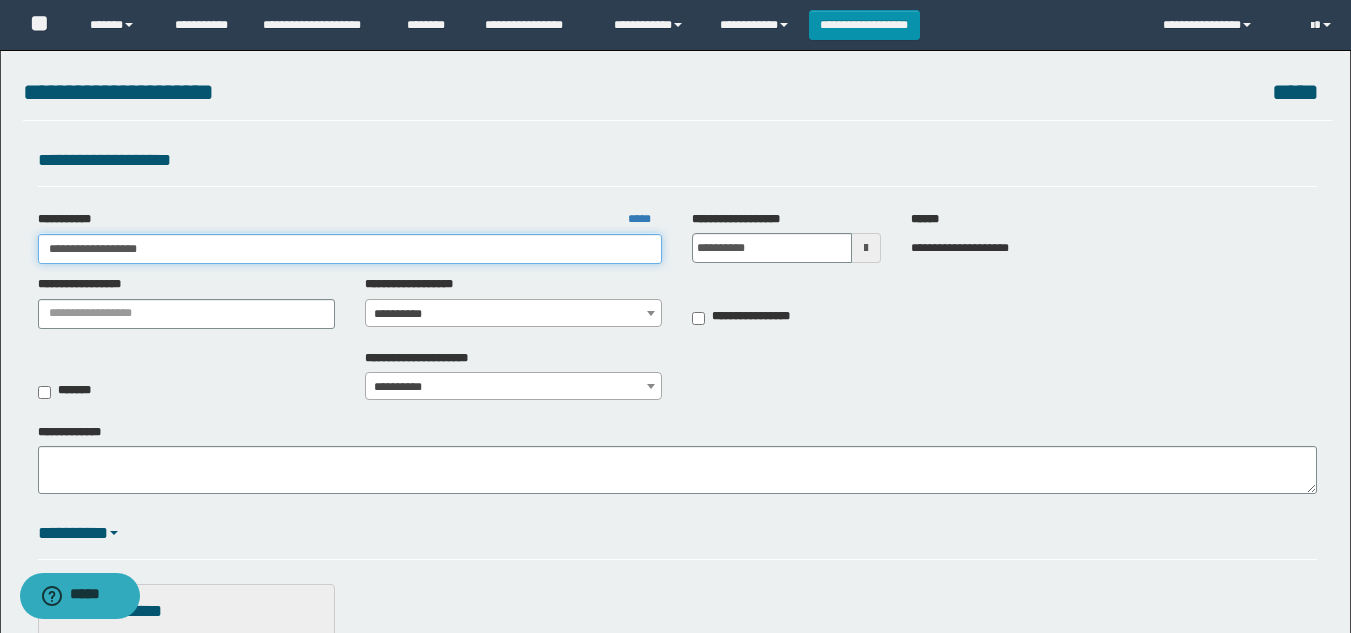 type on "**********" 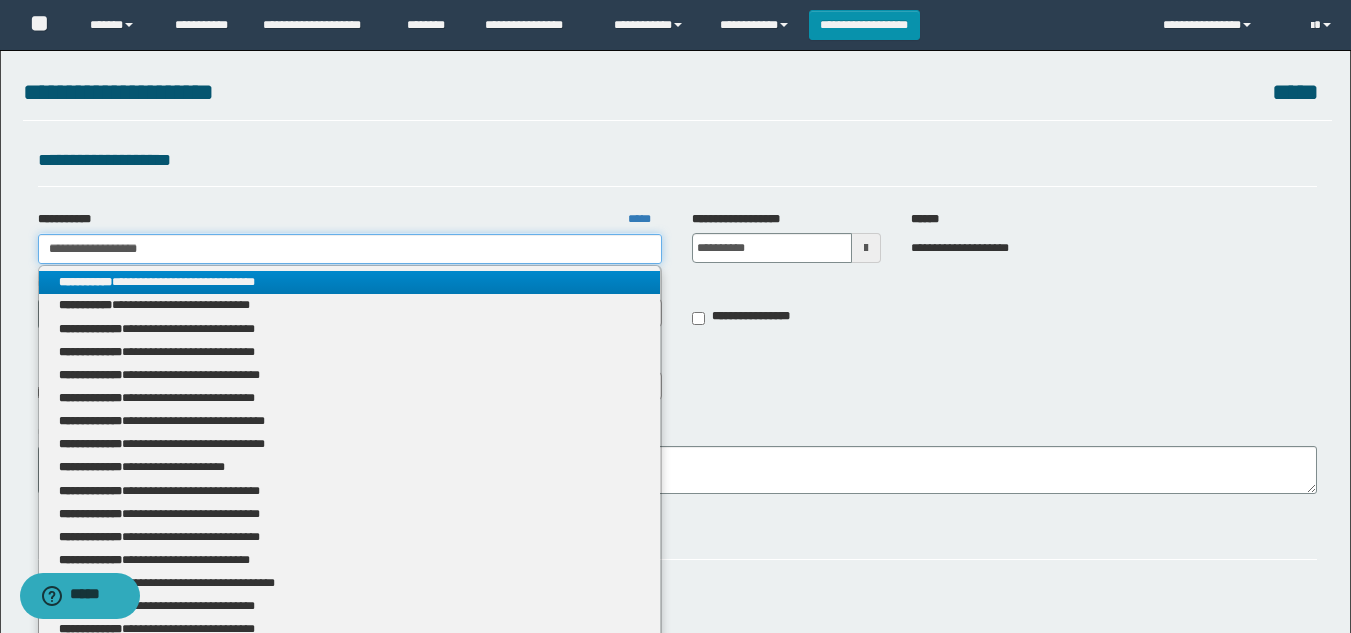 type 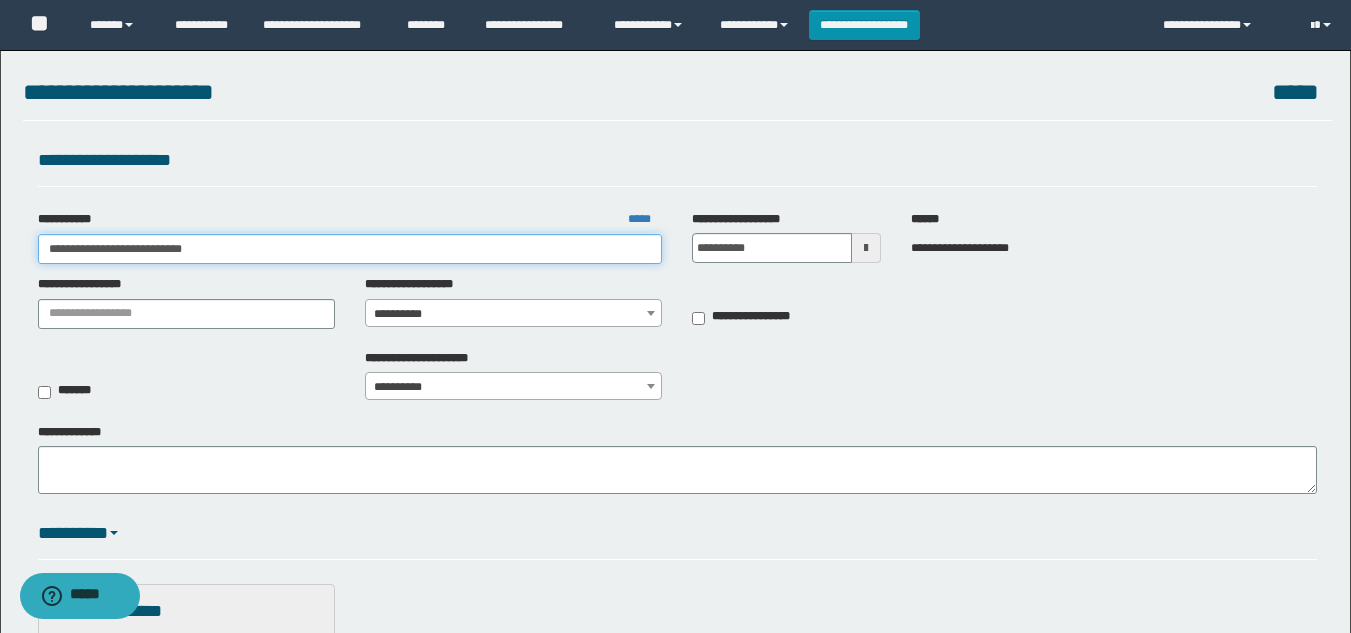 type on "**********" 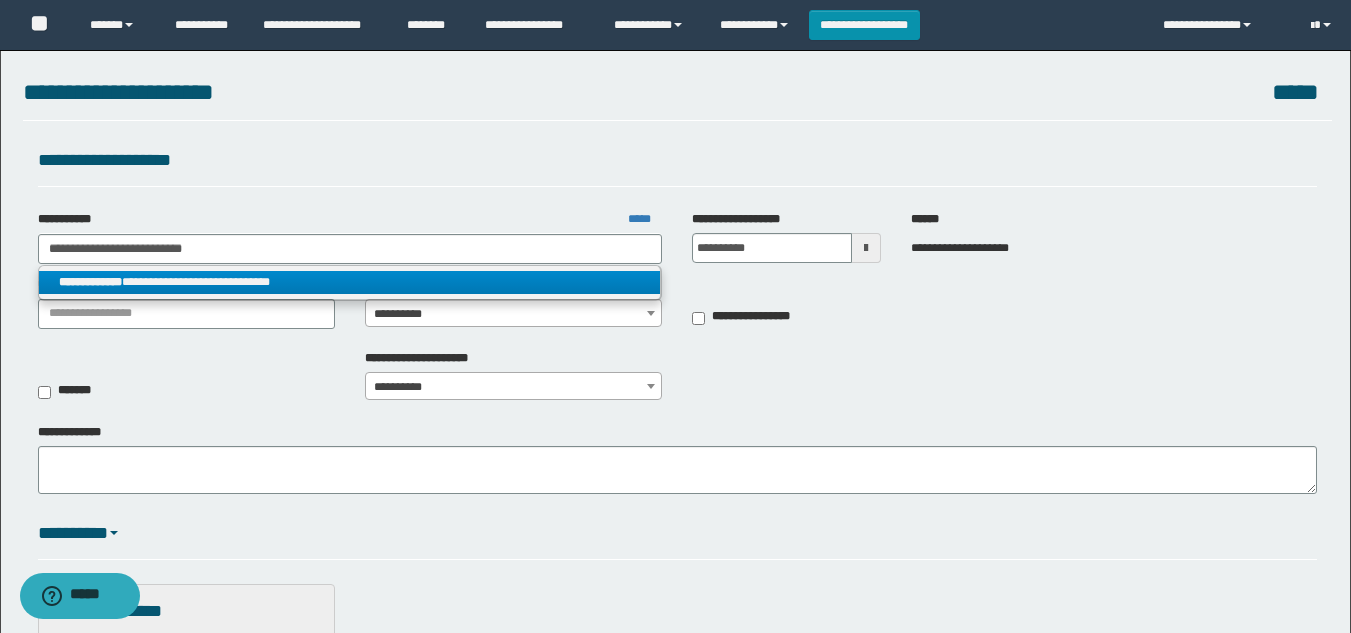 click on "**********" at bounding box center (350, 282) 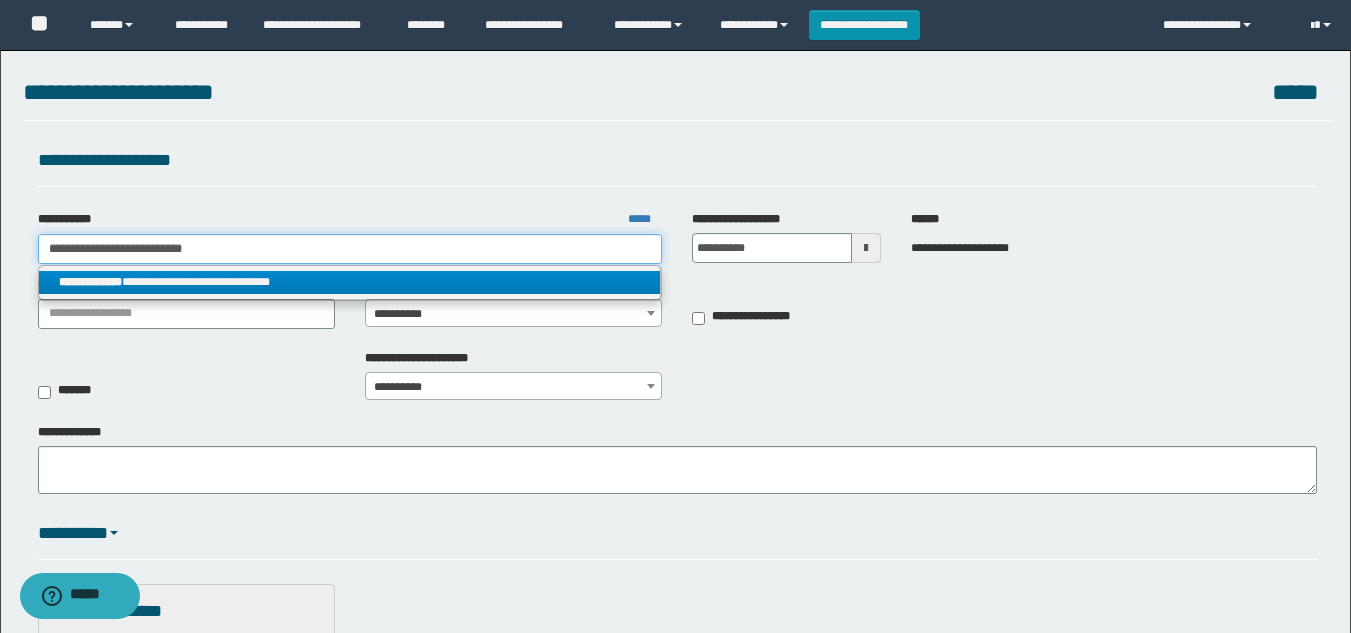 type 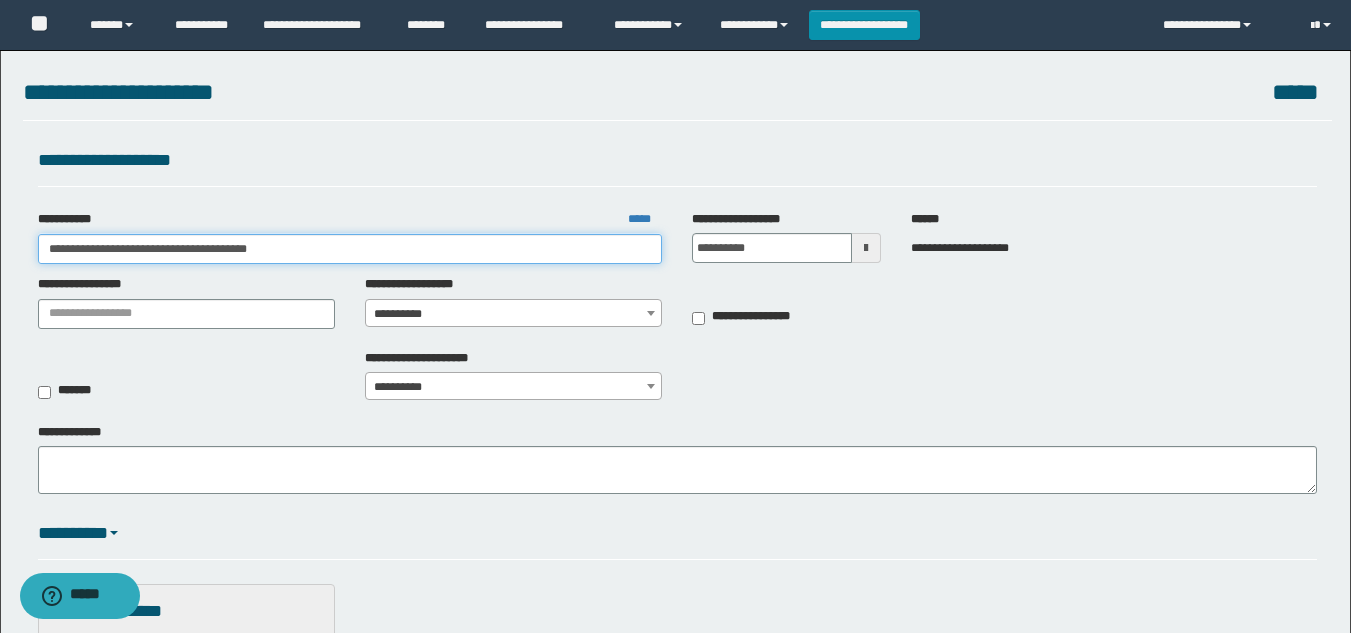 drag, startPoint x: 350, startPoint y: 246, endPoint x: 0, endPoint y: 248, distance: 350.0057 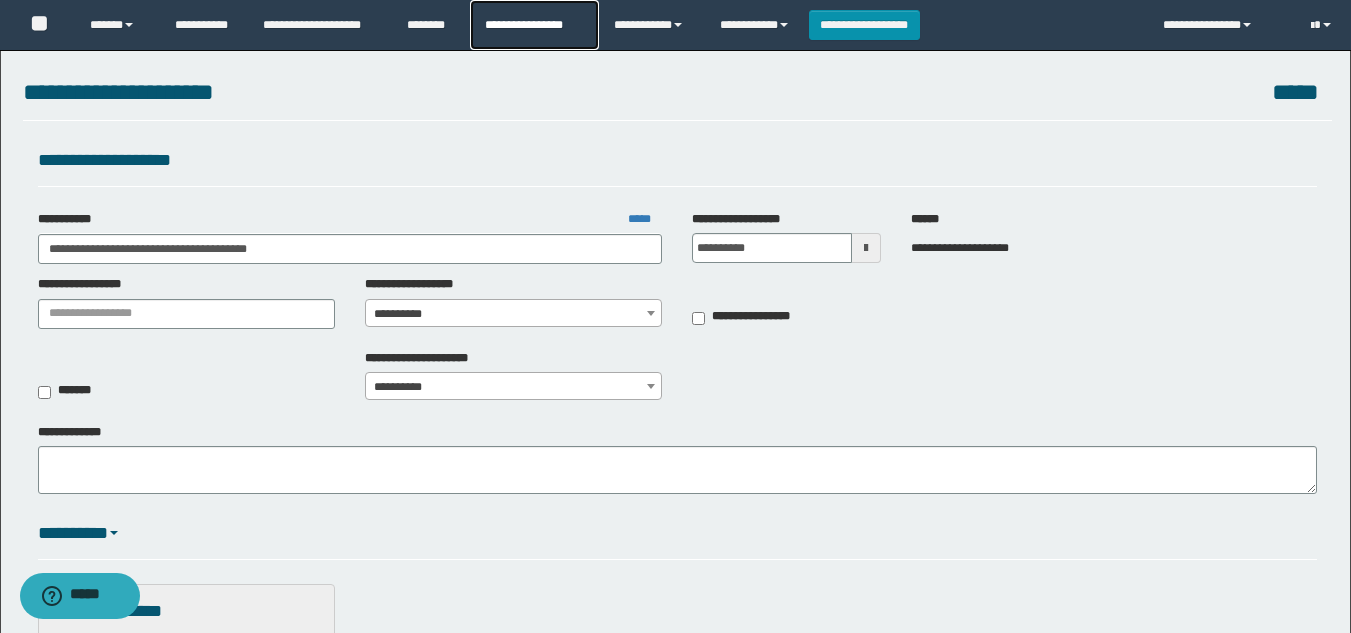 click on "**********" at bounding box center [534, 25] 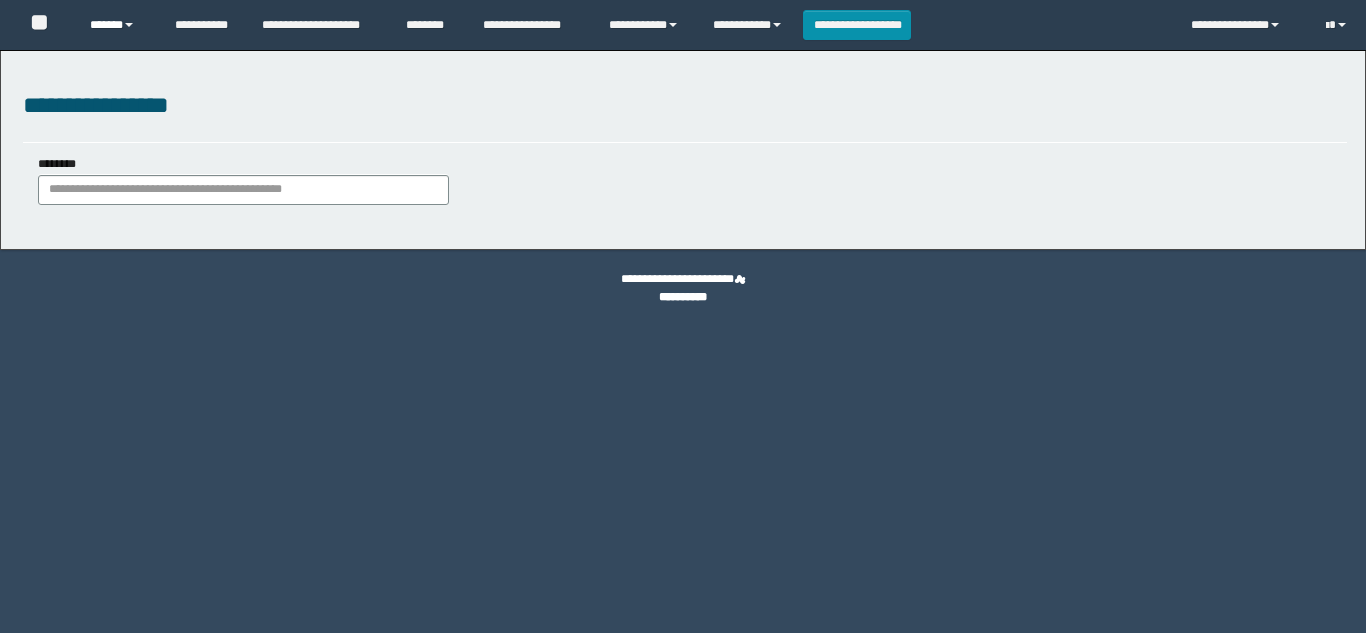 click on "******" at bounding box center [117, 25] 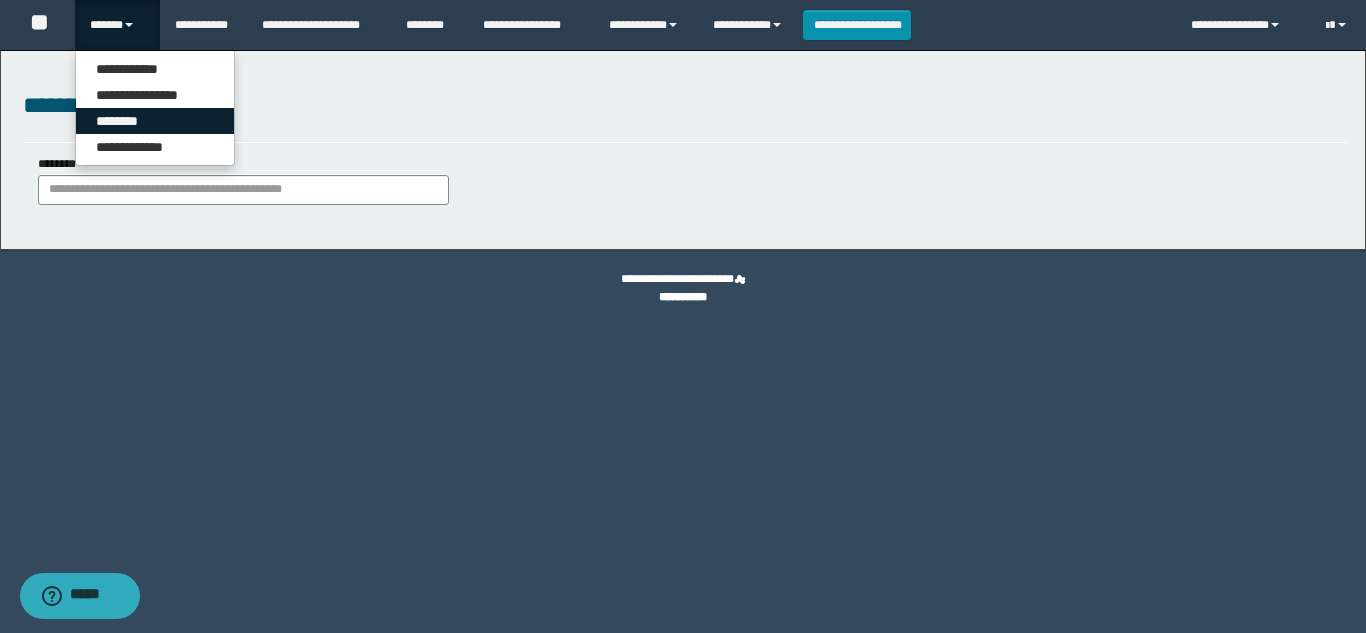 scroll, scrollTop: 0, scrollLeft: 0, axis: both 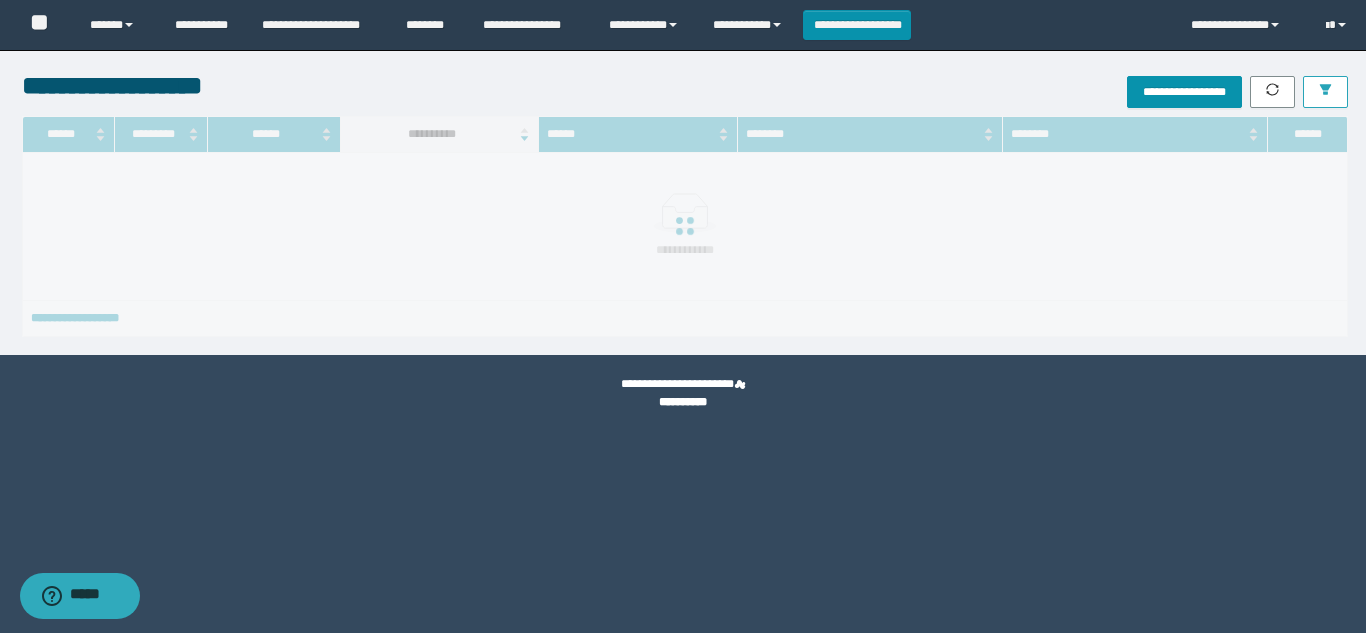 click 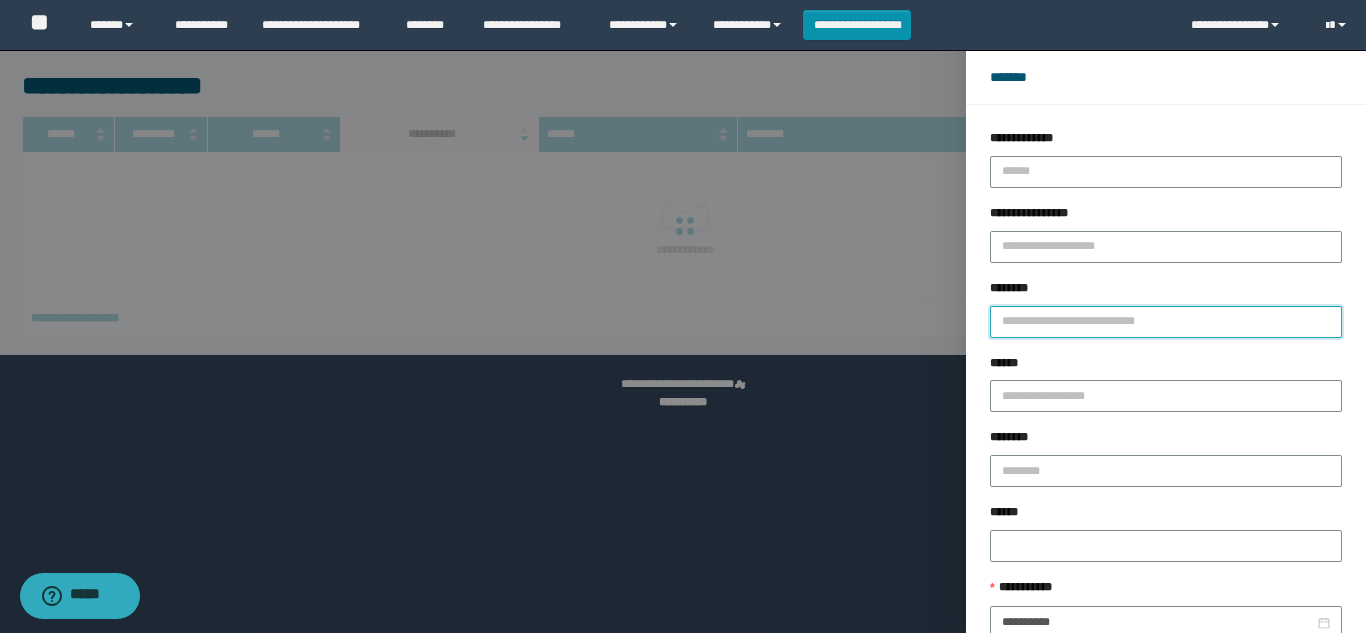 click on "********" at bounding box center [1166, 322] 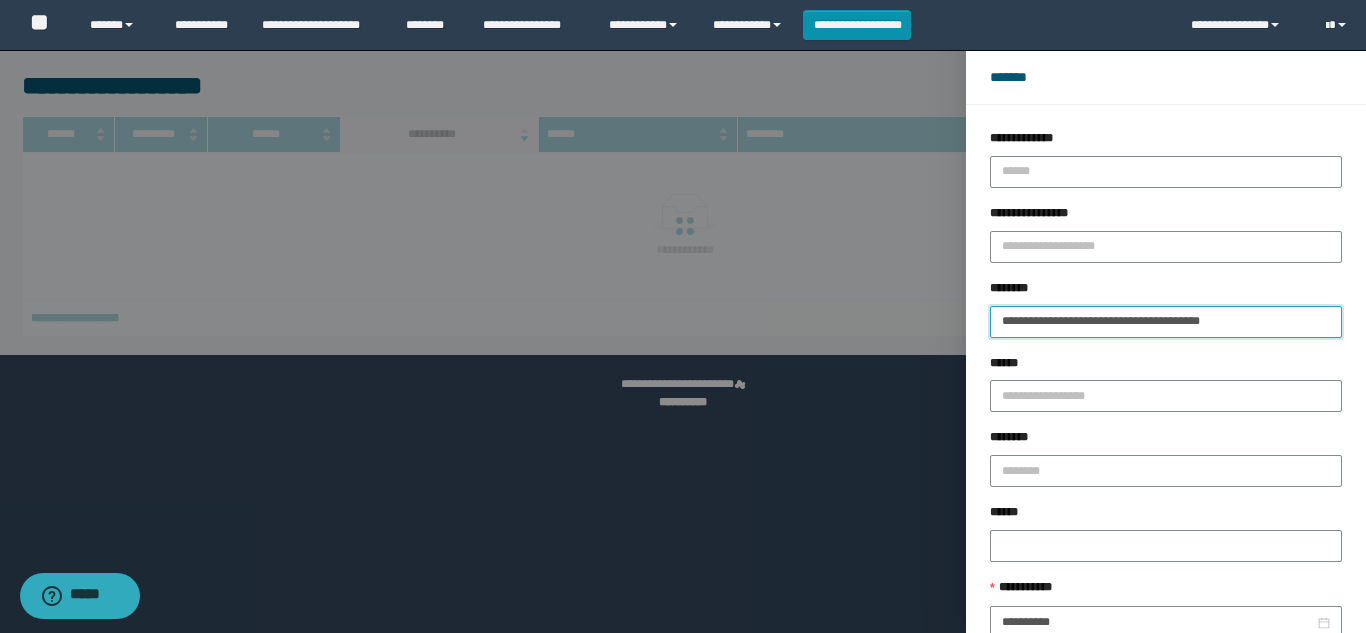 click on "**********" at bounding box center (1166, 322) 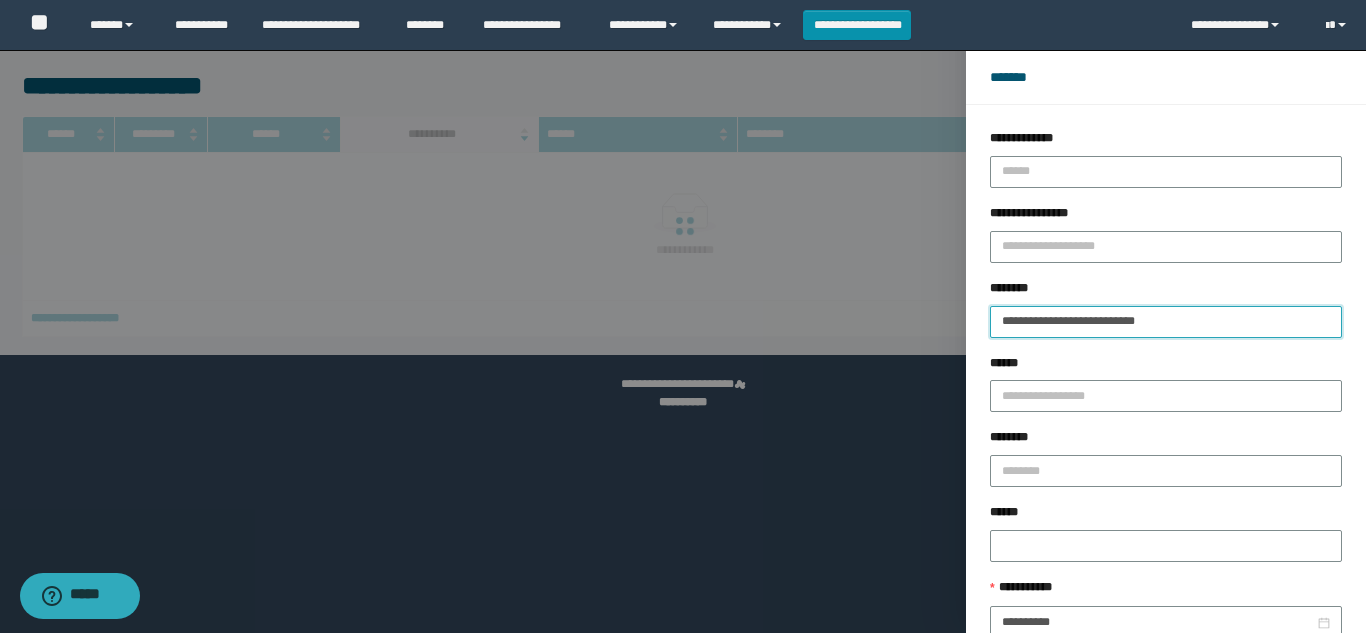 click on "**********" at bounding box center (1166, 322) 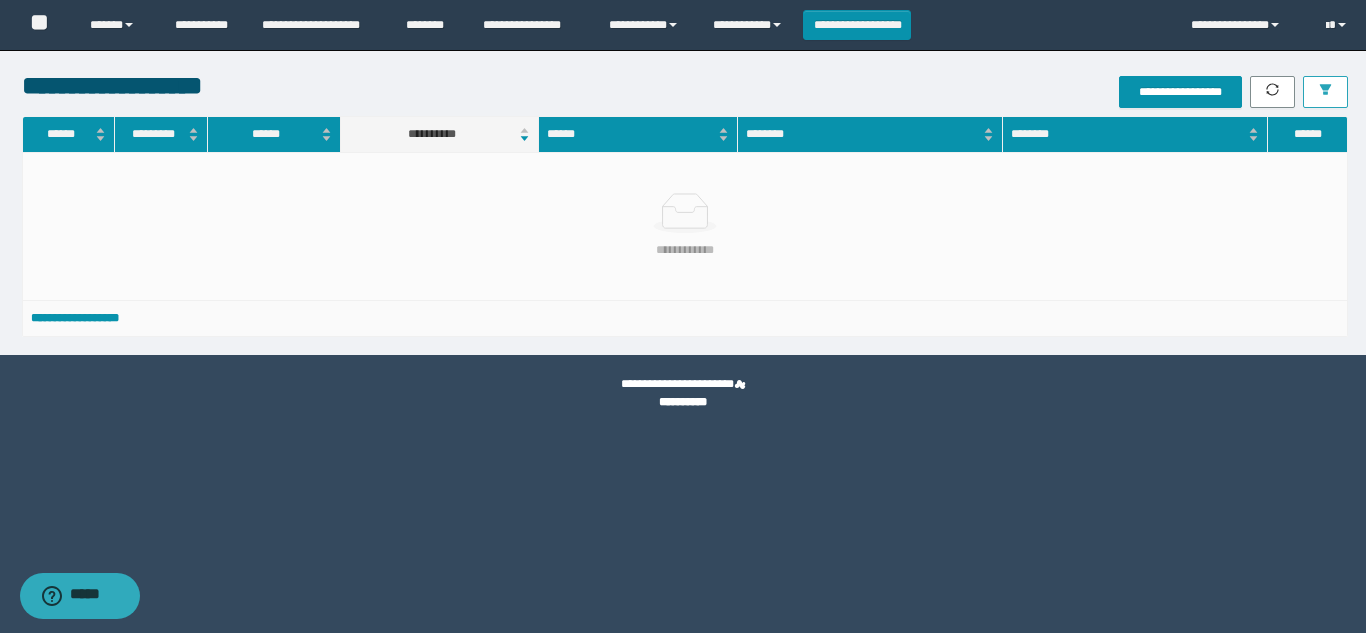 click at bounding box center (1325, 92) 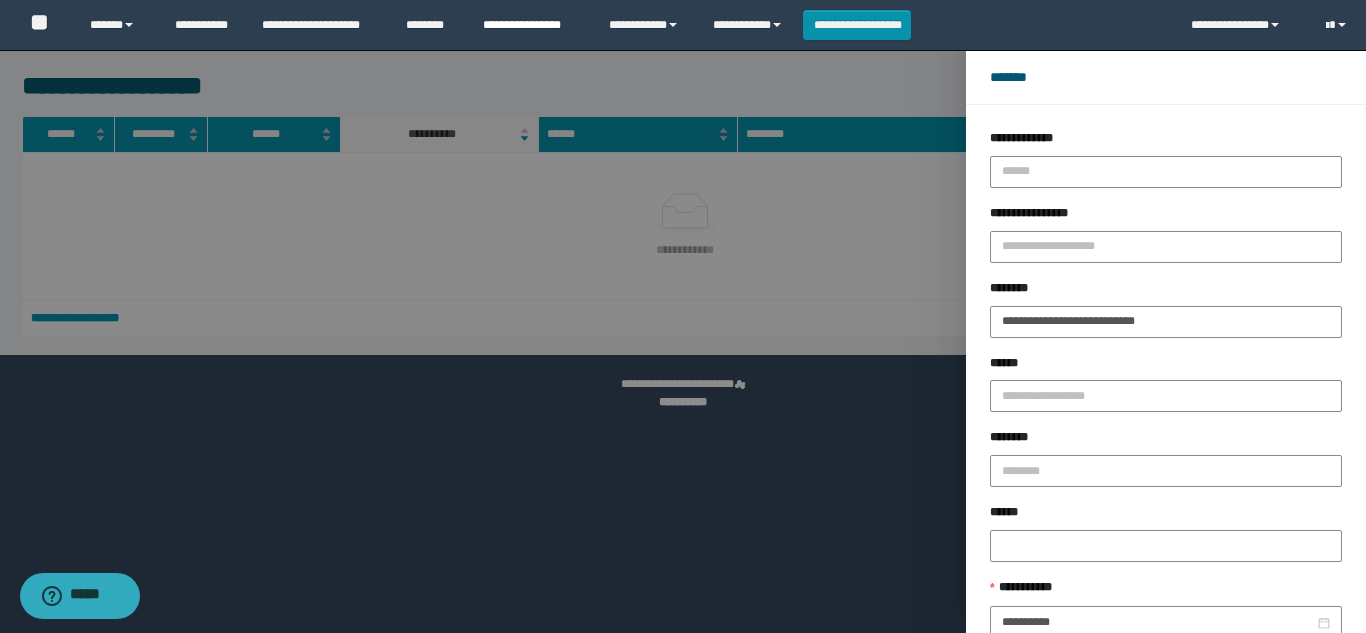 click on "**********" at bounding box center (531, 25) 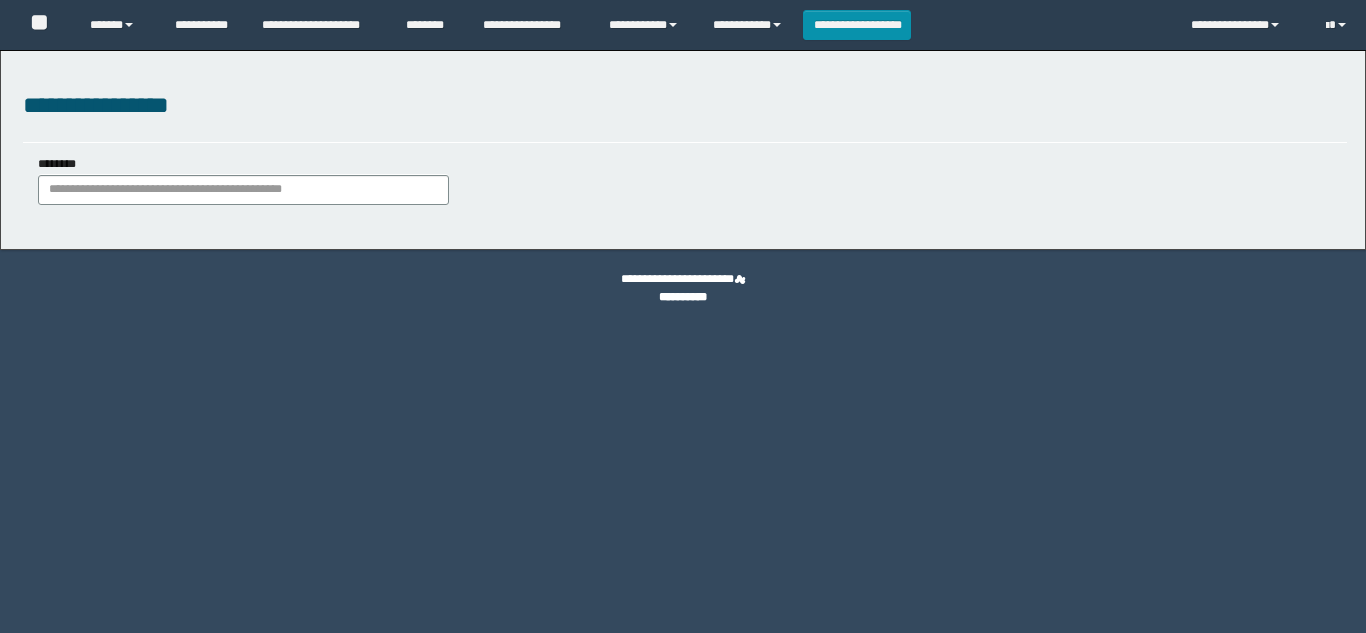 scroll, scrollTop: 0, scrollLeft: 0, axis: both 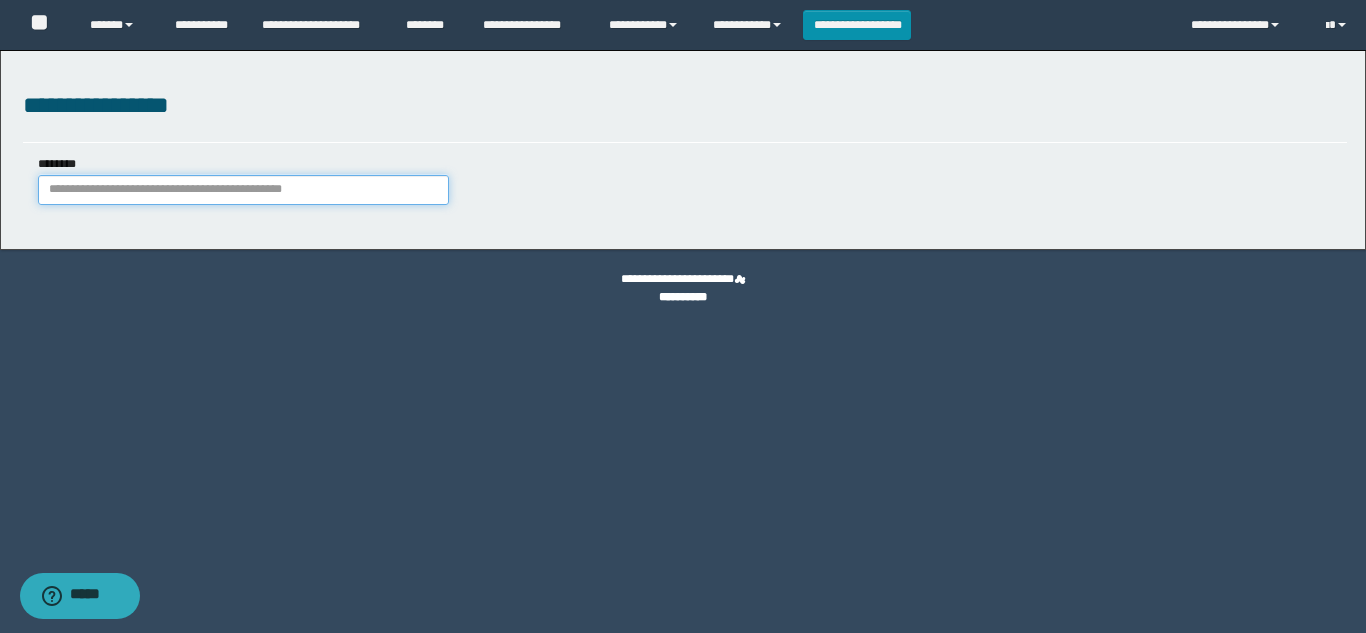 click on "********" at bounding box center (243, 190) 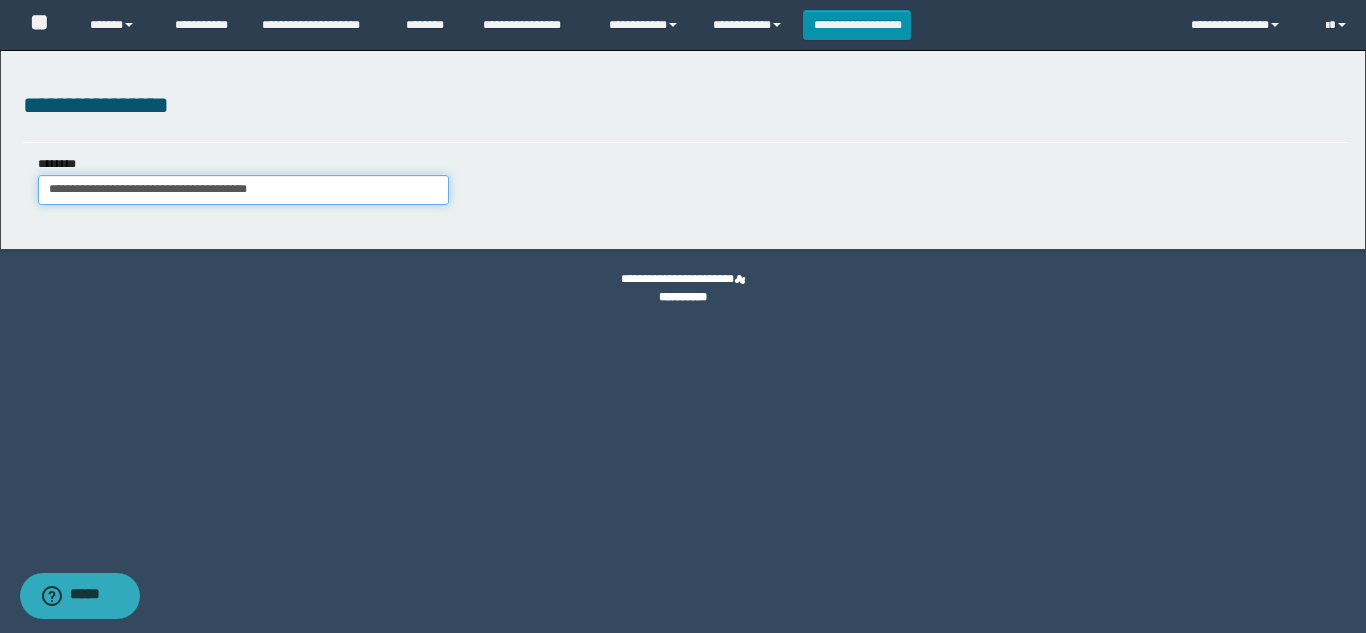 drag, startPoint x: 112, startPoint y: 189, endPoint x: 0, endPoint y: 203, distance: 112.871605 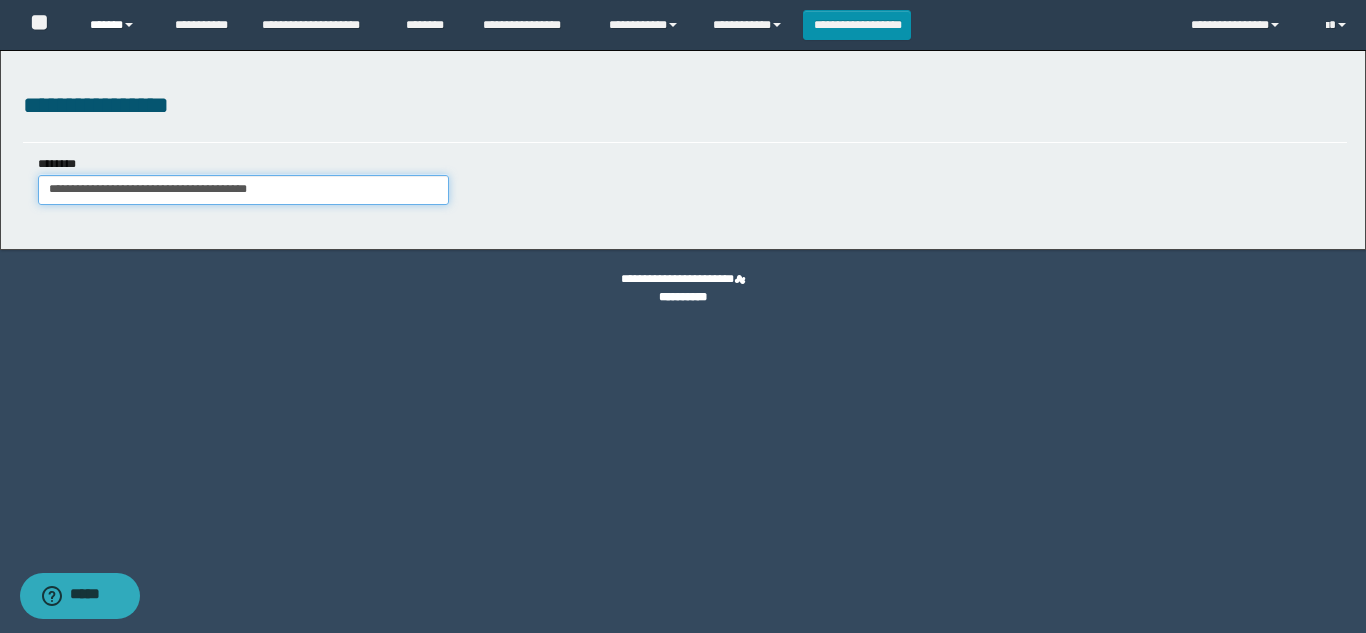 type on "**********" 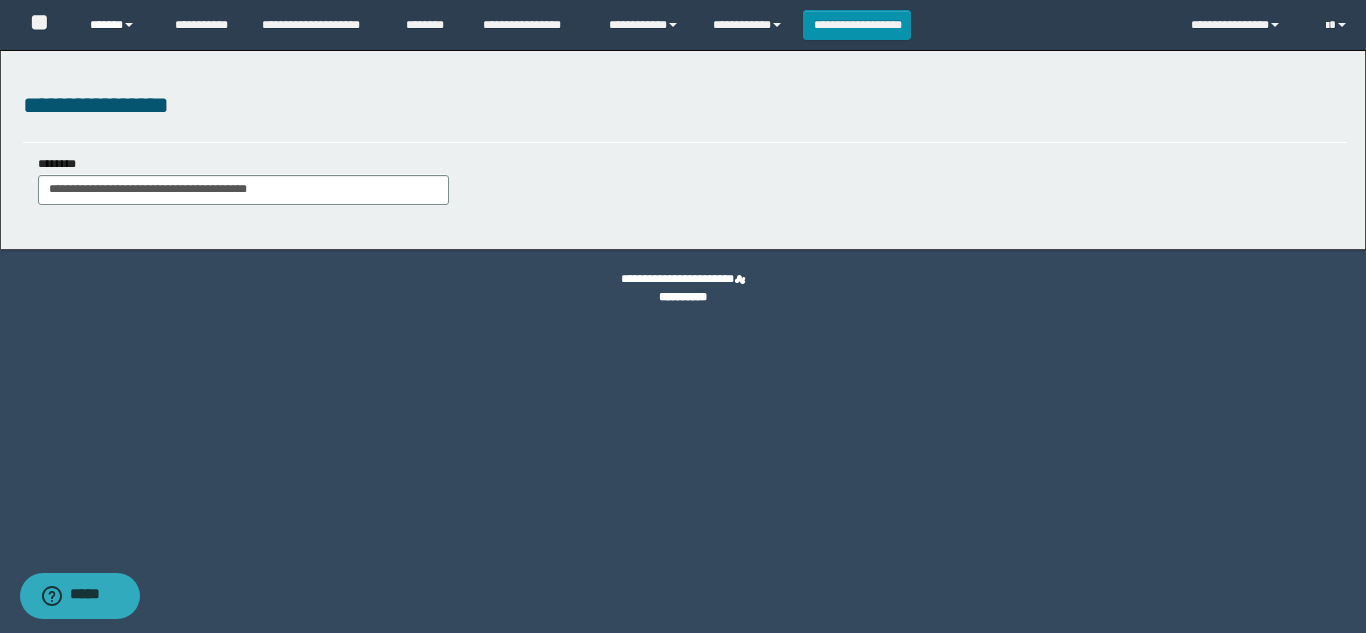 click on "******" at bounding box center [117, 25] 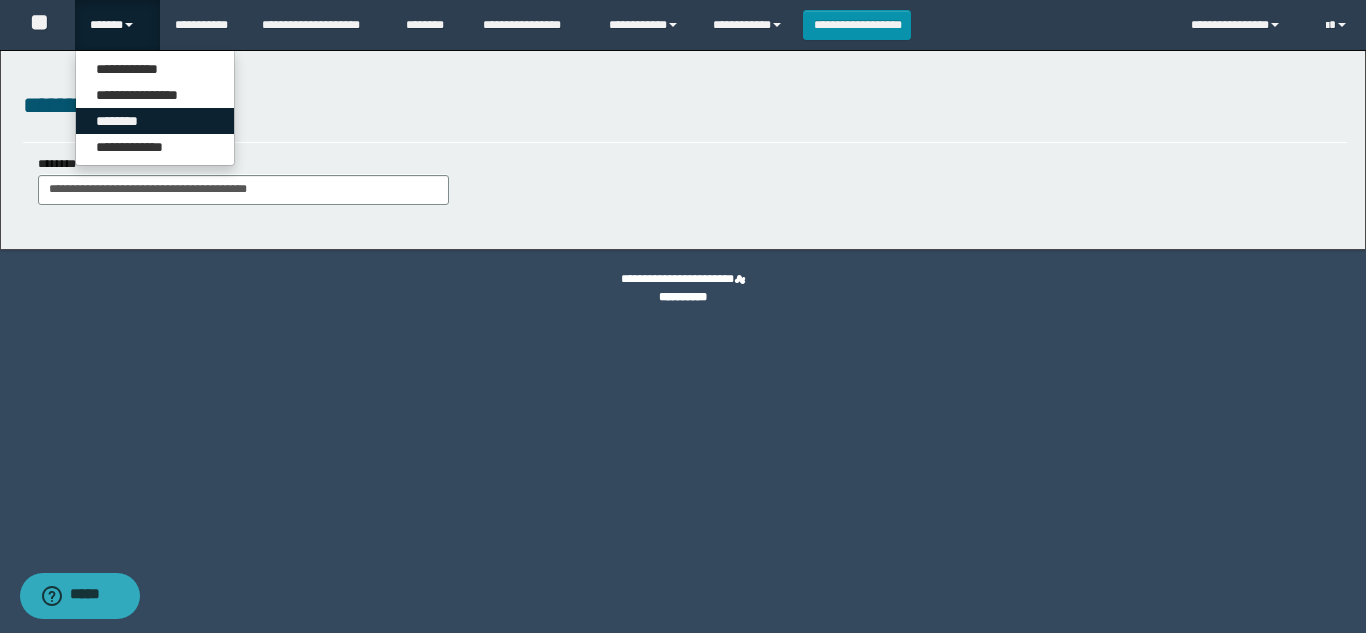 click on "********" at bounding box center (155, 121) 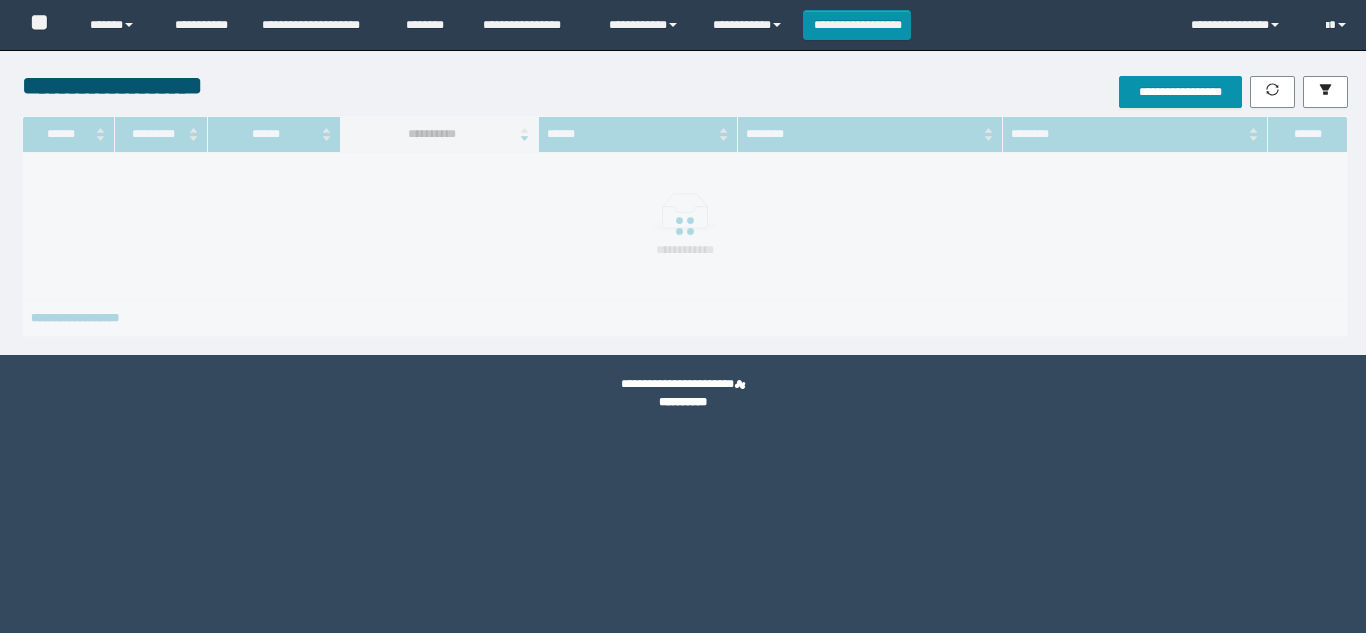 scroll, scrollTop: 0, scrollLeft: 0, axis: both 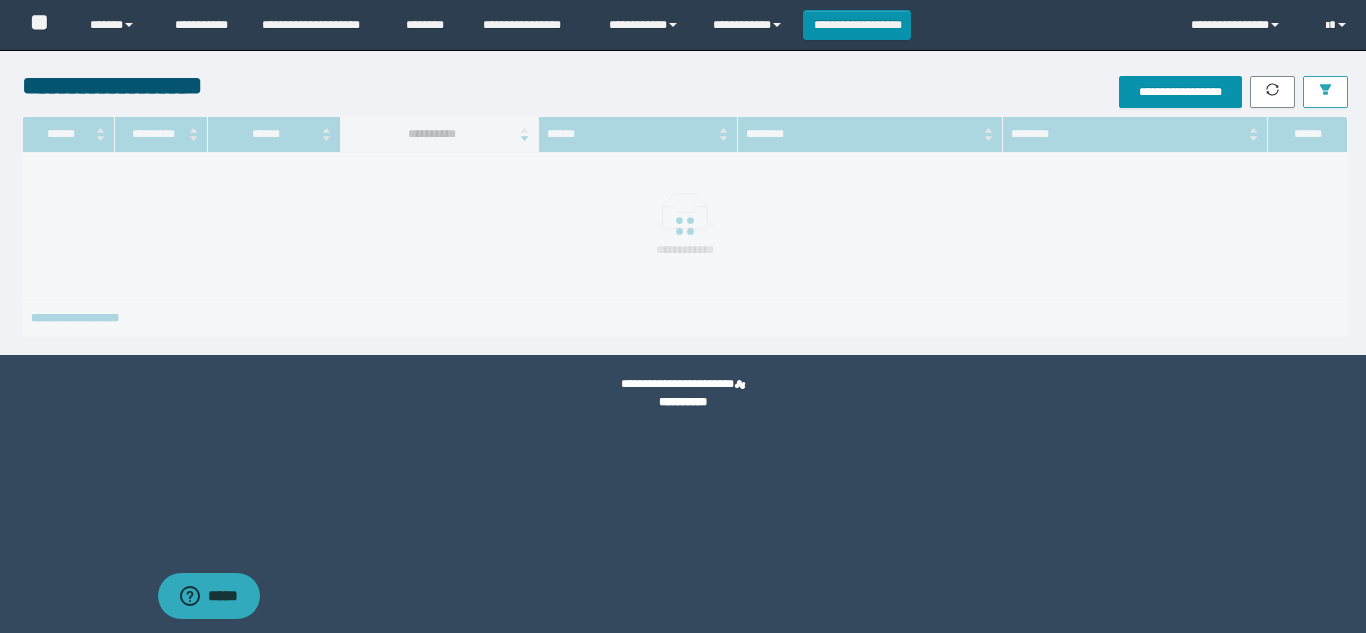 click at bounding box center (1325, 92) 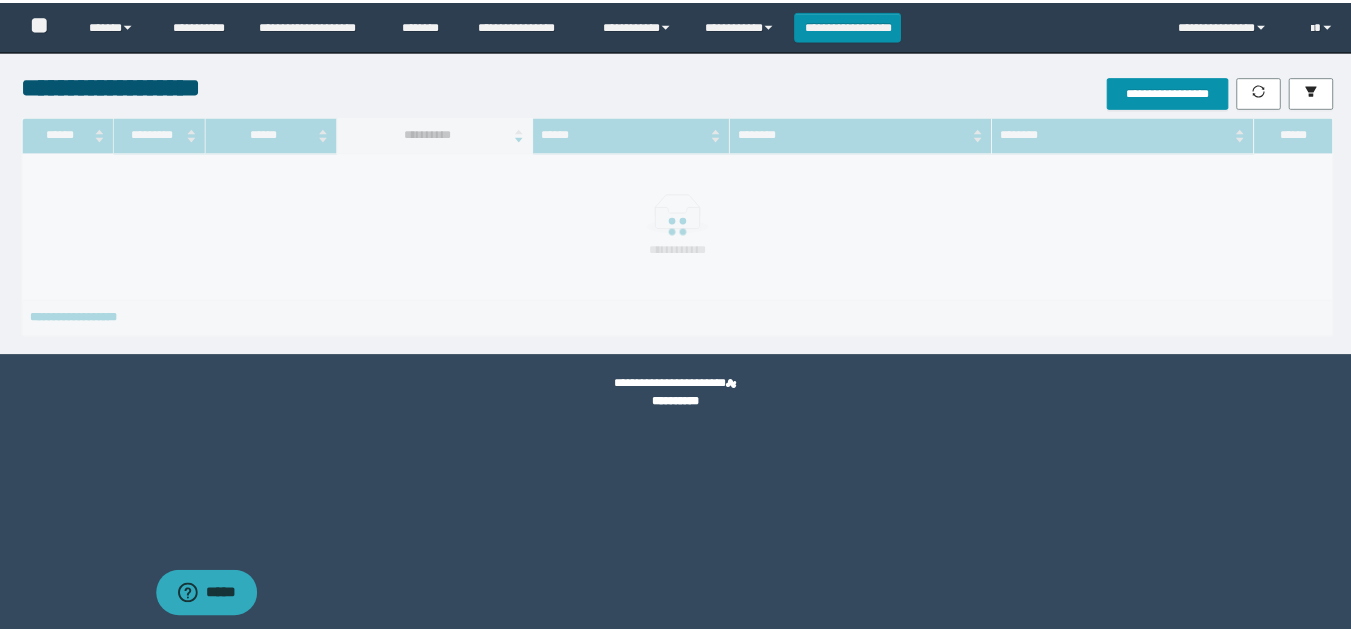 scroll, scrollTop: 0, scrollLeft: 0, axis: both 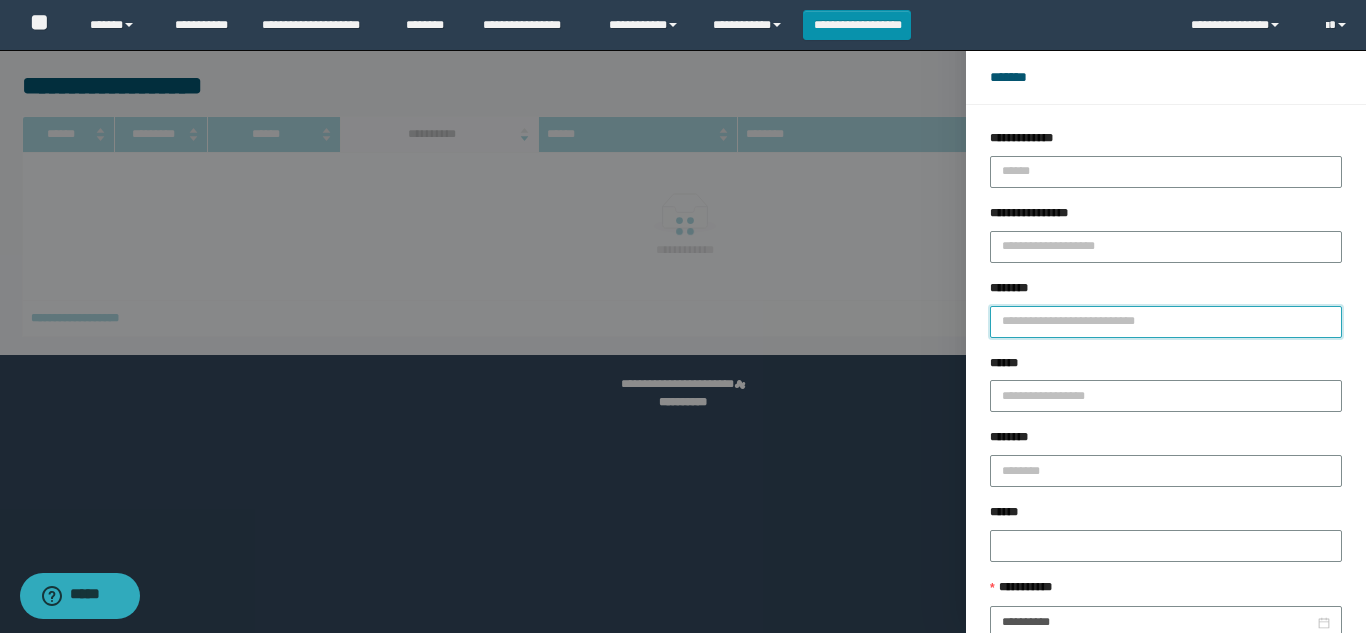 click on "********" at bounding box center (1166, 322) 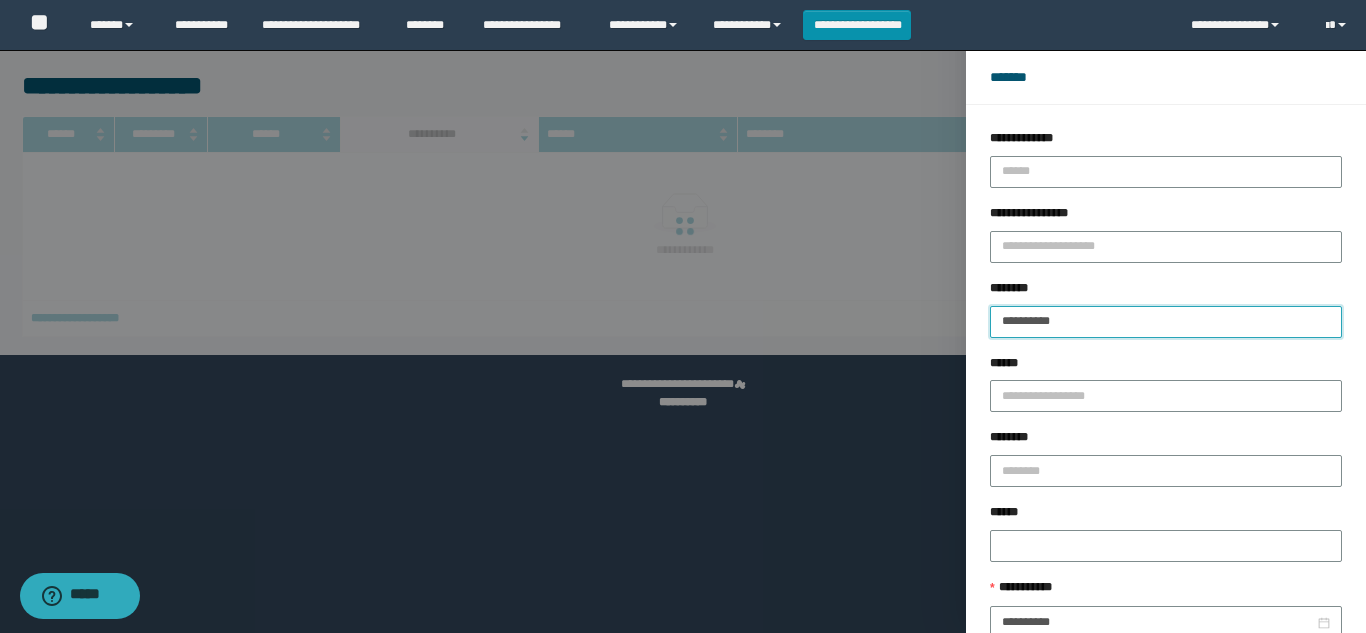 type on "**********" 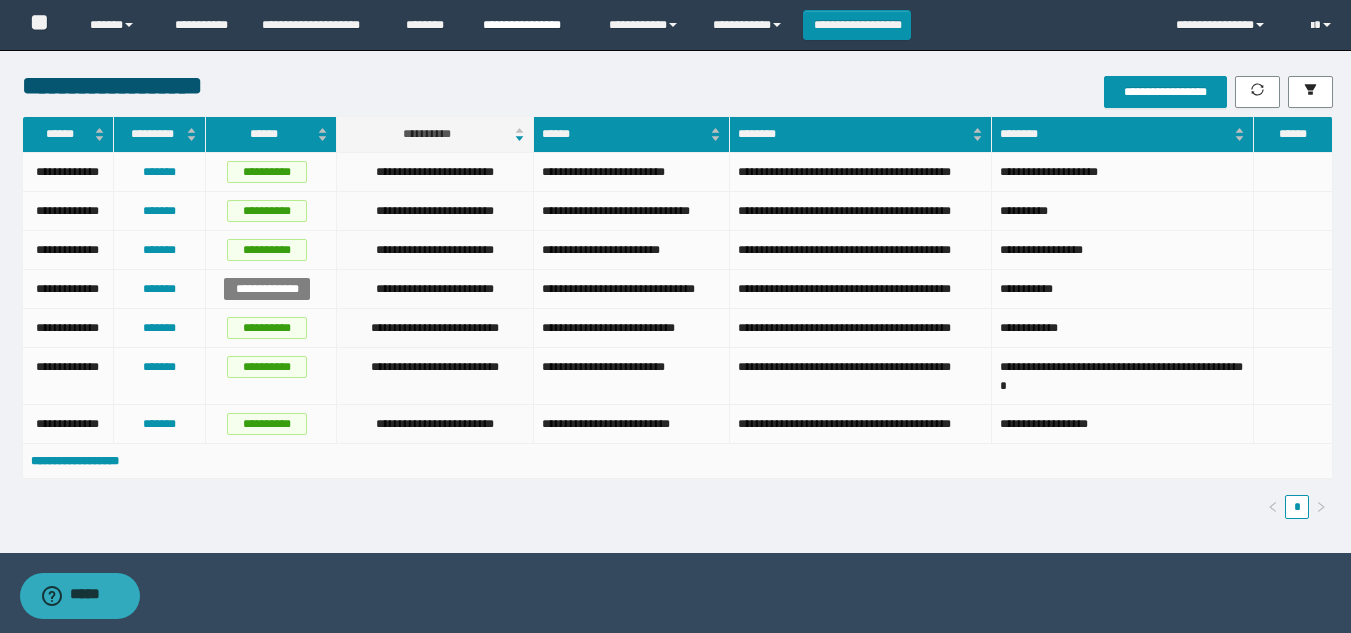 click on "**********" at bounding box center [531, 25] 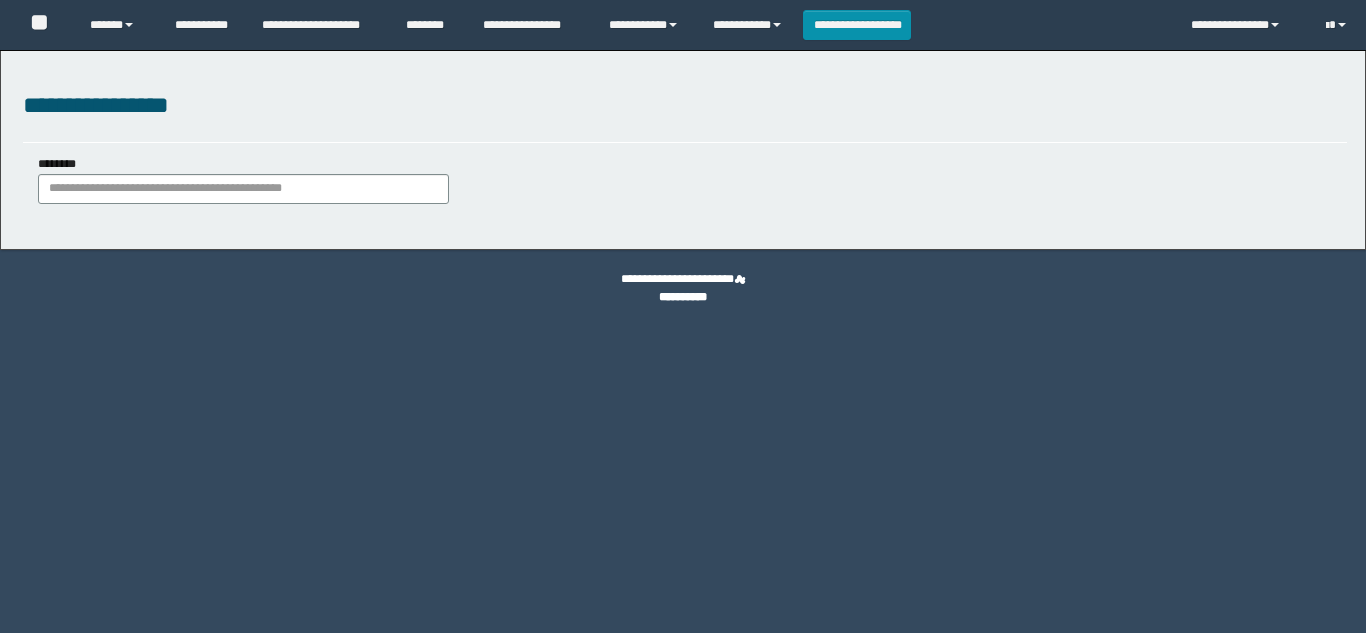 scroll, scrollTop: 0, scrollLeft: 0, axis: both 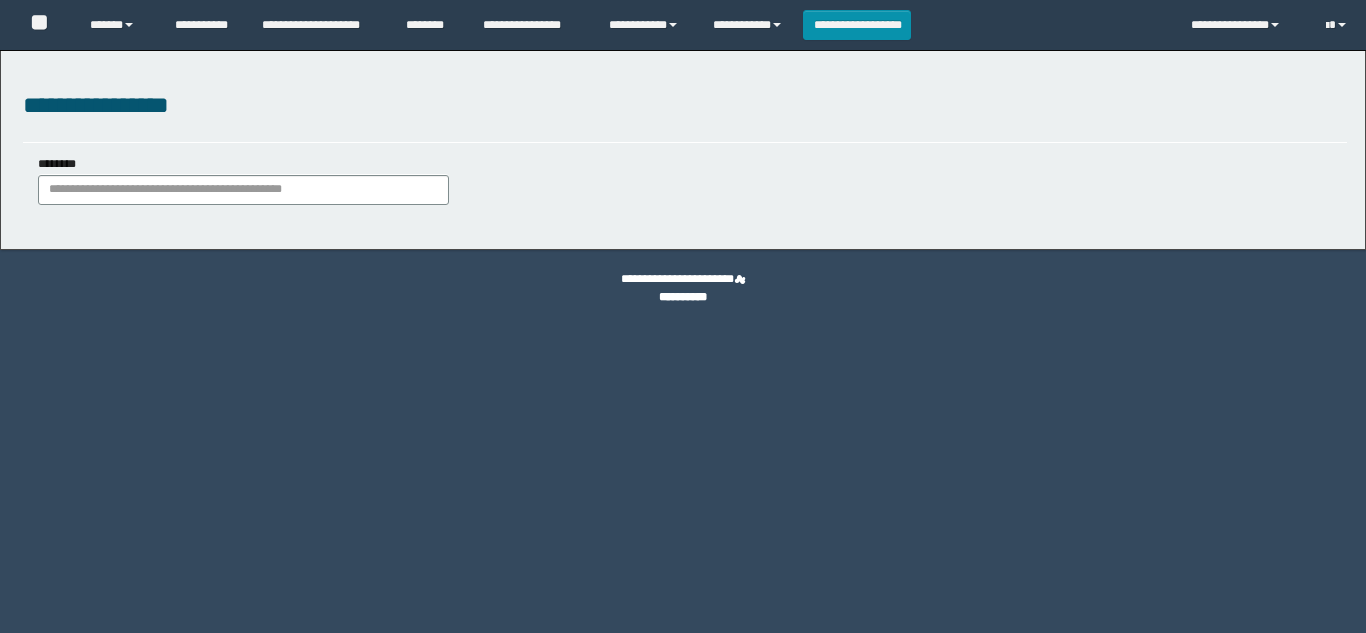 click on "********" at bounding box center [243, 190] 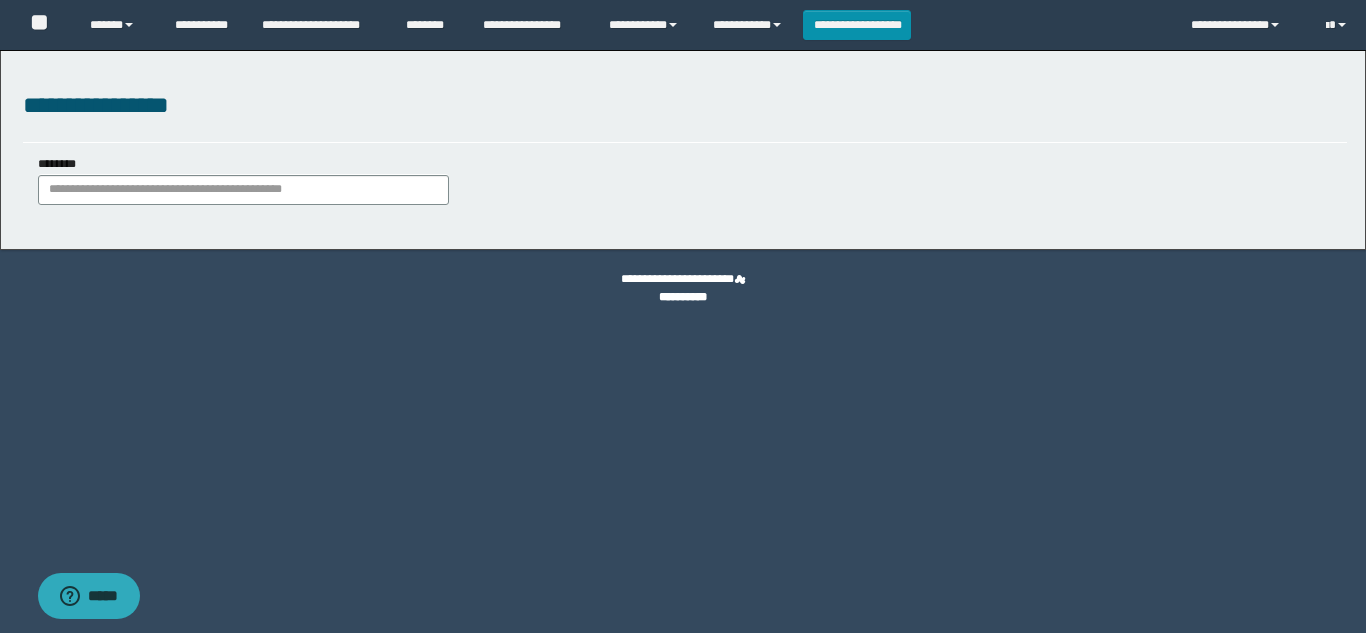 scroll, scrollTop: 0, scrollLeft: 0, axis: both 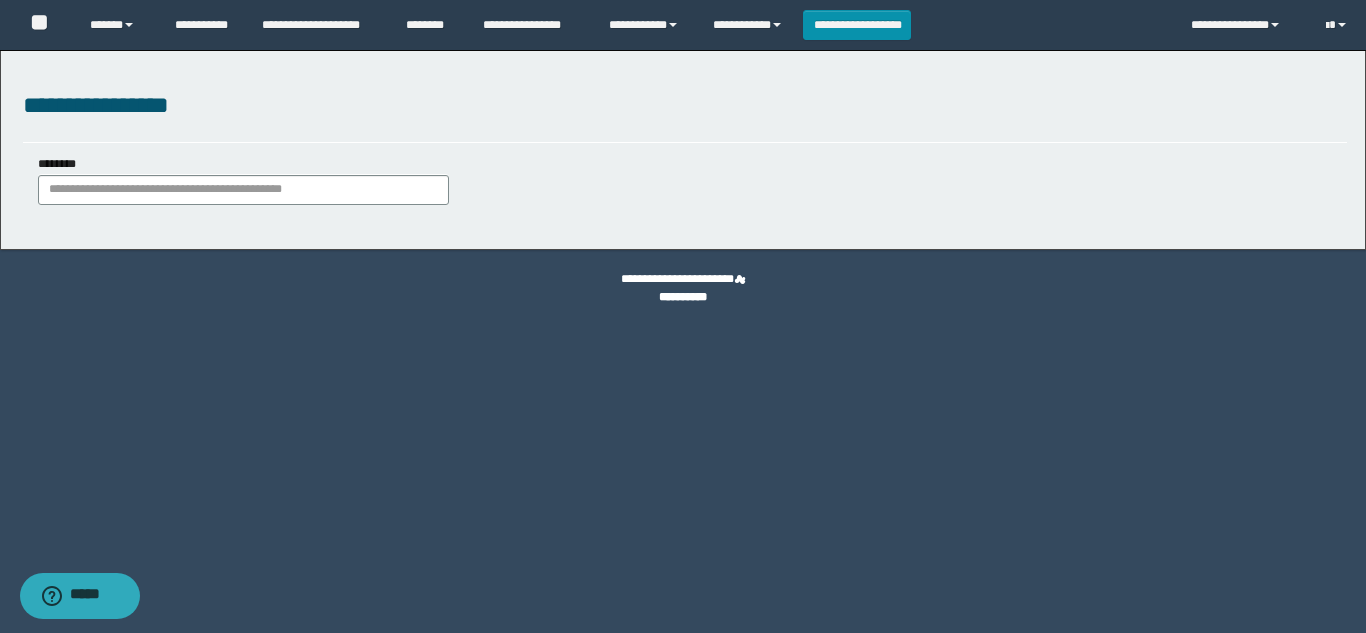 type on "**********" 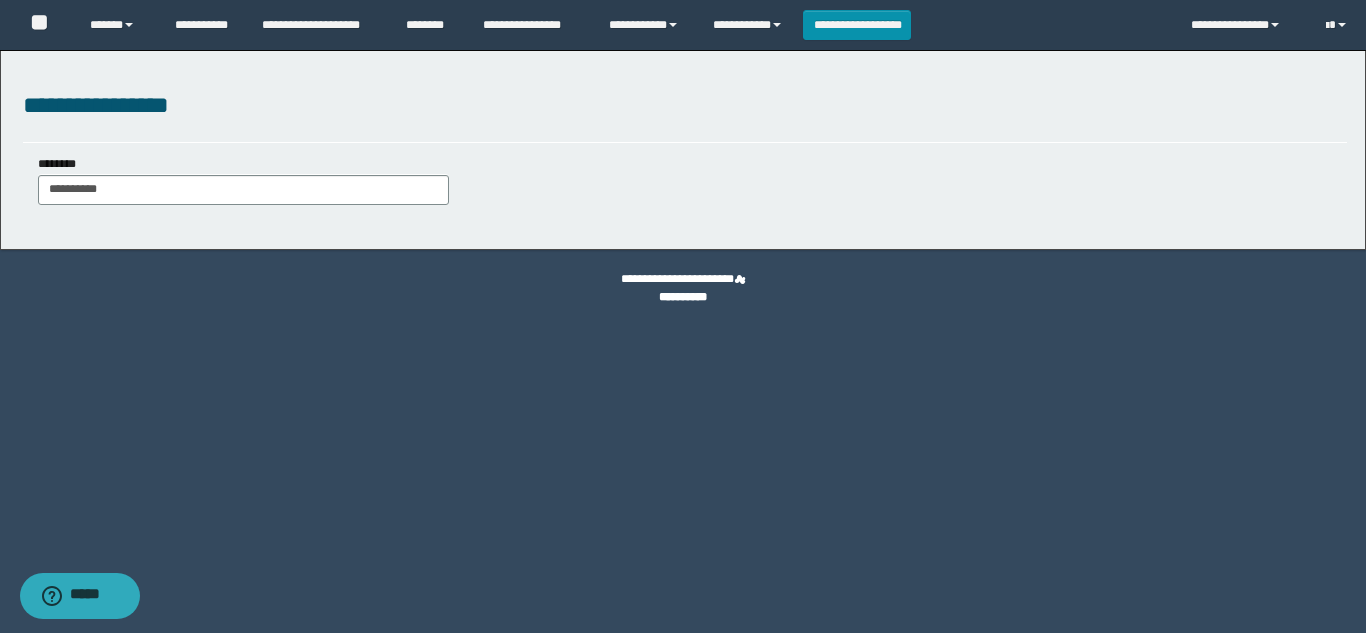 type on "**********" 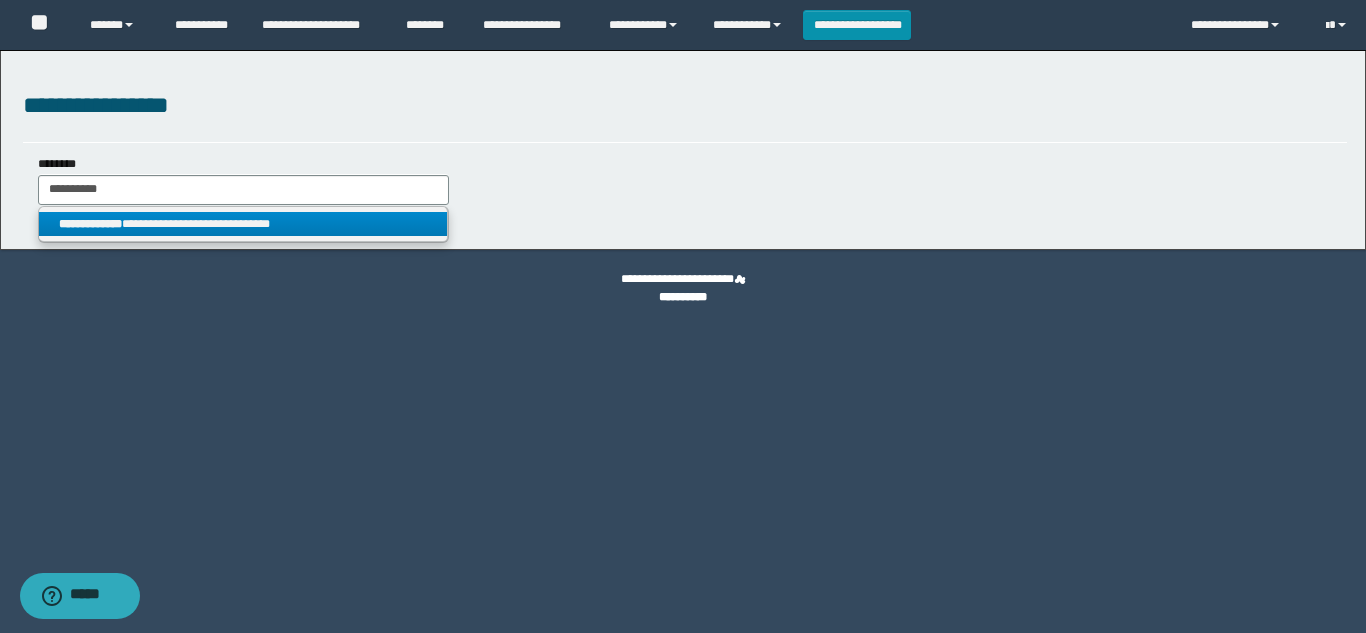 click on "**********" at bounding box center [243, 224] 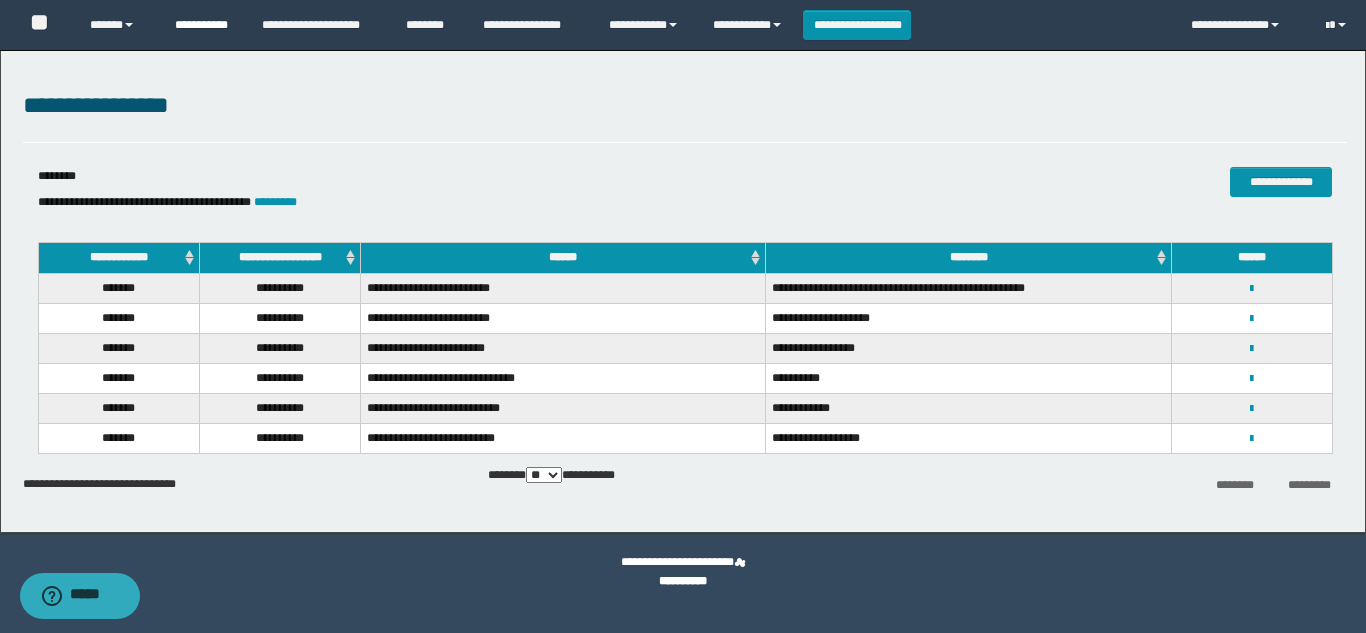 click on "**********" at bounding box center [203, 25] 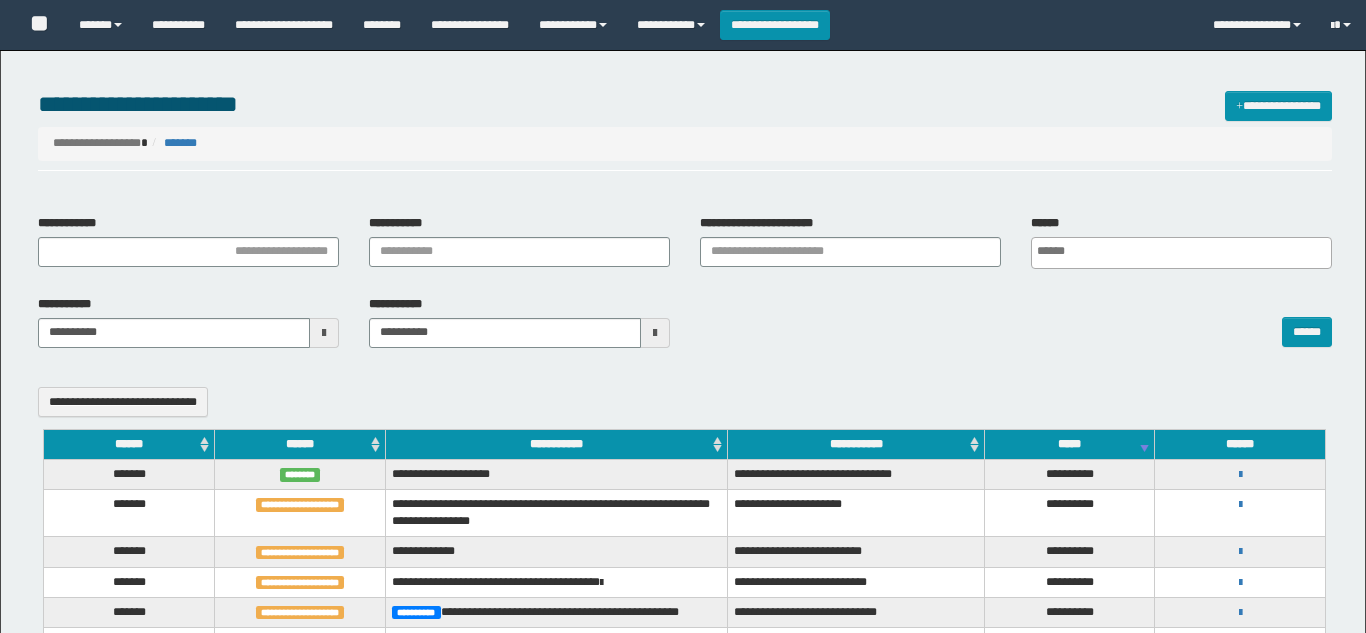 select 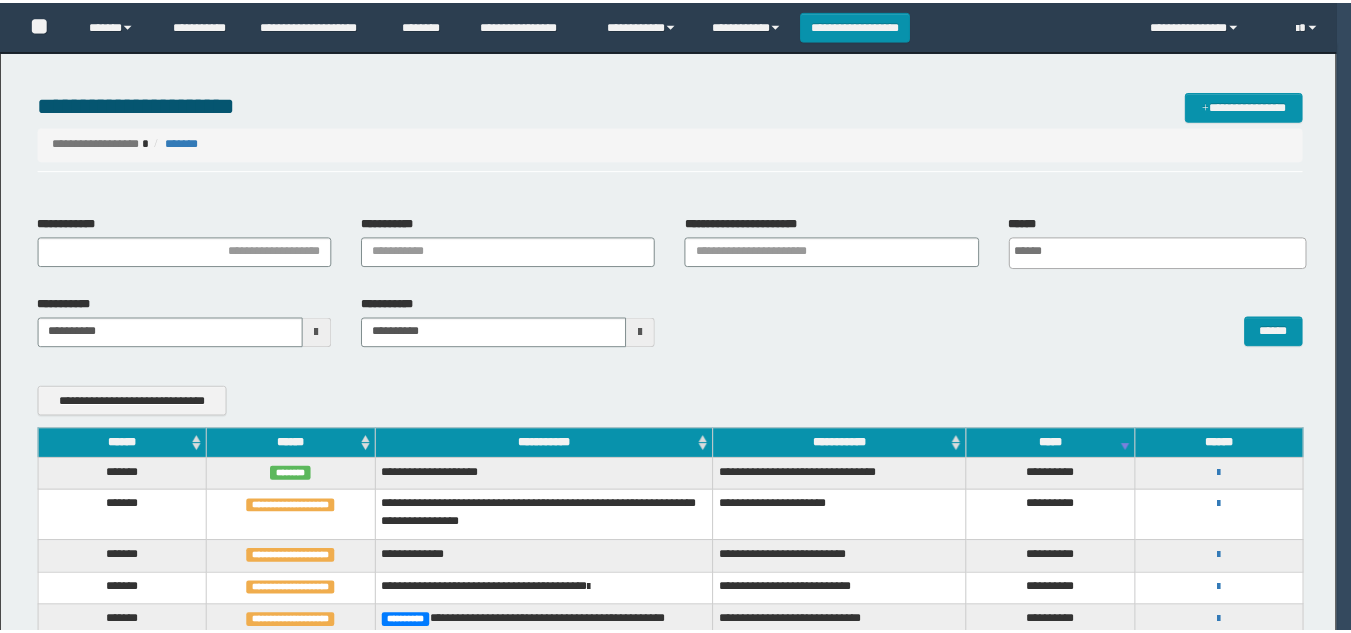 scroll, scrollTop: 0, scrollLeft: 0, axis: both 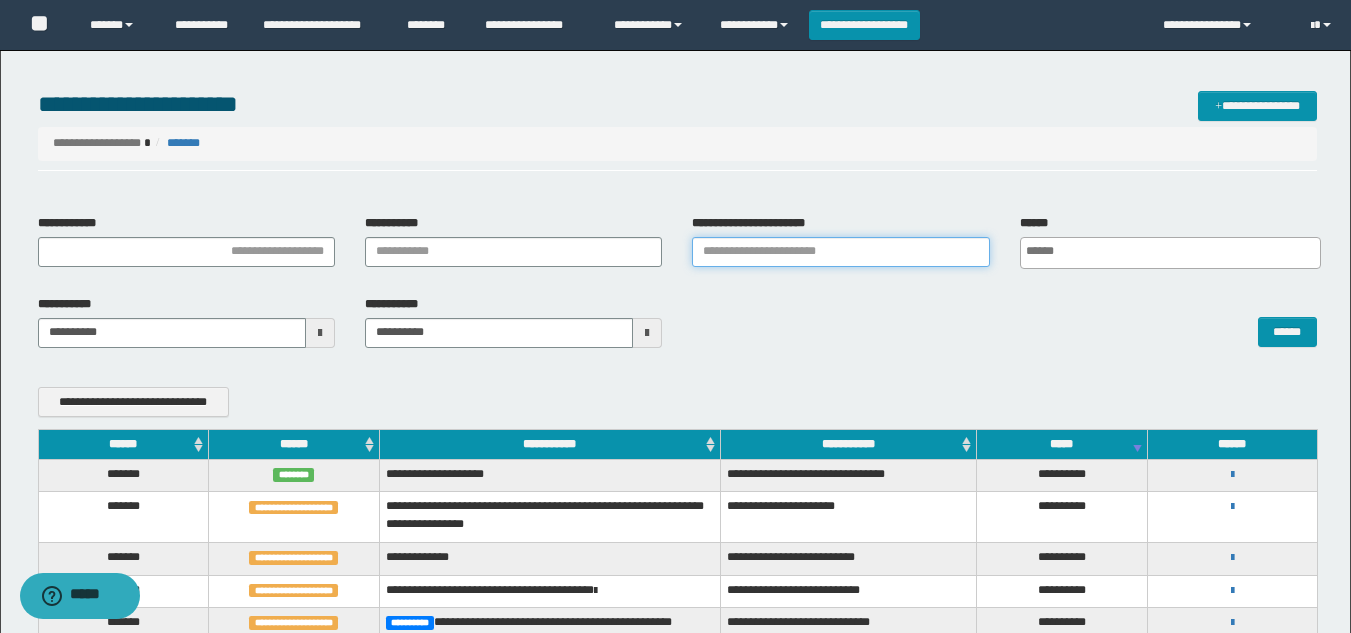 click on "**********" at bounding box center (840, 252) 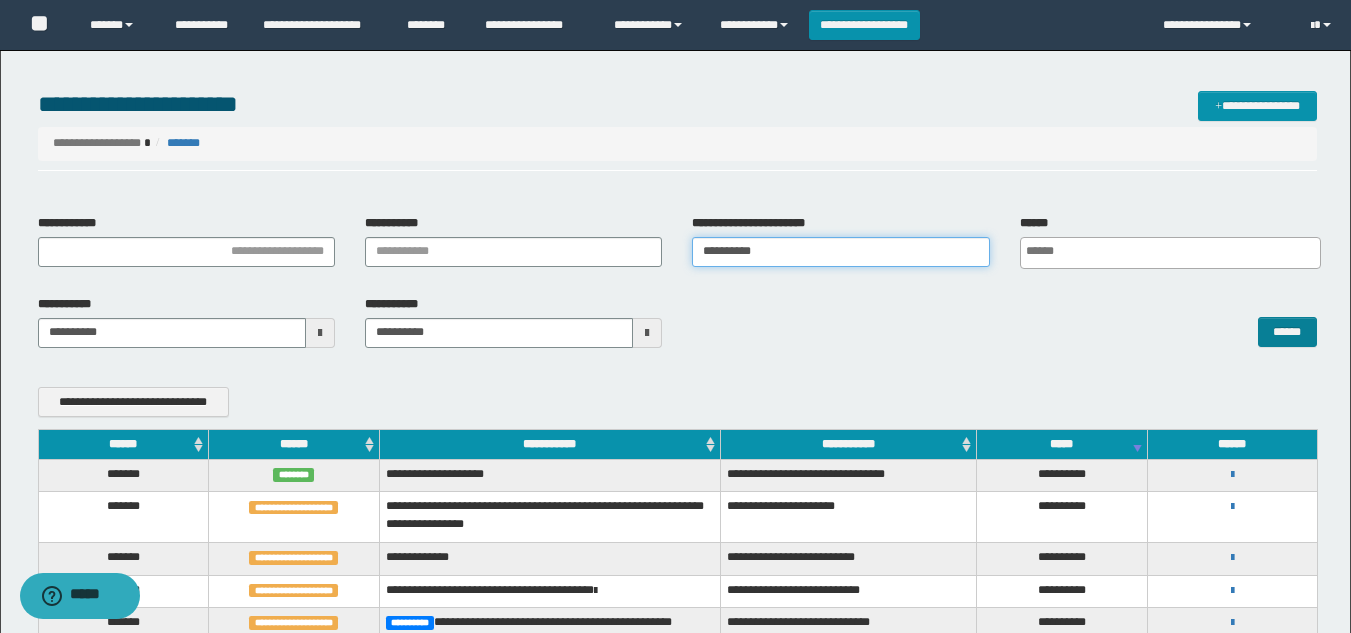 type on "**********" 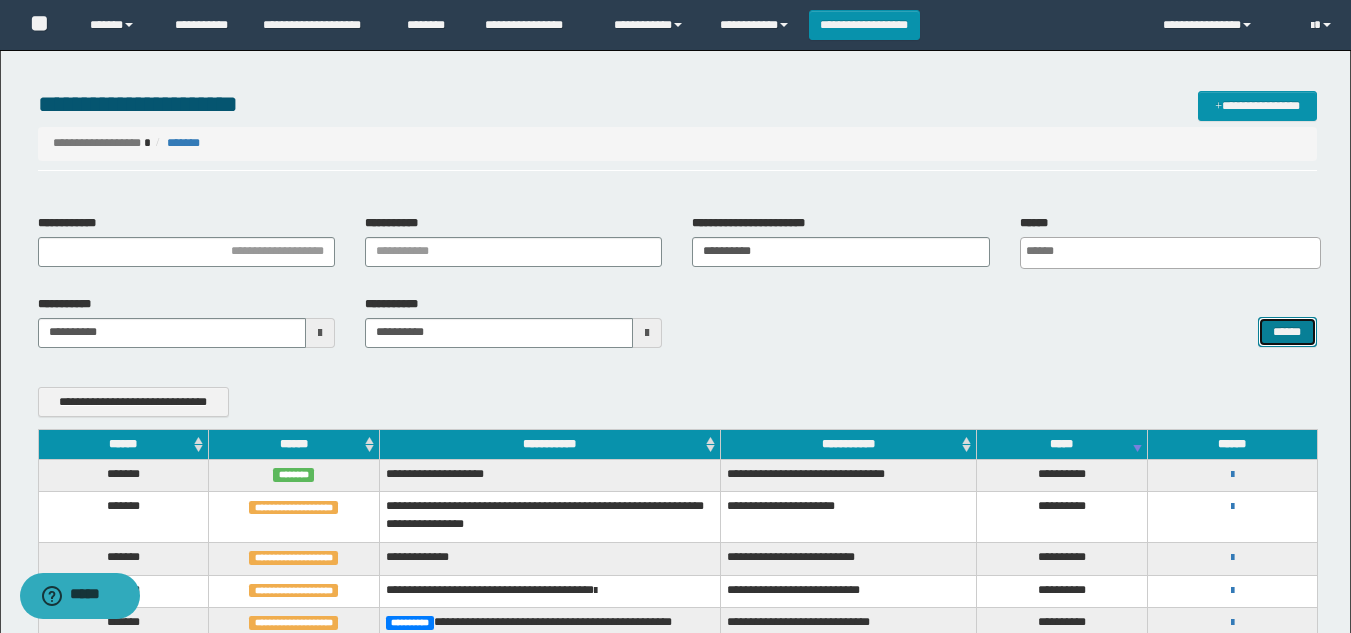 click on "******" at bounding box center (1287, 332) 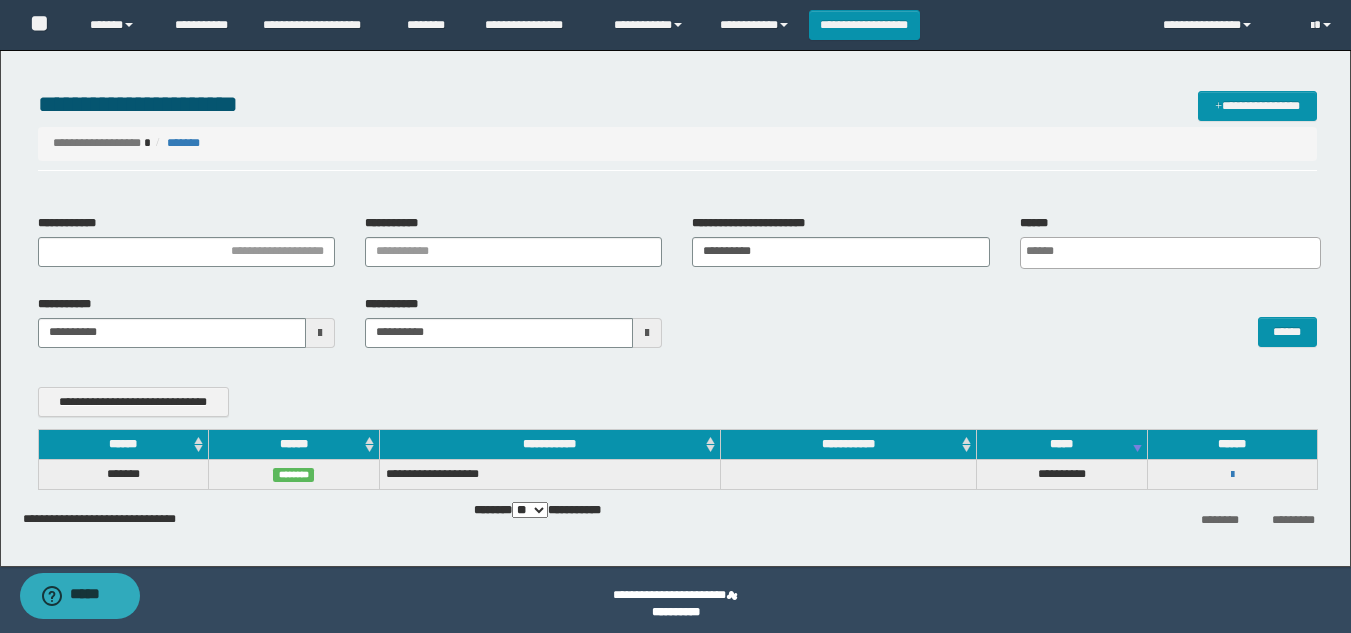 click on "**********" at bounding box center [1232, 474] 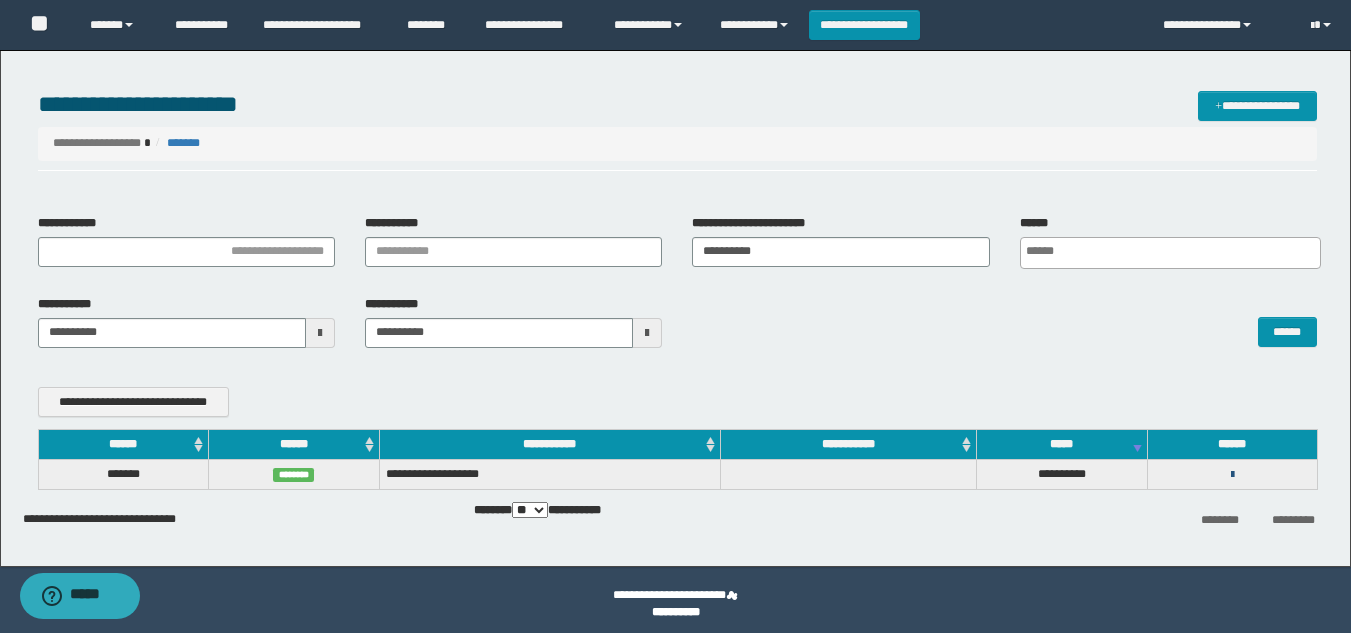 click at bounding box center [1232, 475] 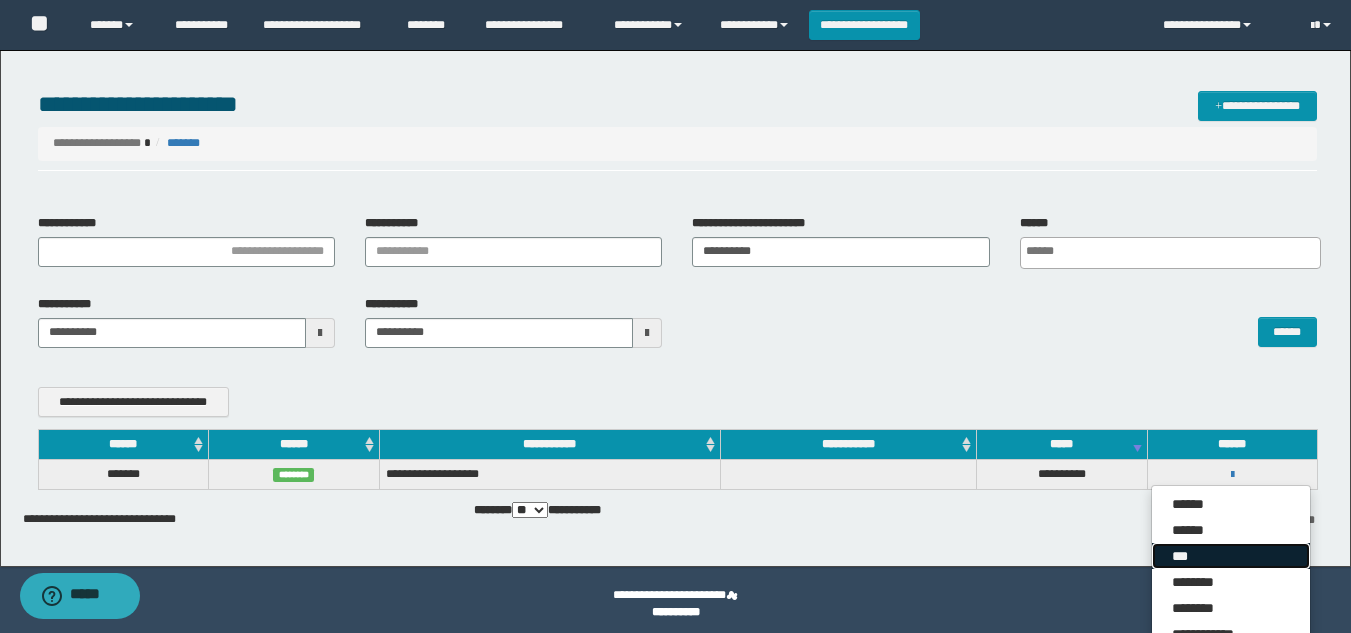 click on "***" at bounding box center (1231, 556) 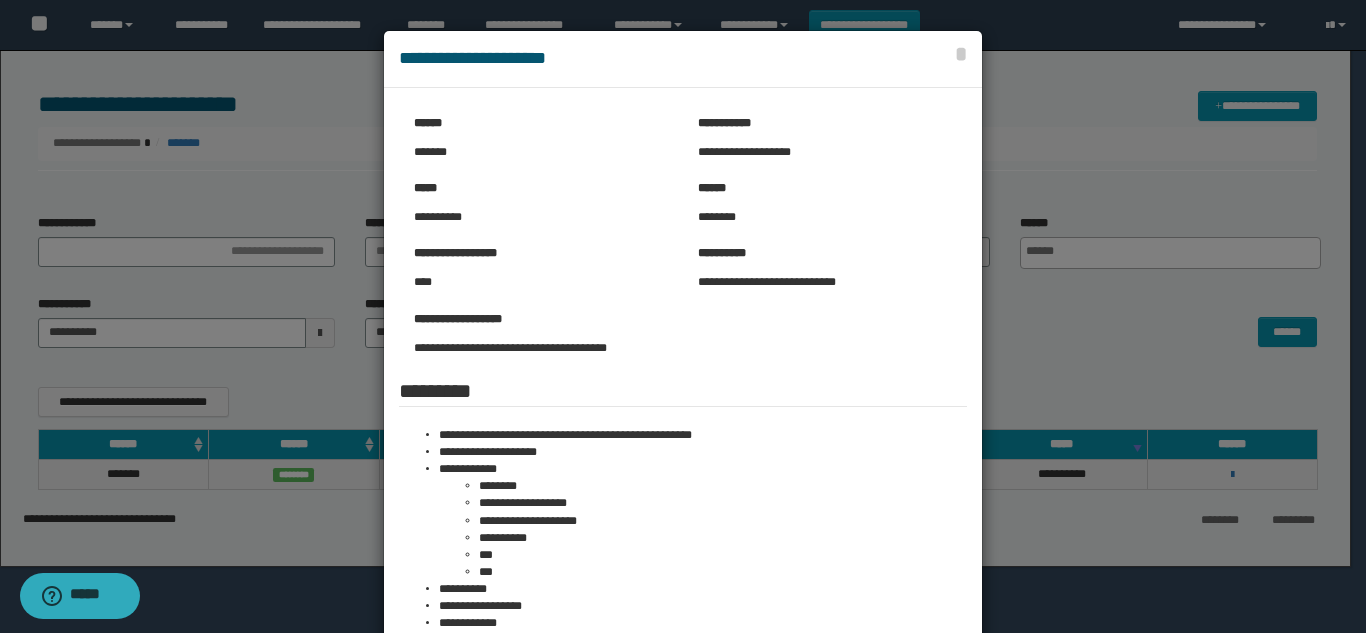 click at bounding box center (683, 500) 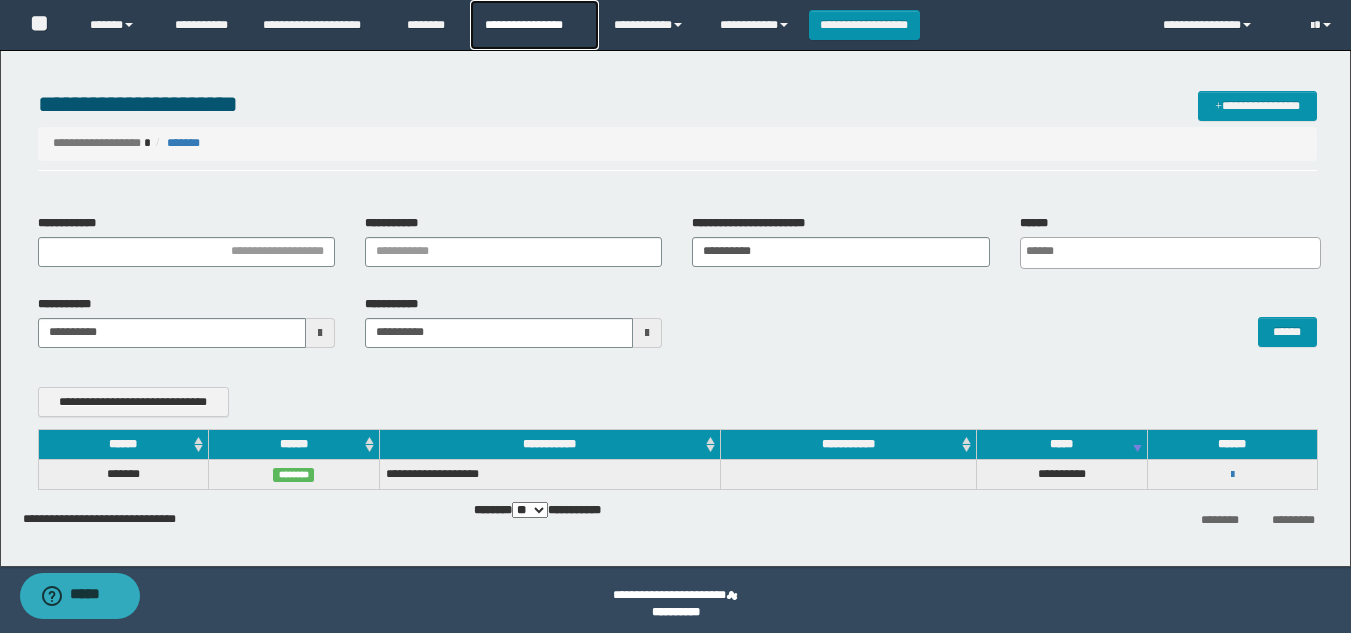 click on "**********" at bounding box center [534, 25] 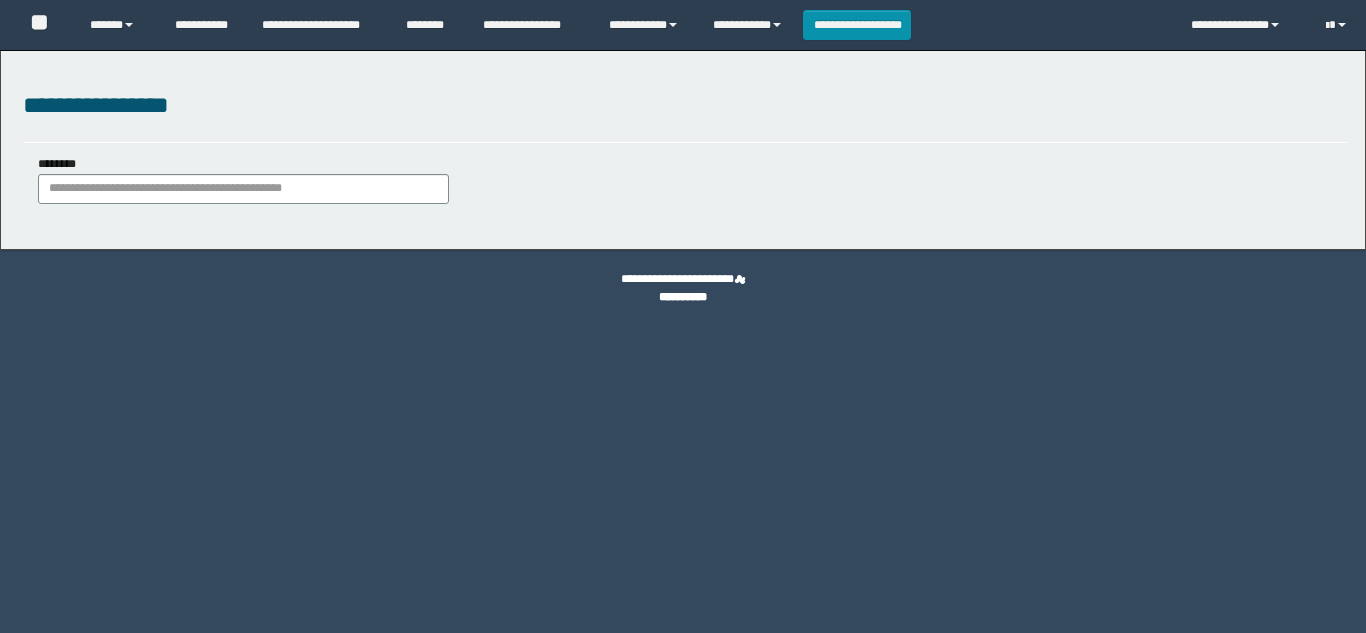scroll, scrollTop: 0, scrollLeft: 0, axis: both 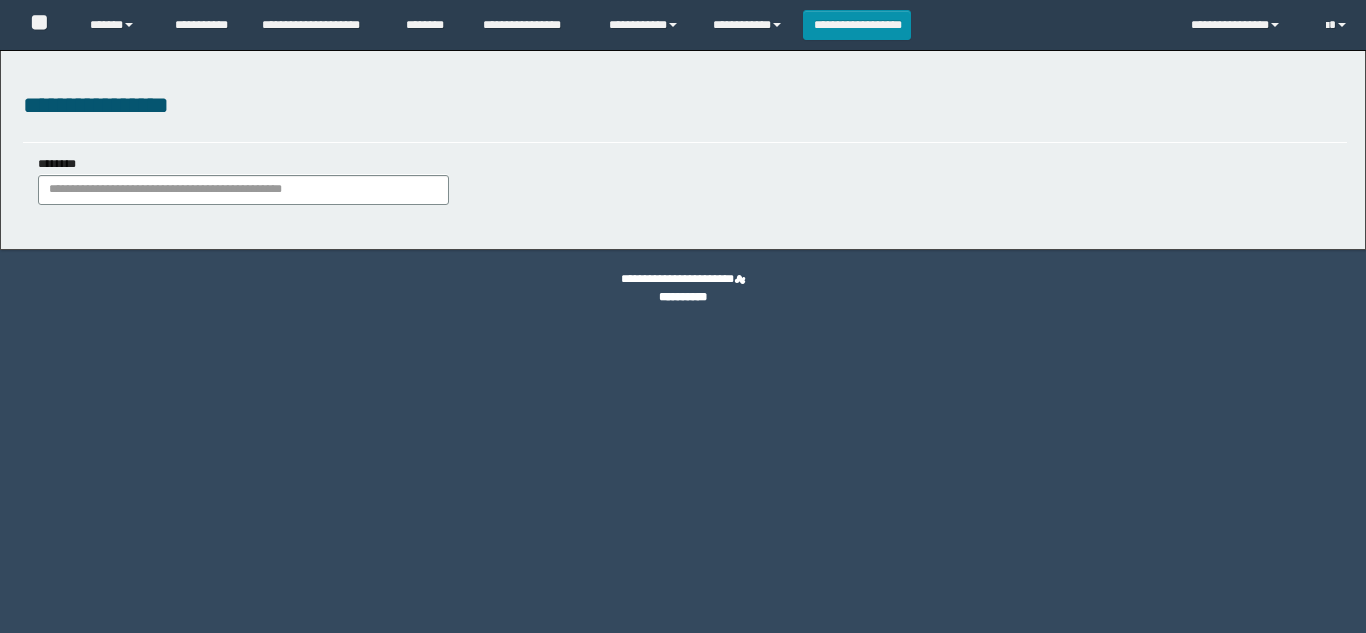 click on "********" at bounding box center (243, 190) 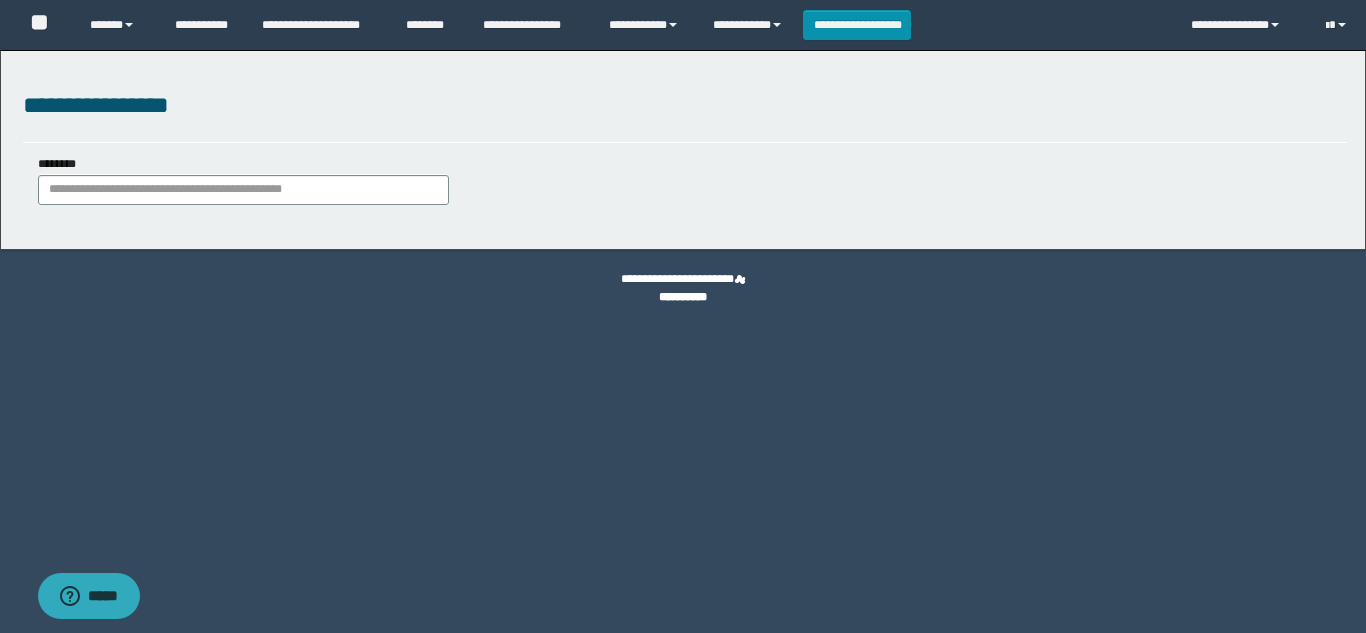 scroll, scrollTop: 0, scrollLeft: 0, axis: both 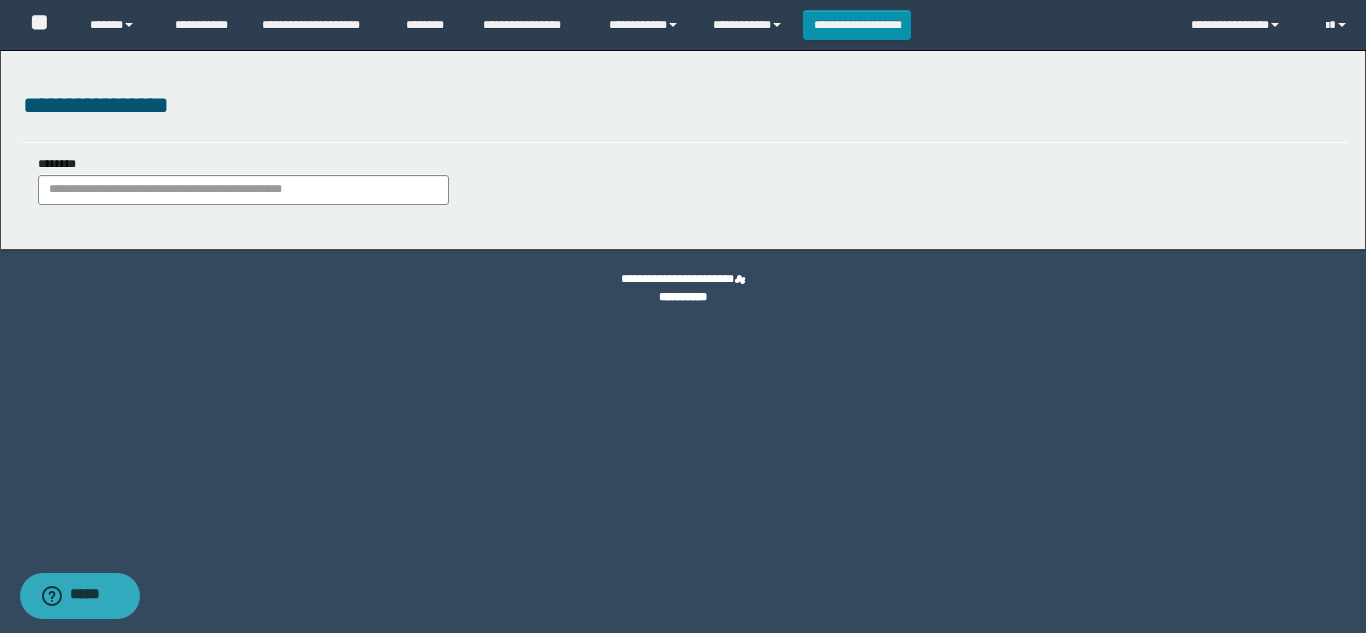 type on "**********" 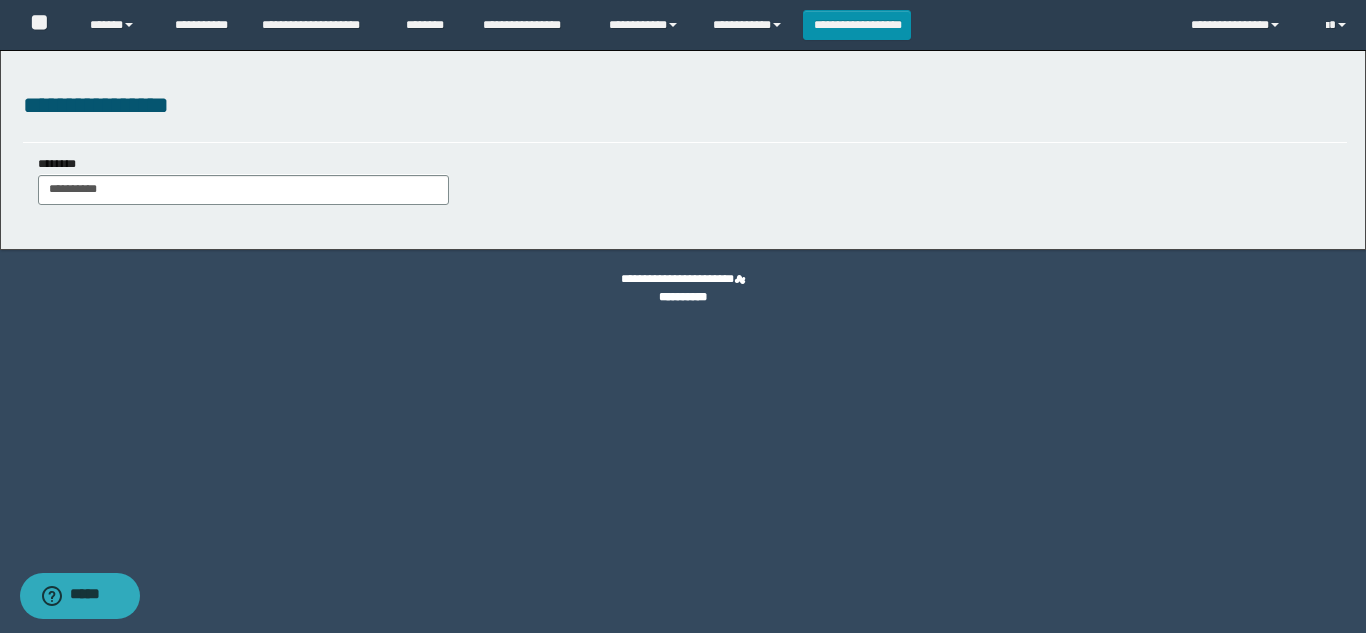 type on "**********" 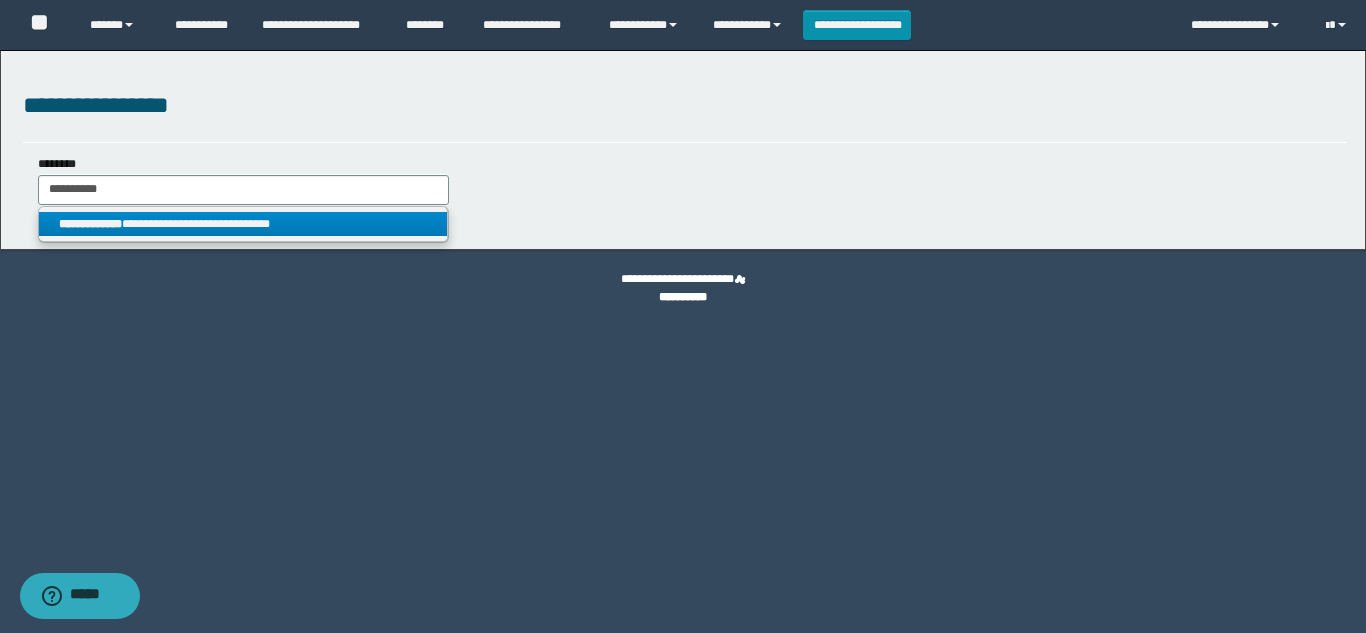 click on "**********" at bounding box center (243, 224) 